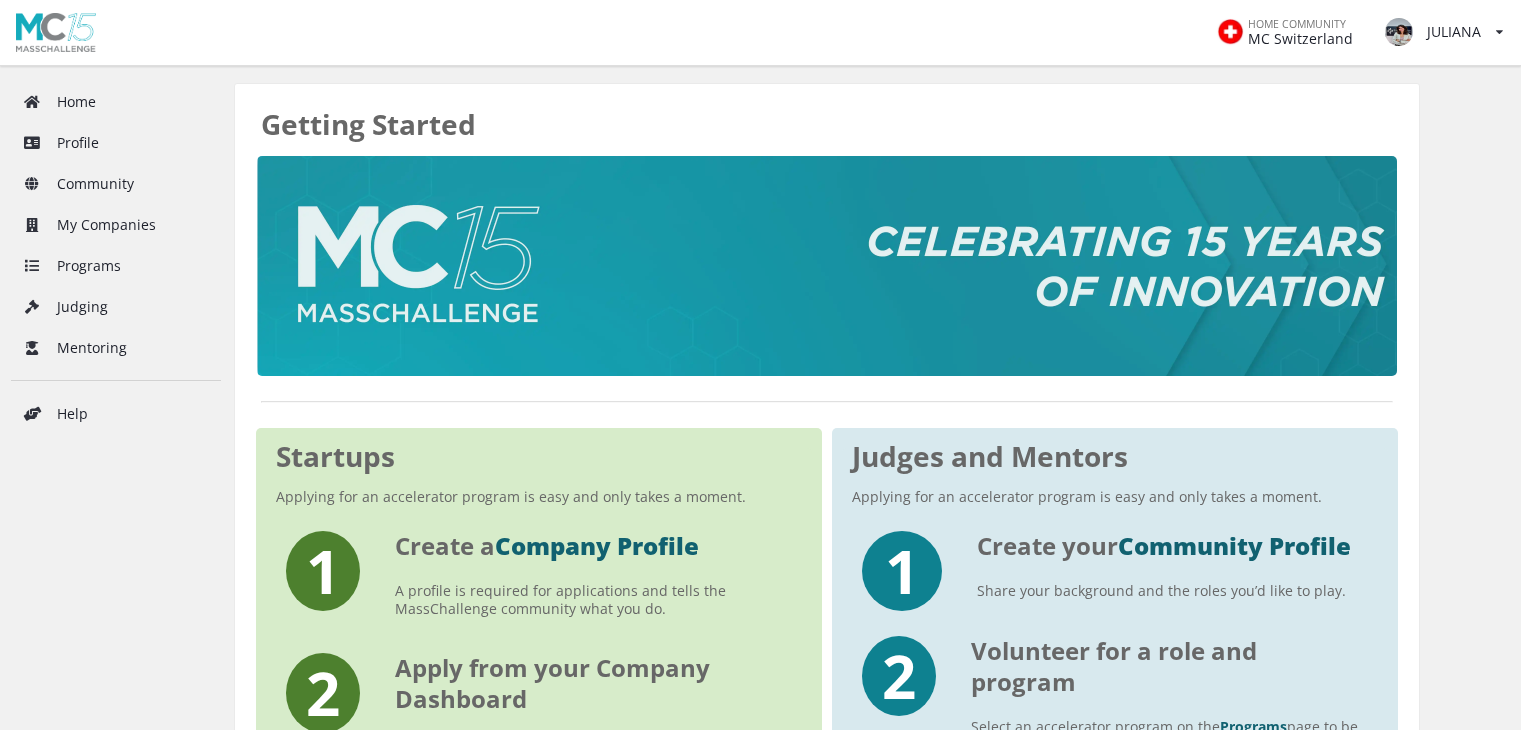 scroll, scrollTop: 0, scrollLeft: 0, axis: both 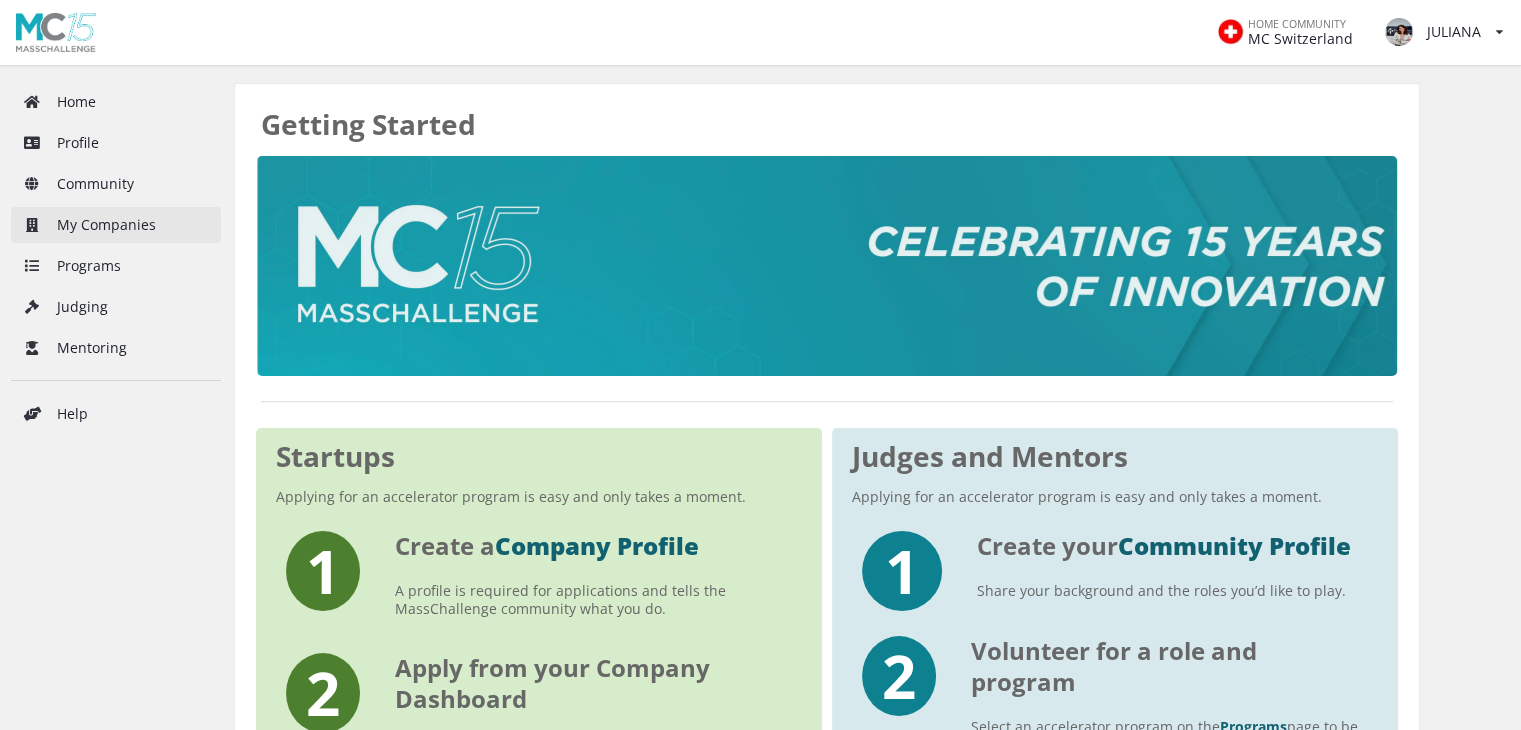 click on "My Companies" at bounding box center [116, 225] 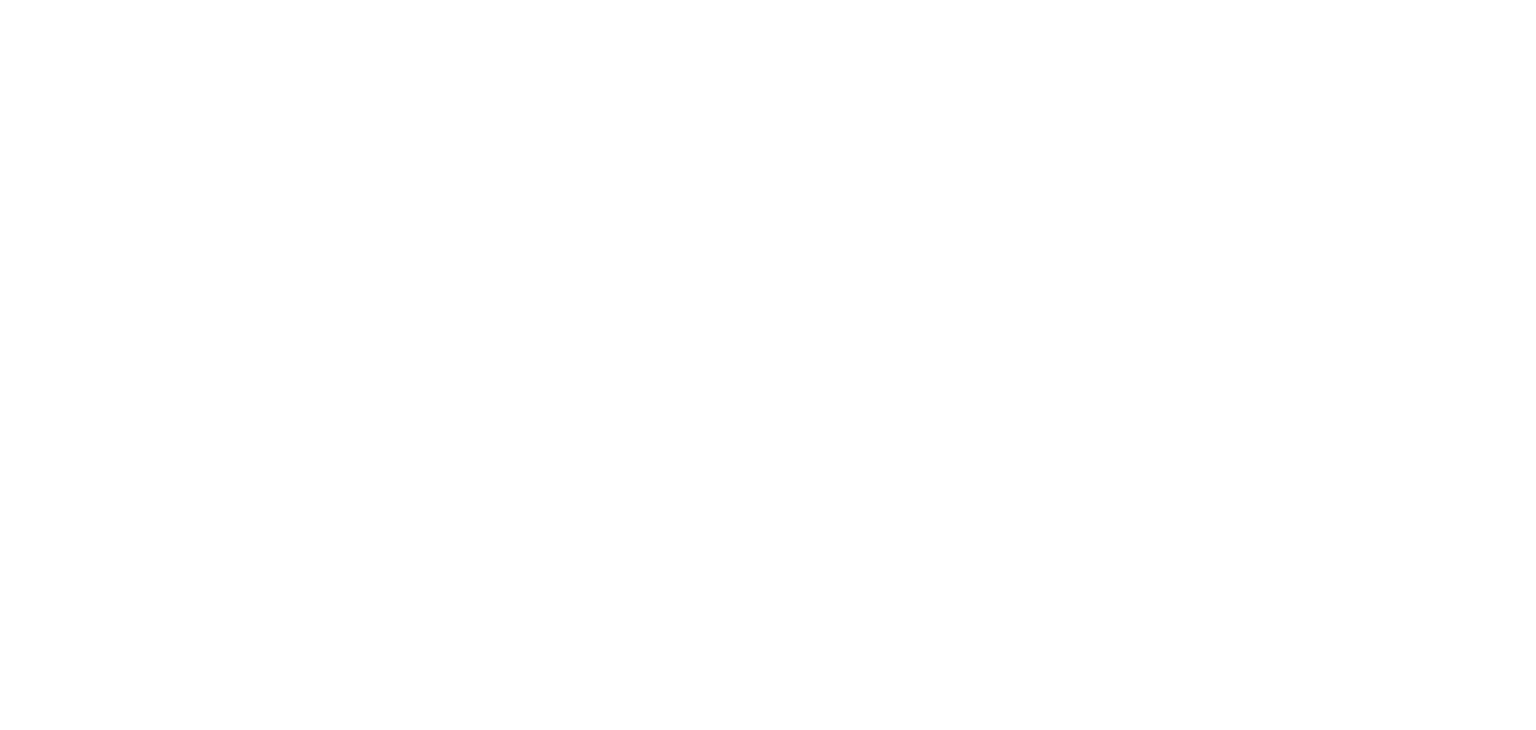 scroll, scrollTop: 0, scrollLeft: 0, axis: both 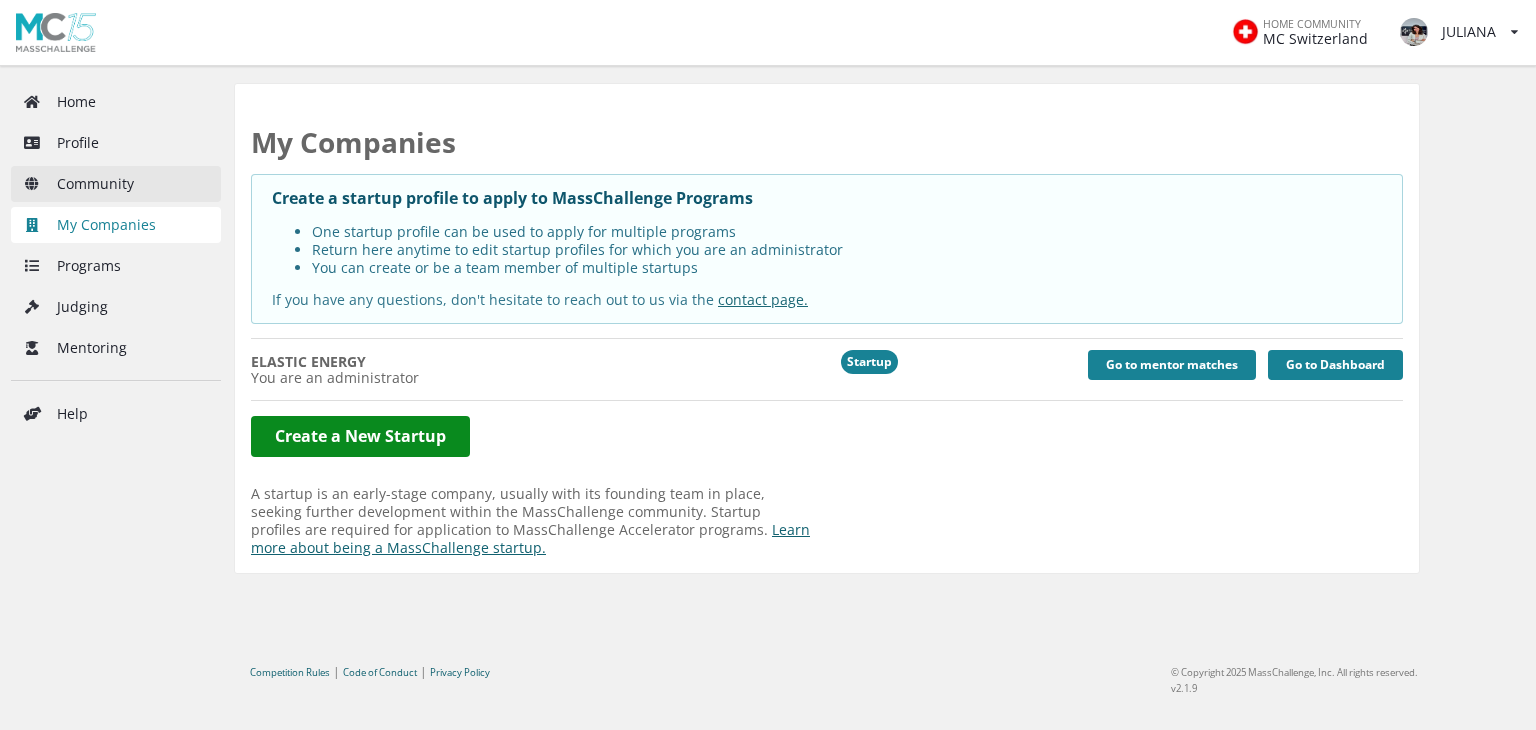 click on "Community" at bounding box center [116, 184] 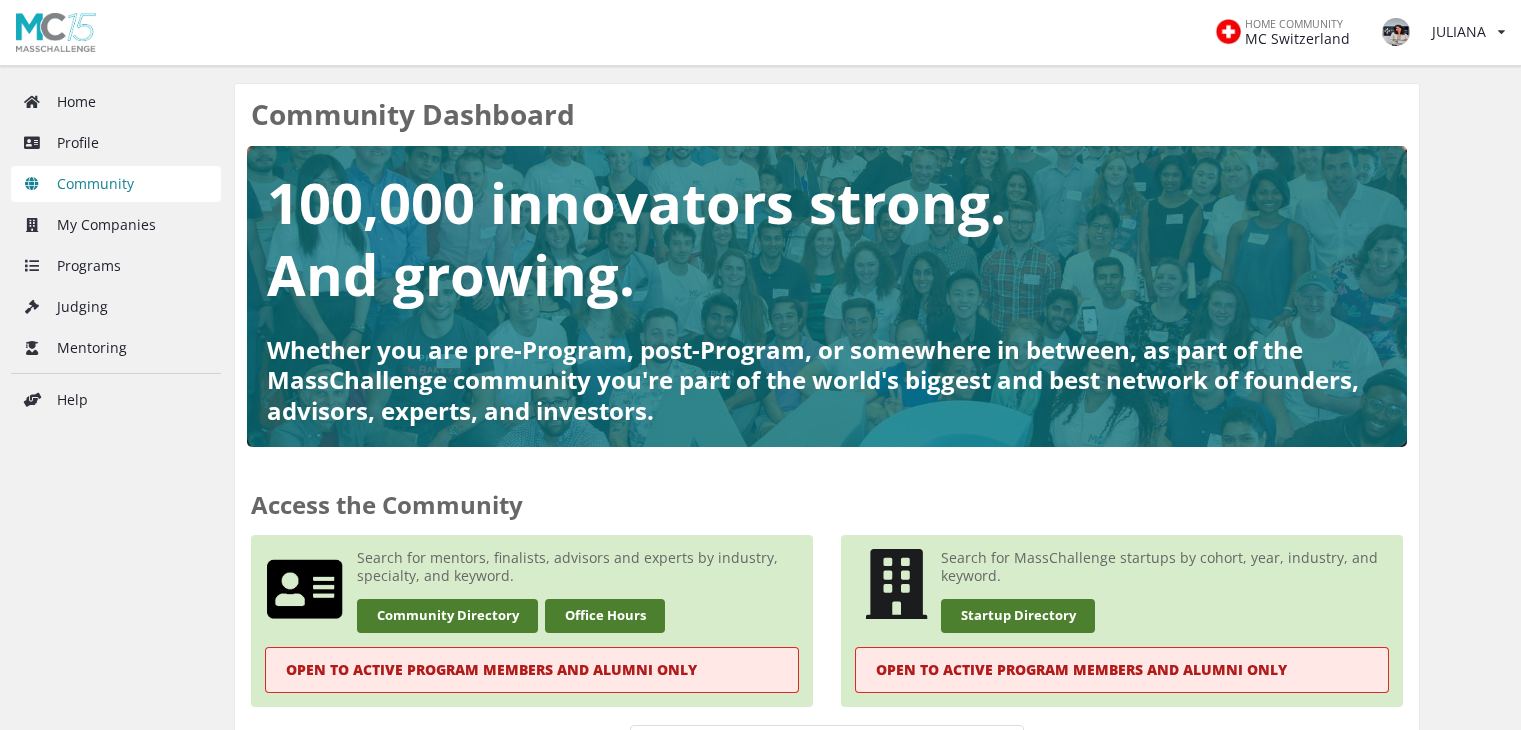 scroll, scrollTop: 0, scrollLeft: 0, axis: both 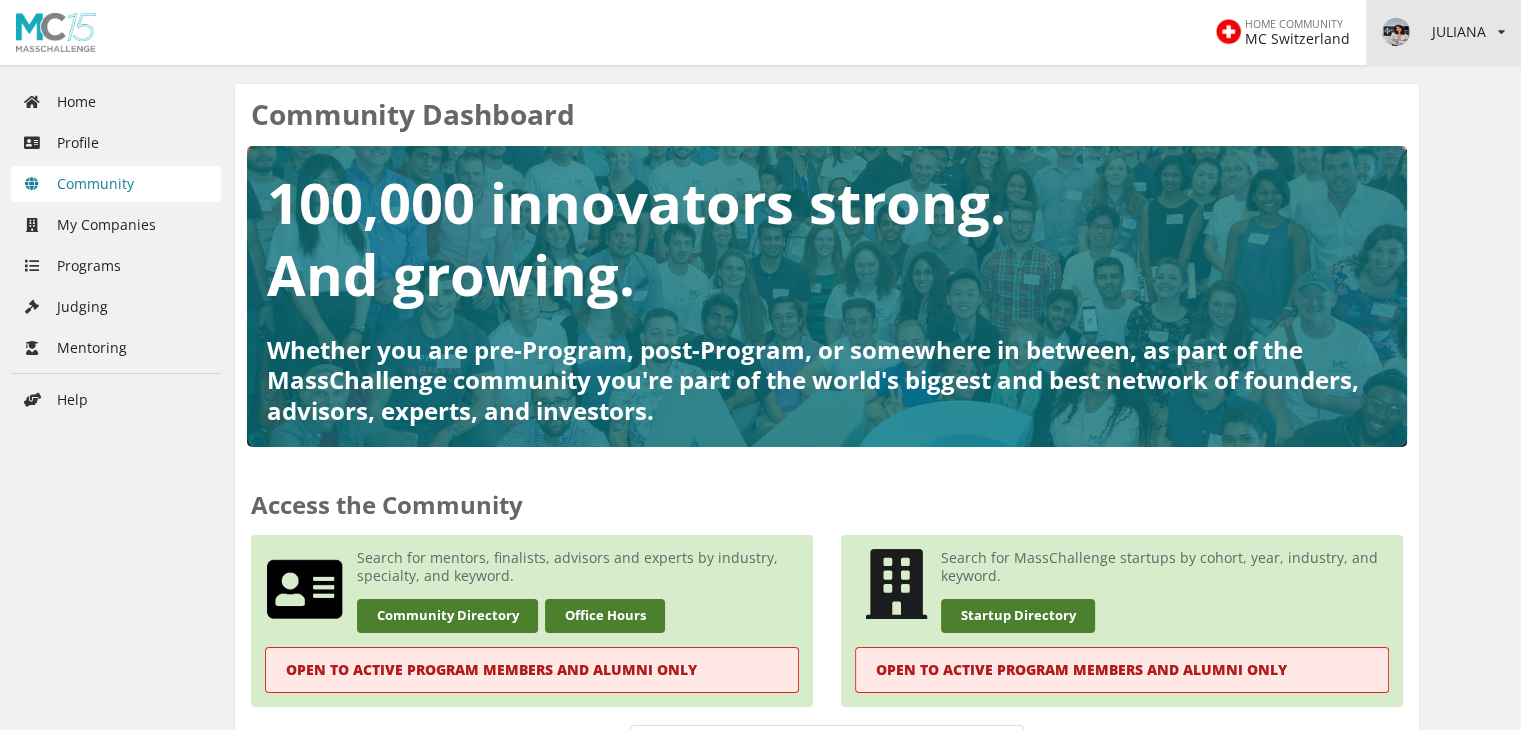click on "JULIANA" at bounding box center (1434, 32) 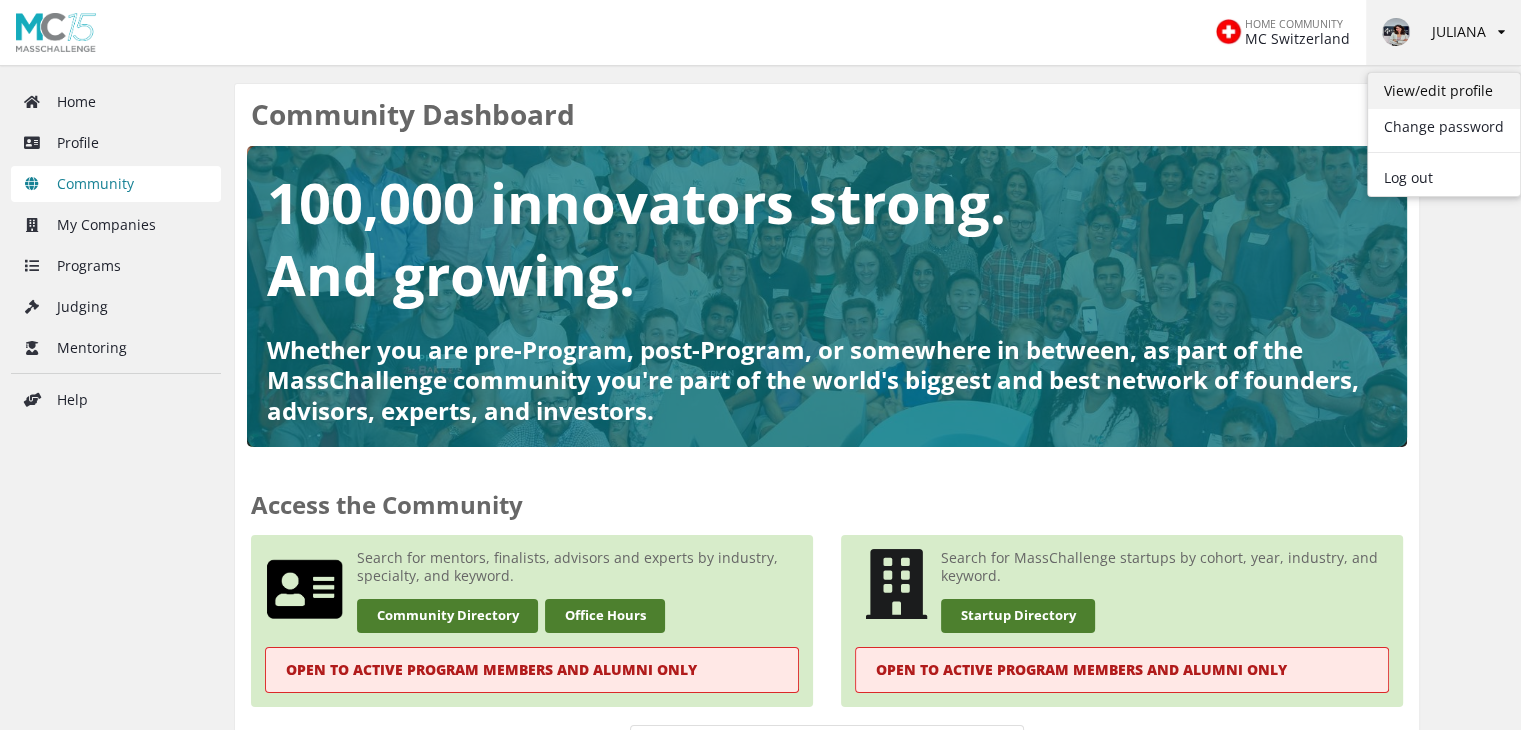 click on "View/edit profile" at bounding box center (1444, 91) 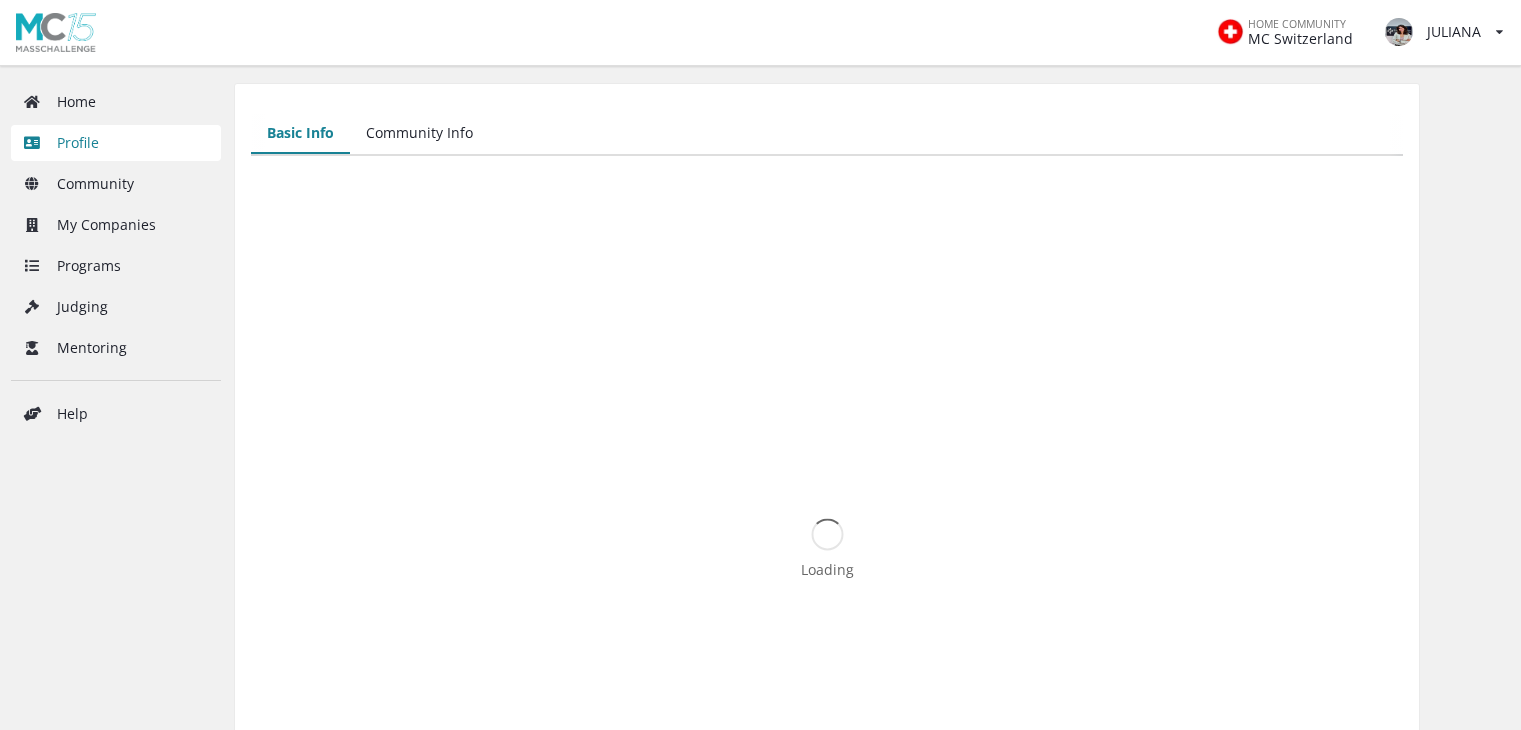 scroll, scrollTop: 0, scrollLeft: 0, axis: both 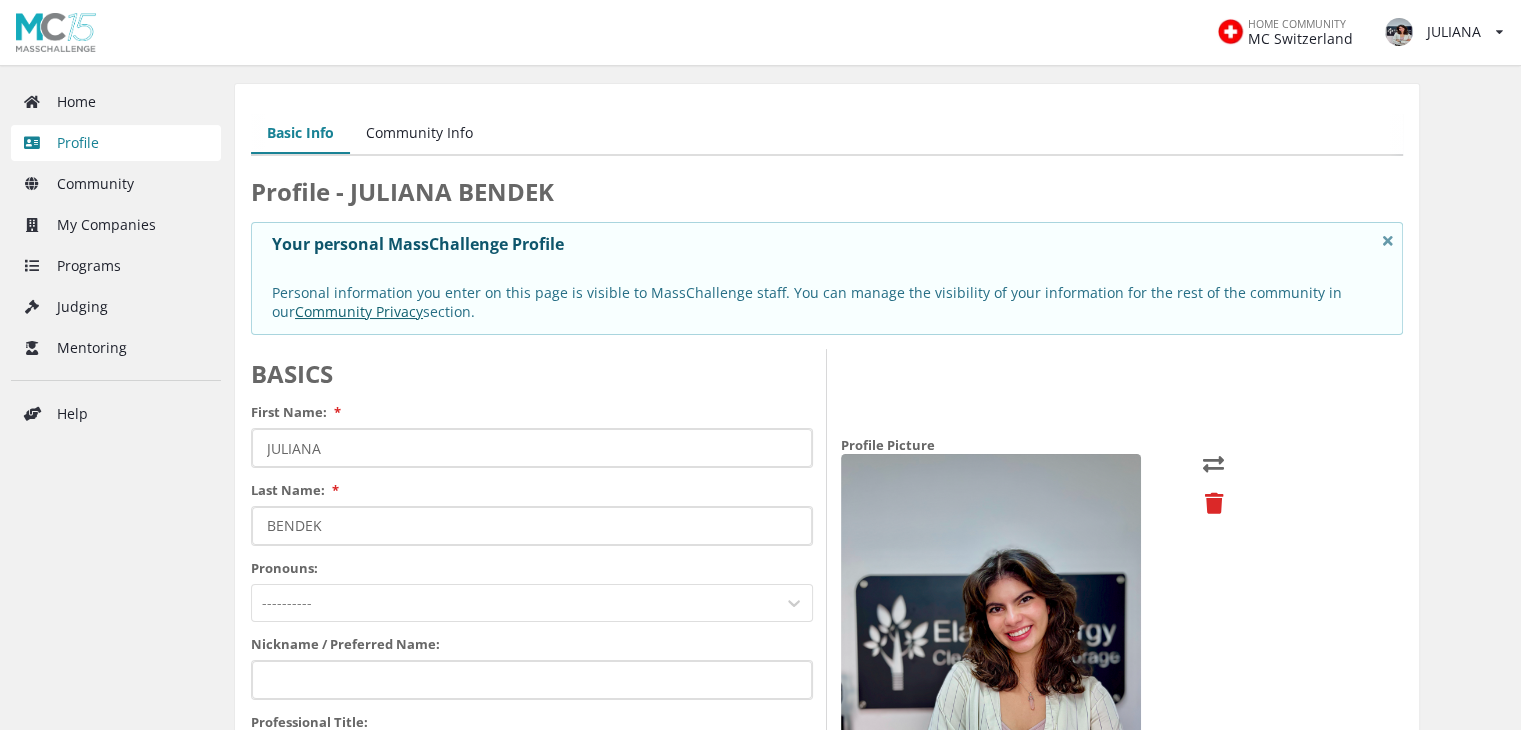 click on "Community Info" at bounding box center (419, 134) 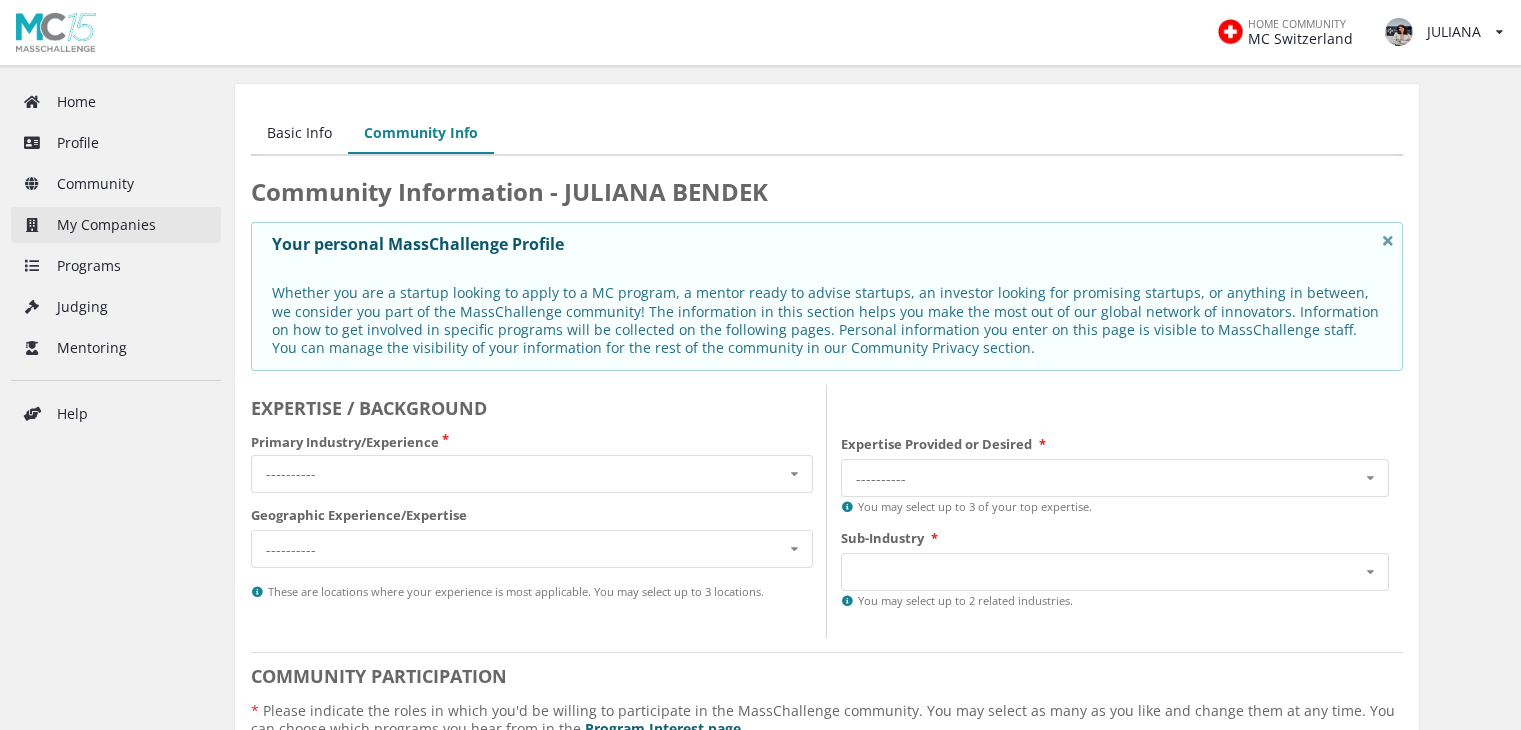 scroll, scrollTop: 0, scrollLeft: 0, axis: both 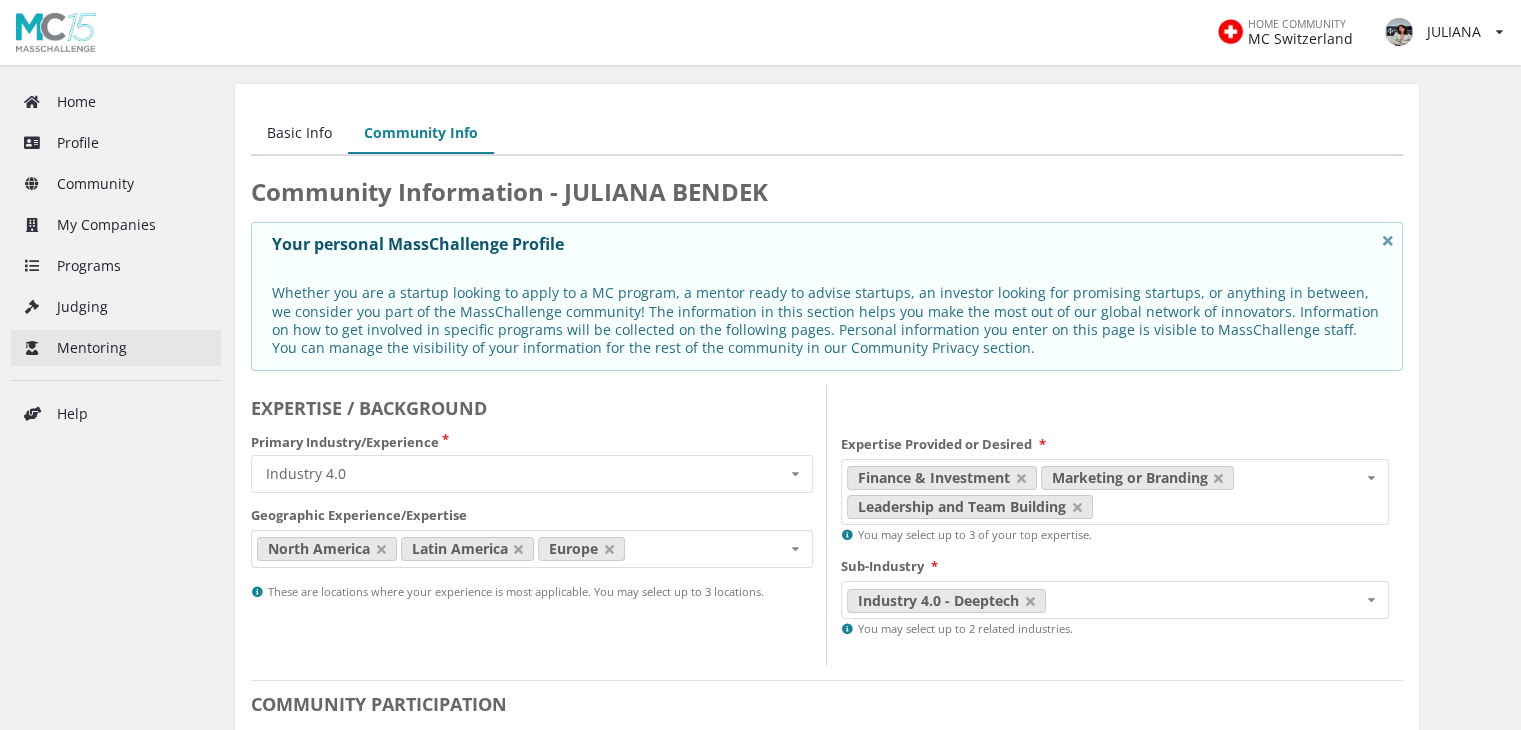 click on "Mentoring" at bounding box center [116, 348] 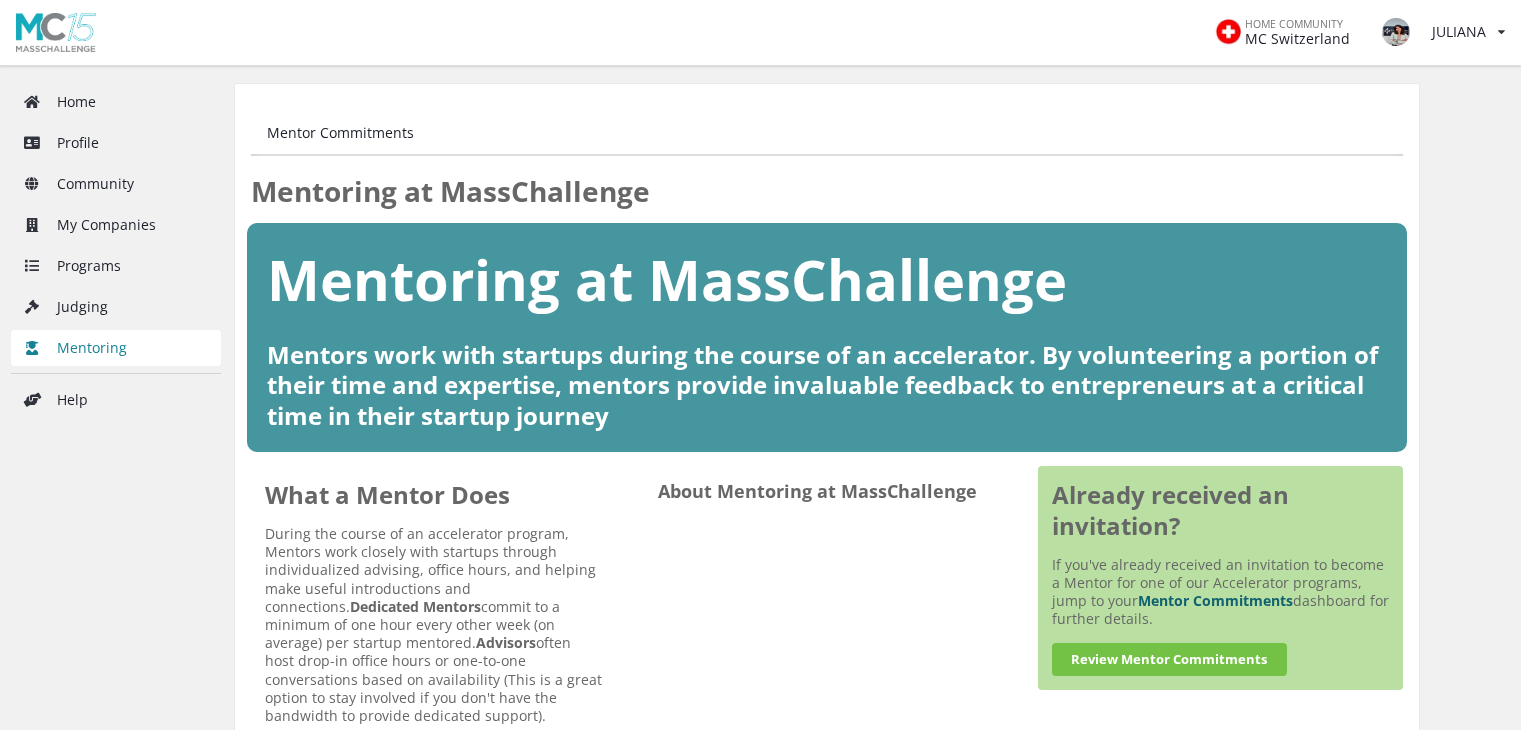 scroll, scrollTop: 0, scrollLeft: 0, axis: both 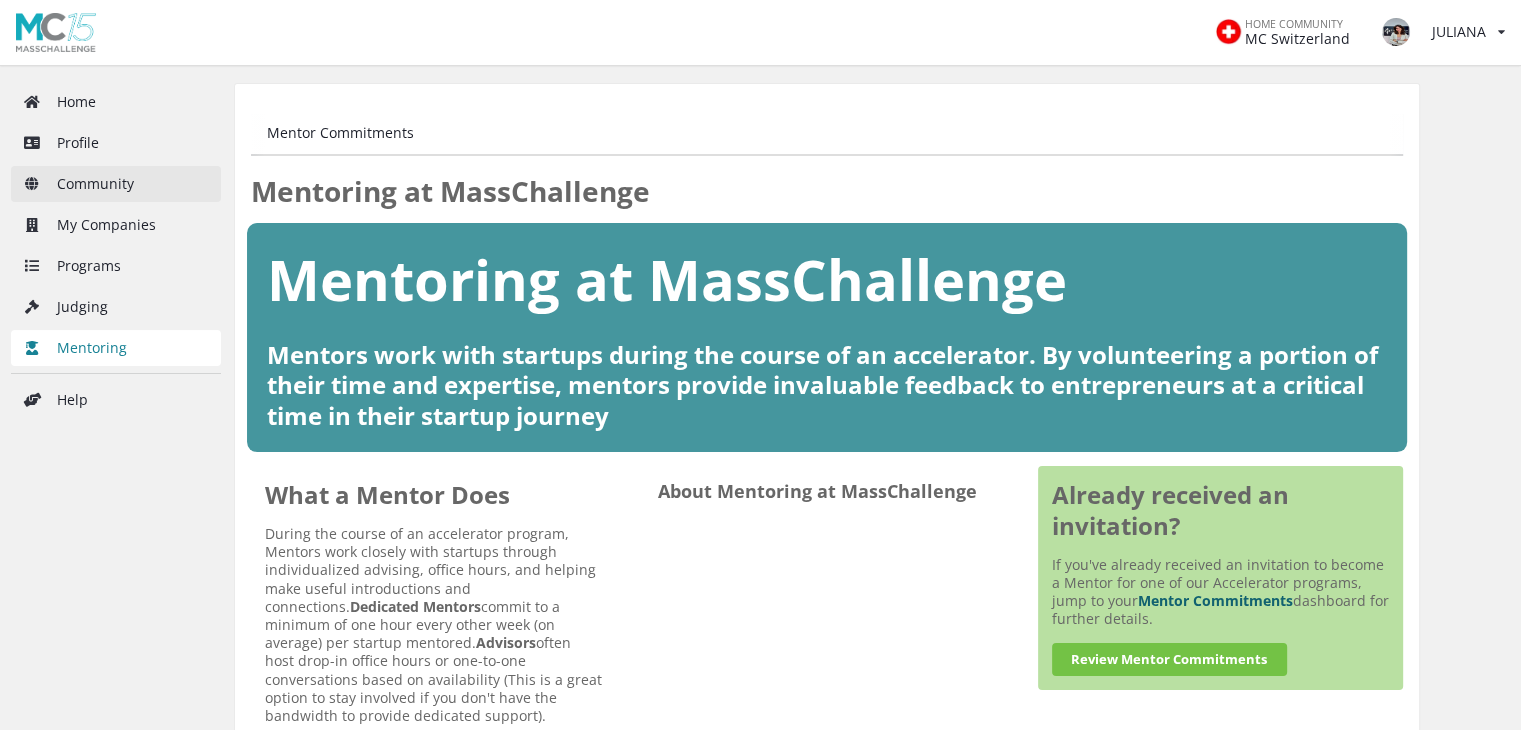 click on "Community" at bounding box center [116, 184] 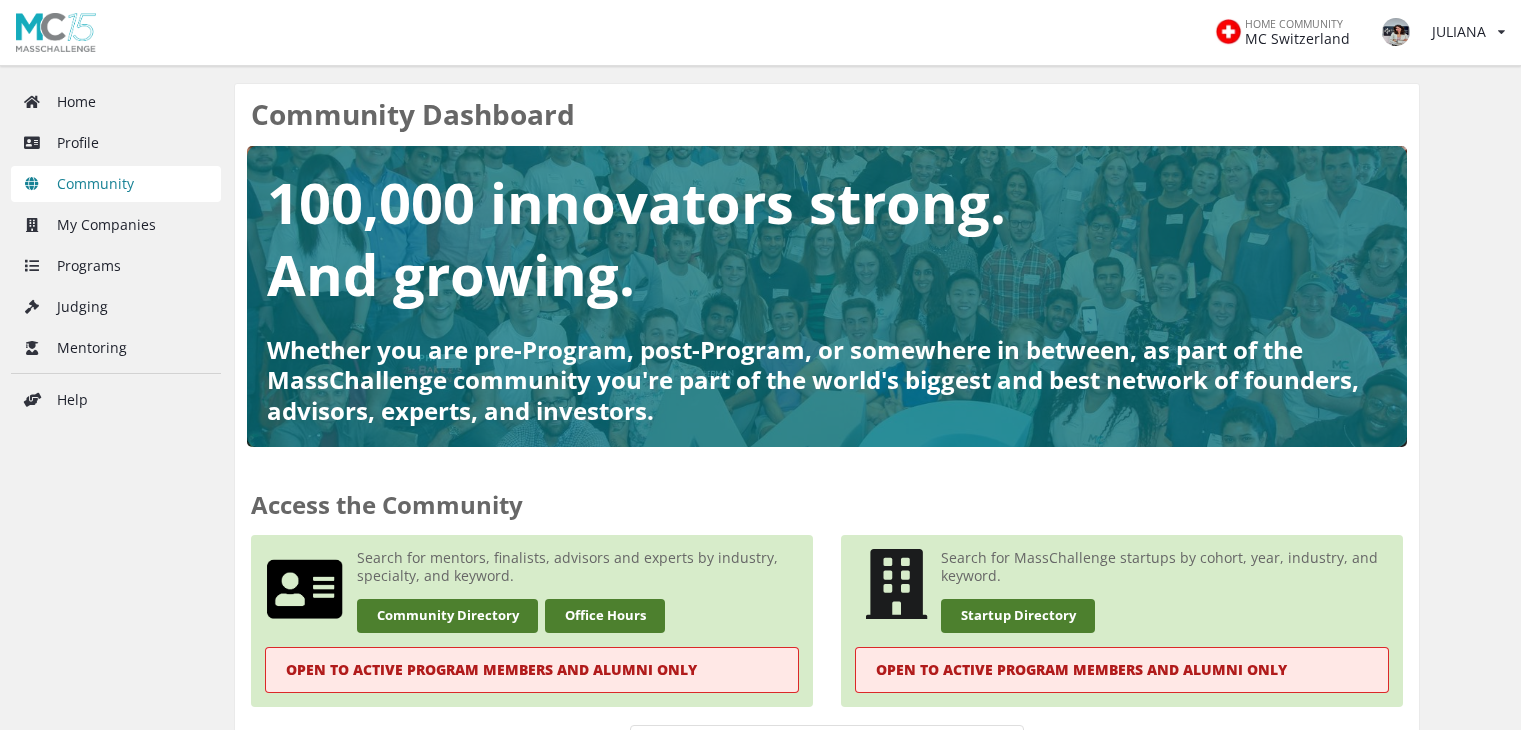 scroll, scrollTop: 0, scrollLeft: 0, axis: both 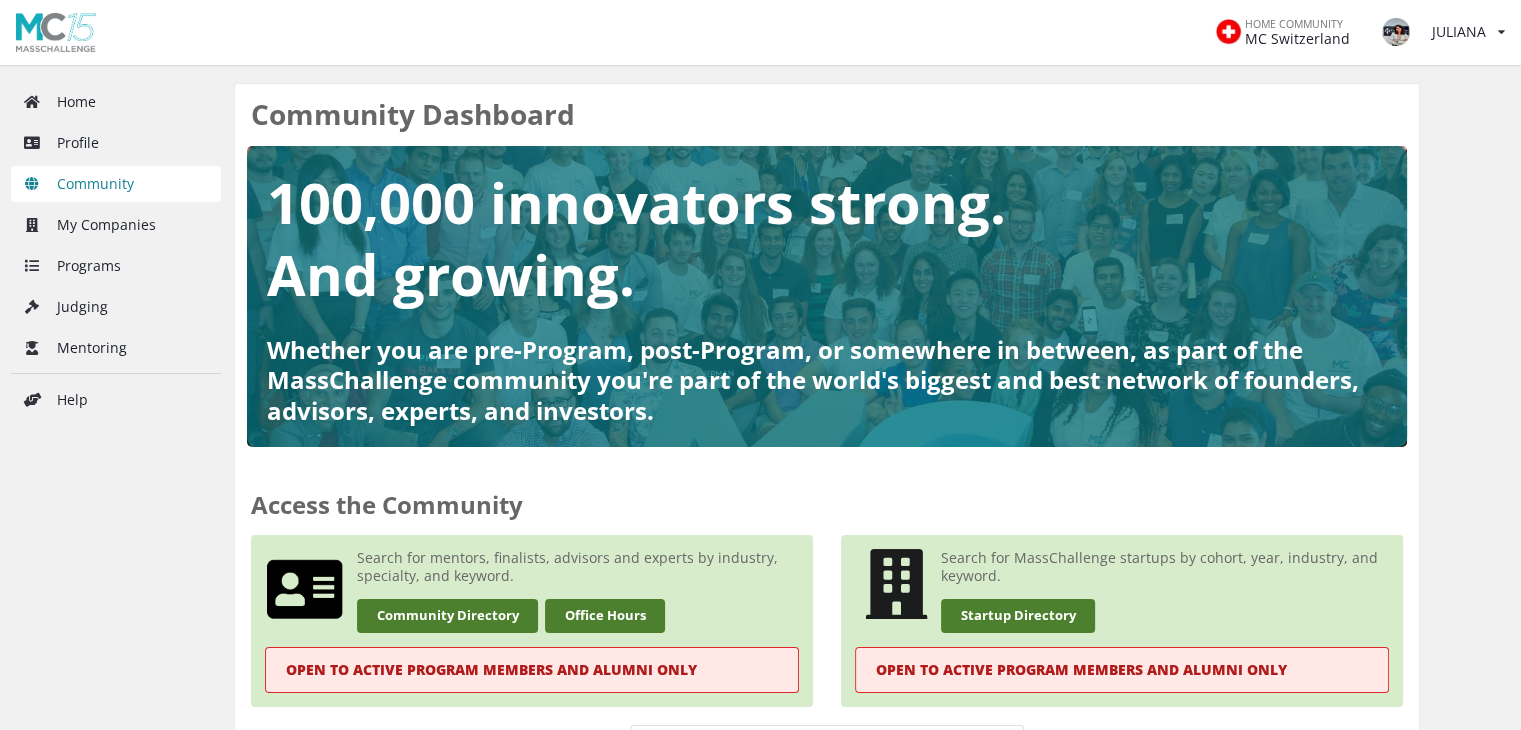 click on "Home" at bounding box center (116, 102) 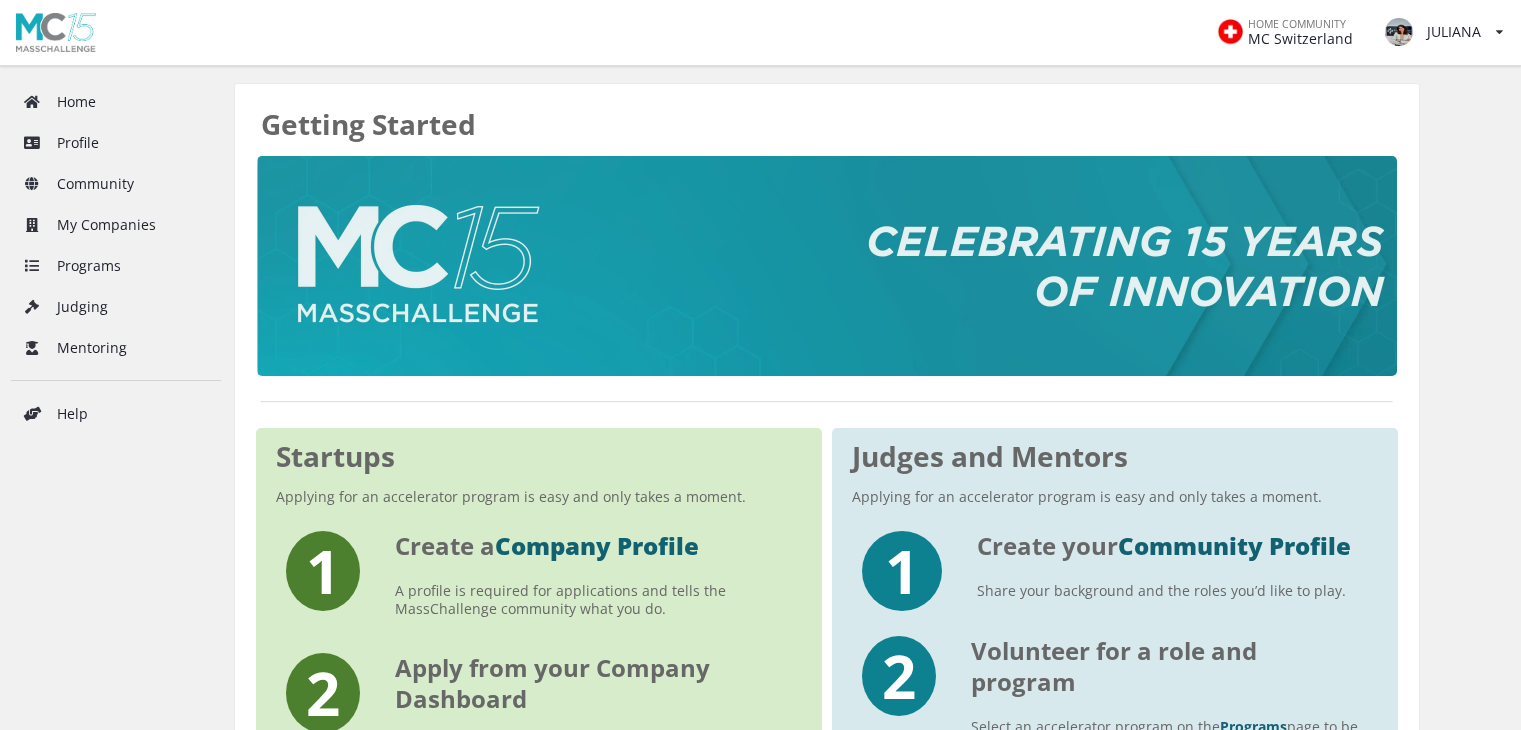scroll, scrollTop: 0, scrollLeft: 0, axis: both 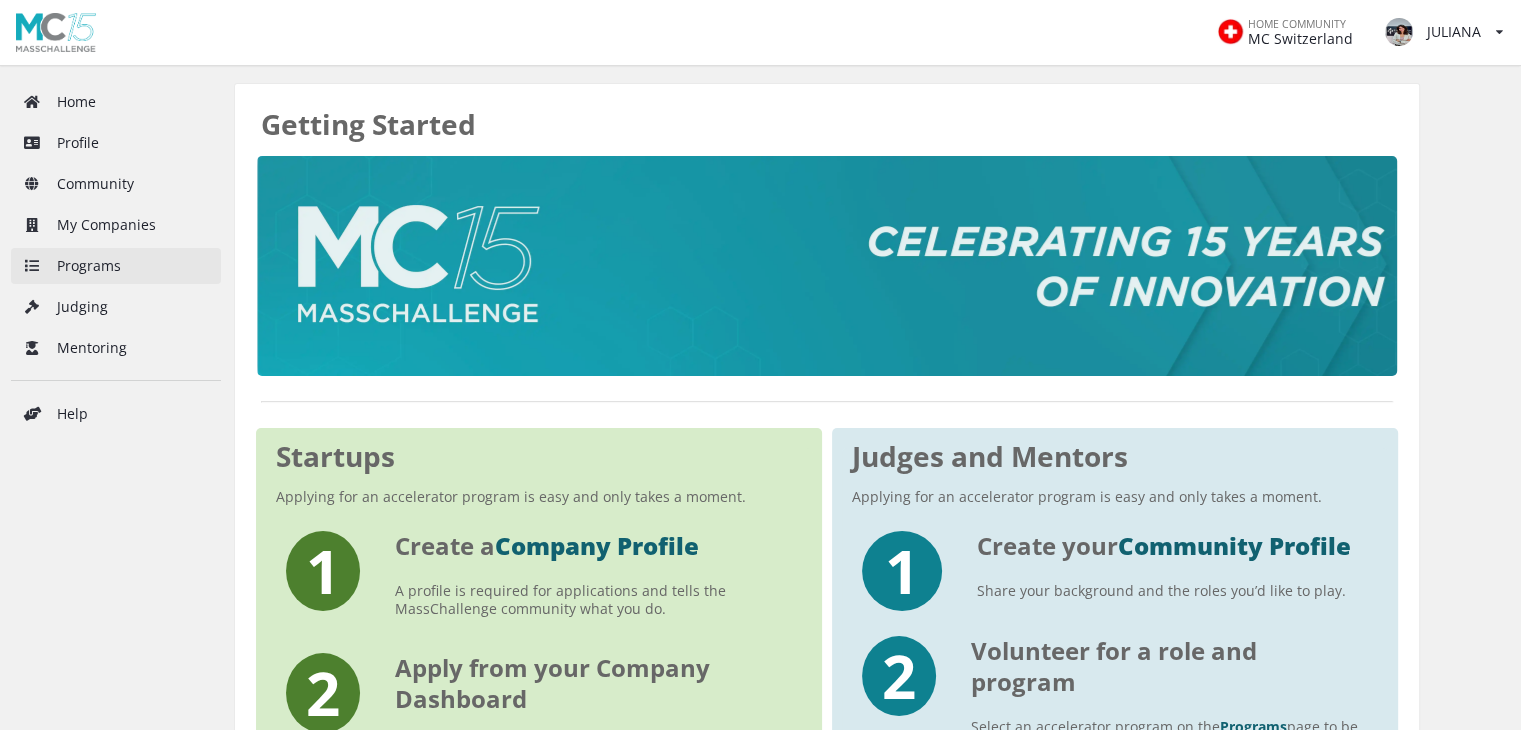 click on "Programs" at bounding box center (116, 266) 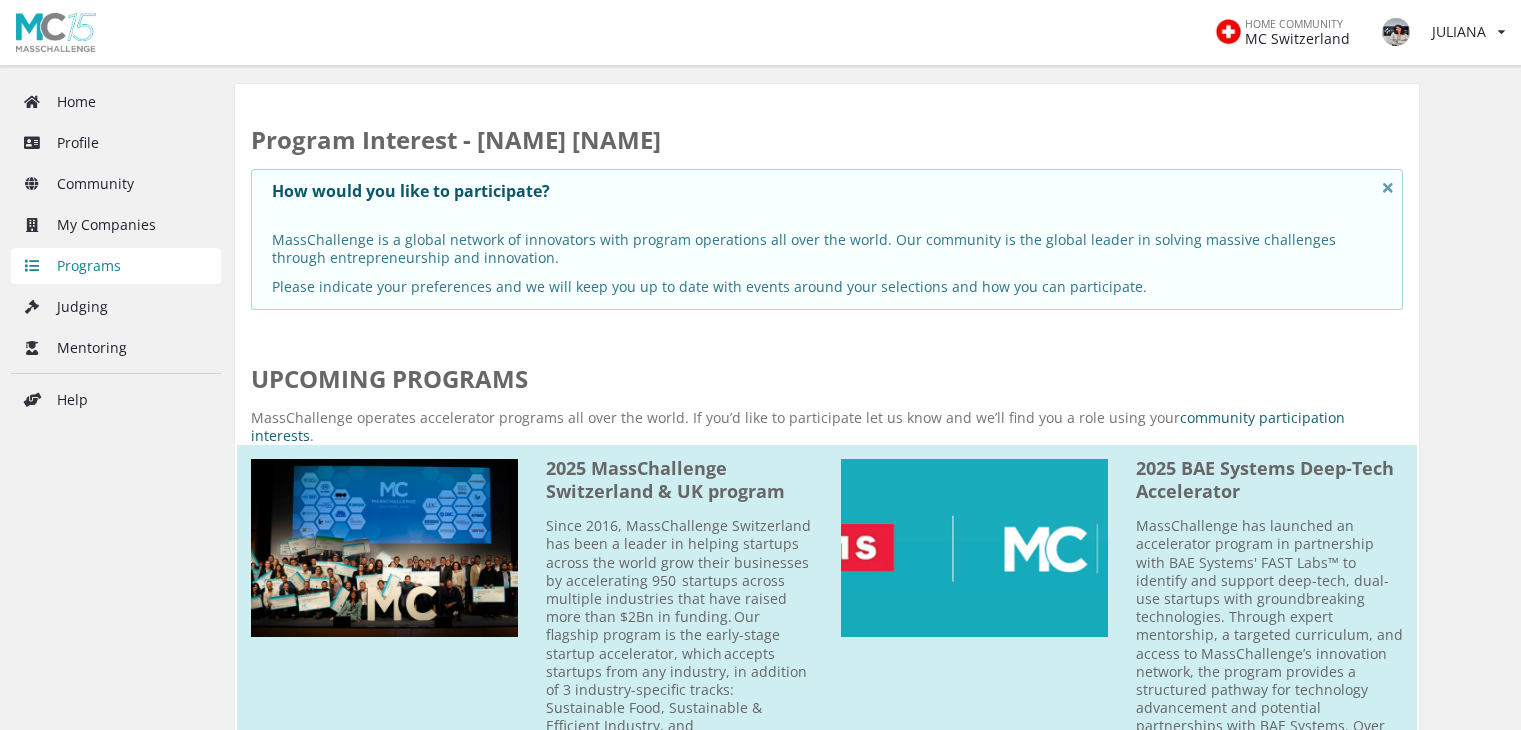 scroll, scrollTop: 0, scrollLeft: 0, axis: both 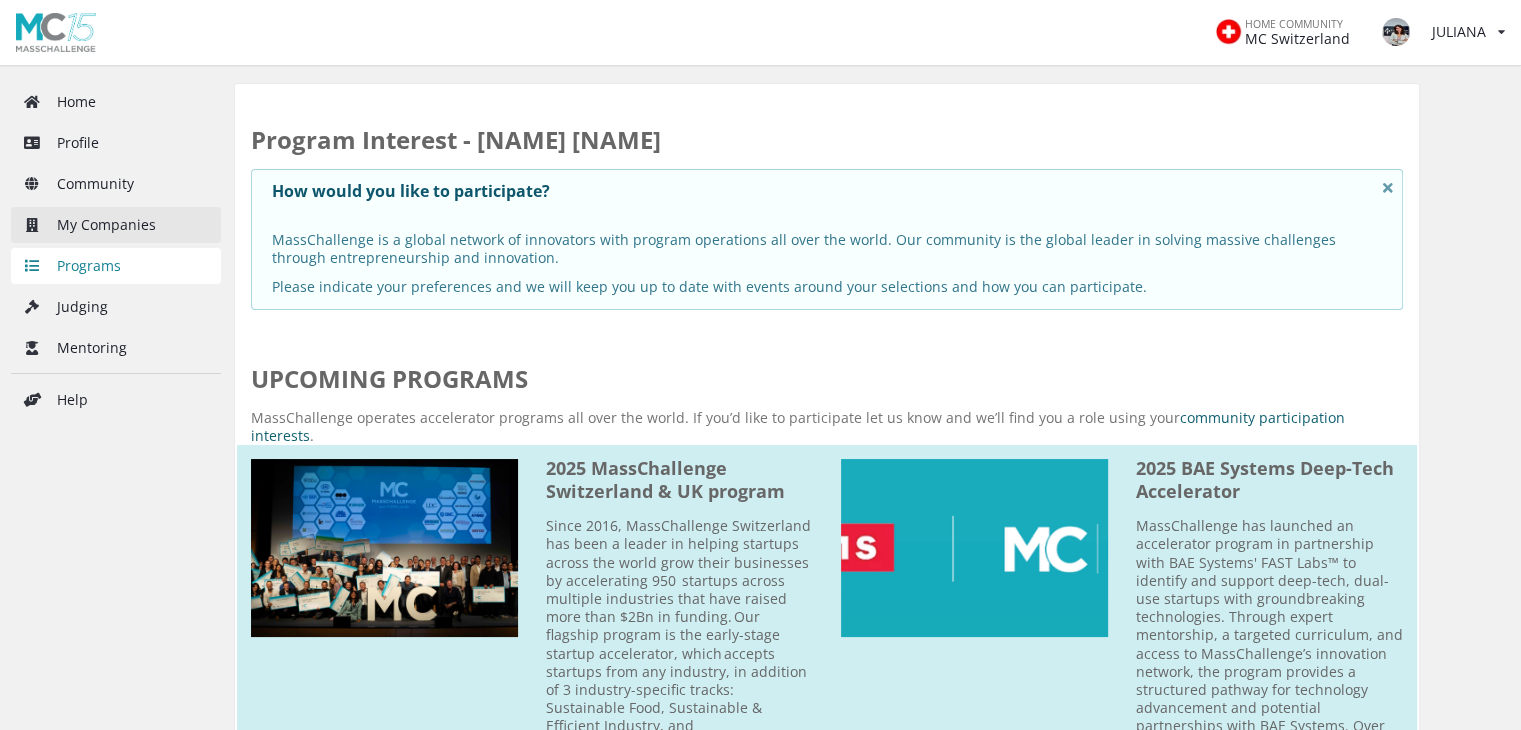 click on "My Companies" at bounding box center [116, 225] 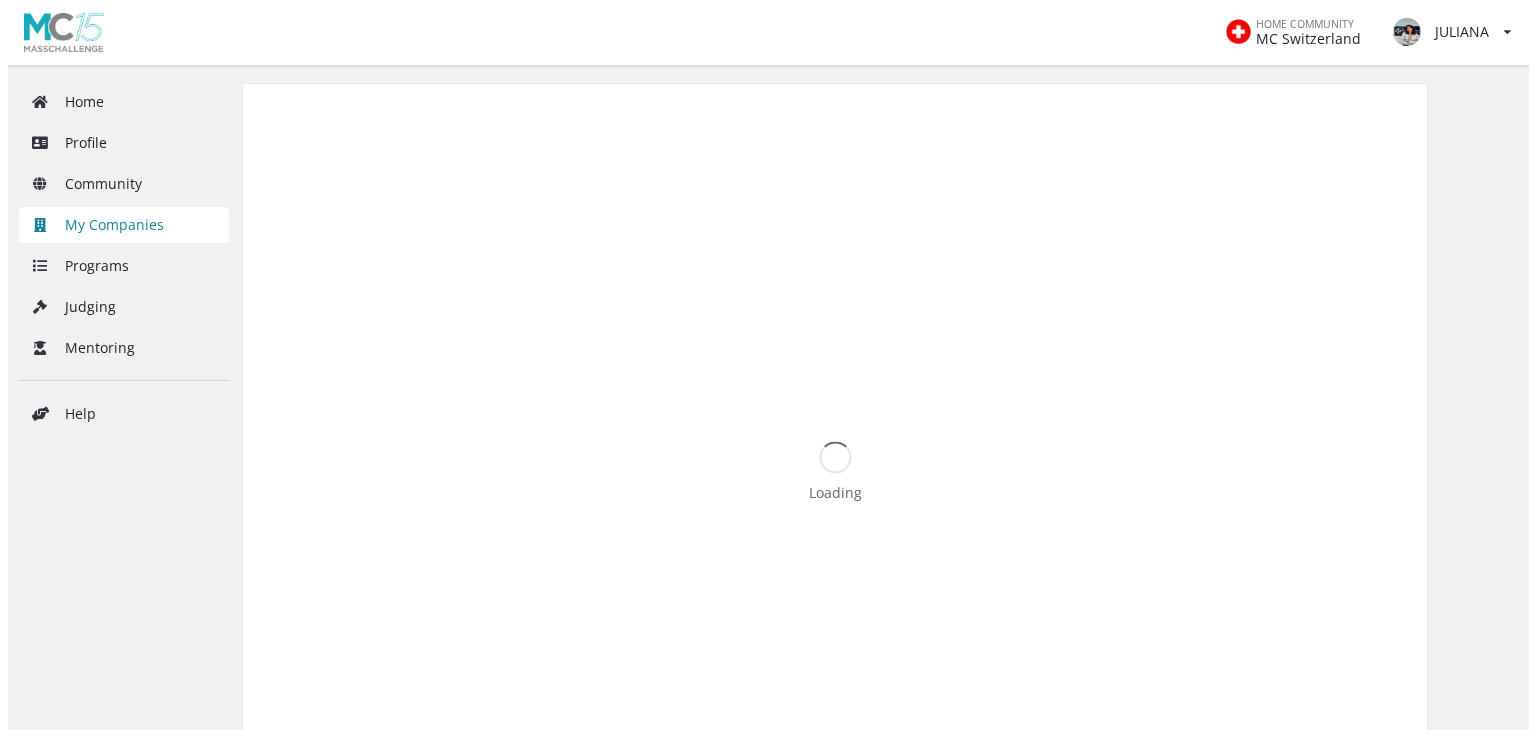 scroll, scrollTop: 0, scrollLeft: 0, axis: both 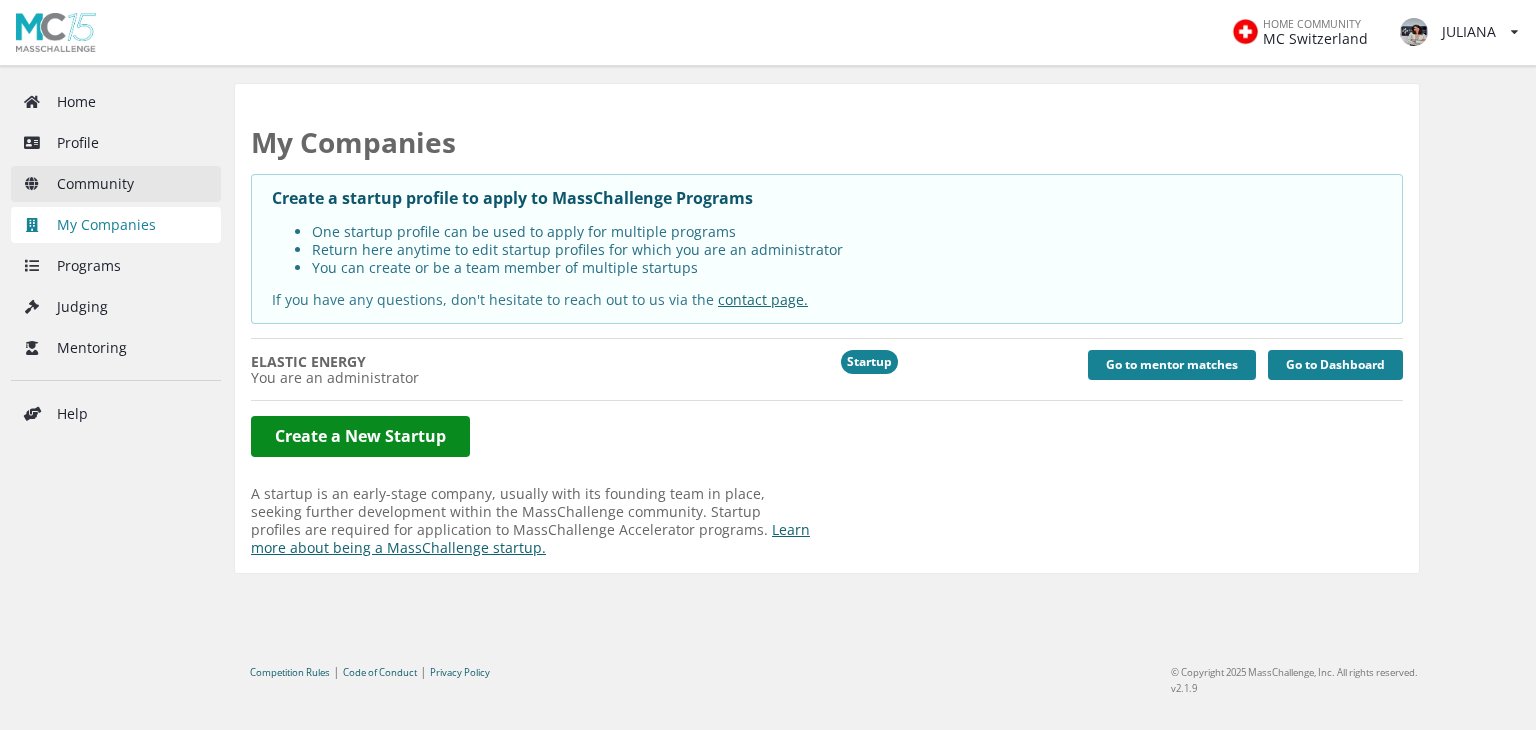 click on "Community" at bounding box center [116, 184] 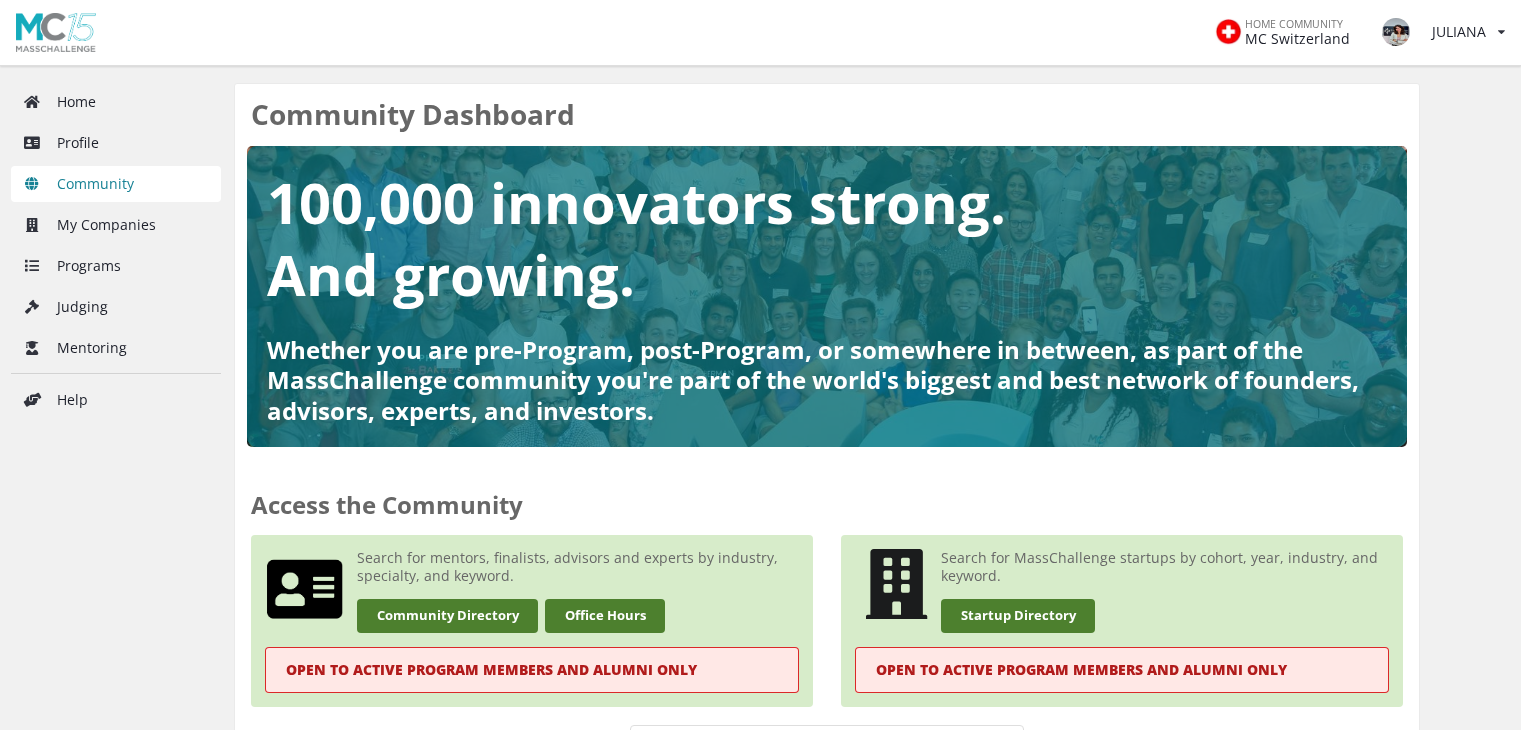 click on "My Companies" at bounding box center [116, 225] 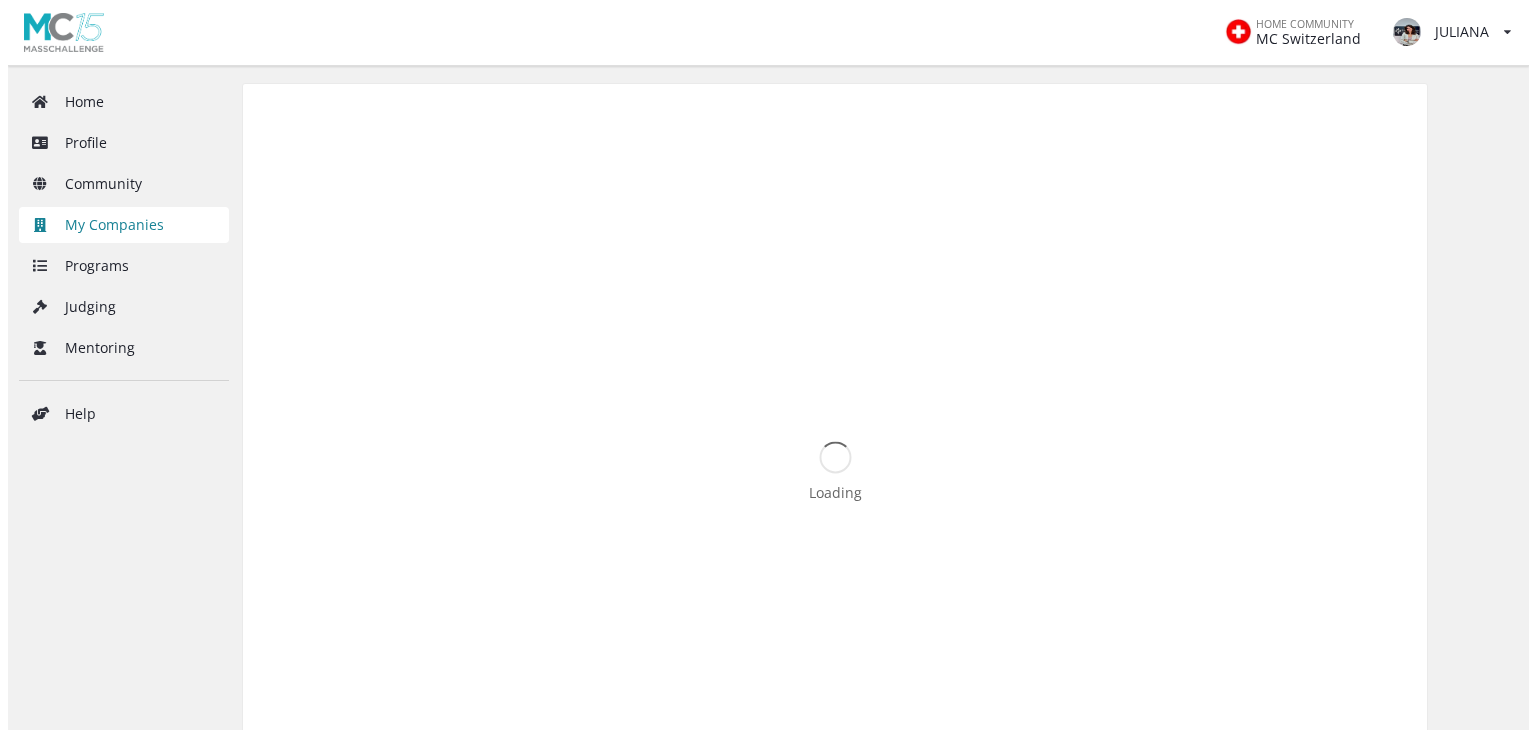 scroll, scrollTop: 0, scrollLeft: 0, axis: both 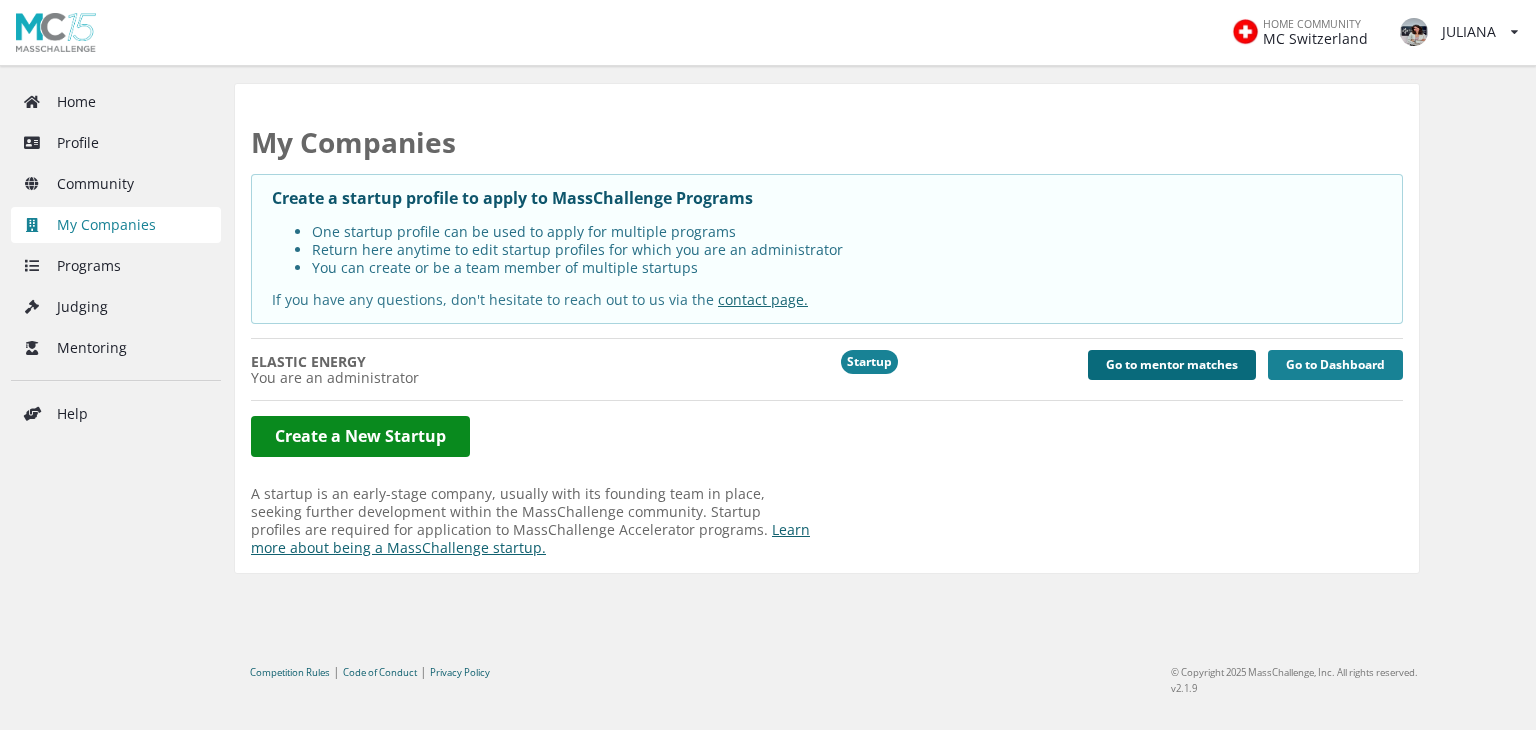 click on "Go to mentor matches" at bounding box center [1172, 365] 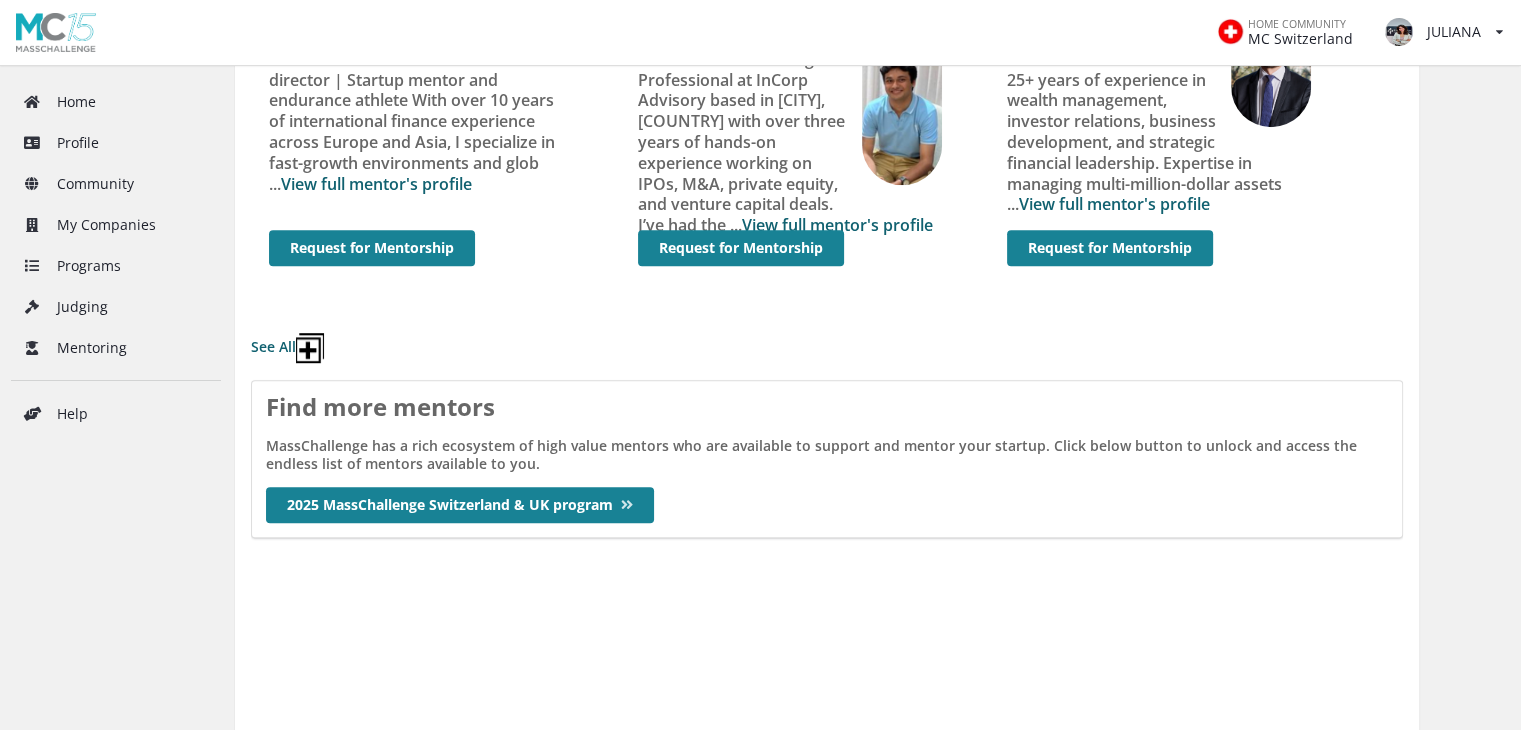 scroll, scrollTop: 1219, scrollLeft: 0, axis: vertical 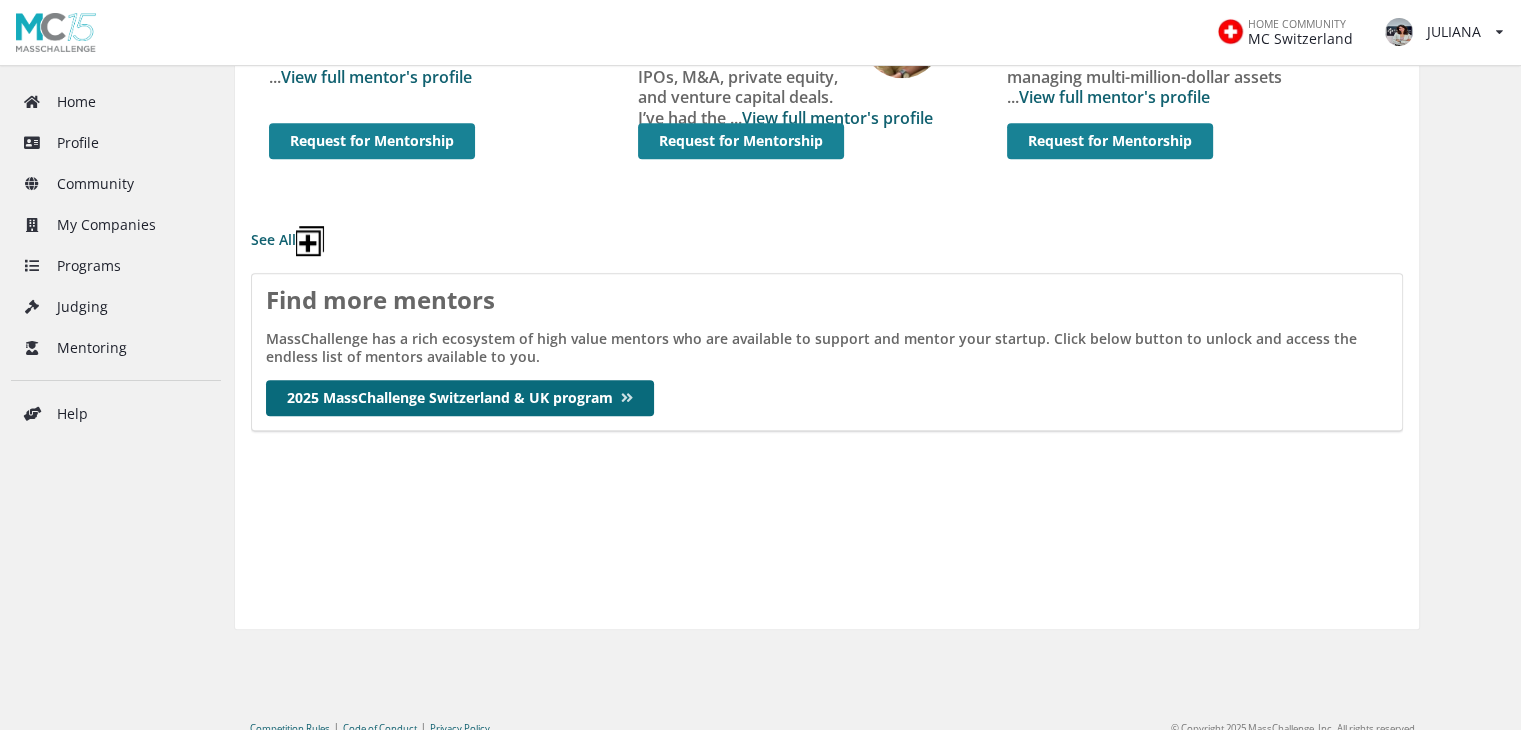 click on "2025 MassChallenge Switzerland & UK program" at bounding box center [460, 398] 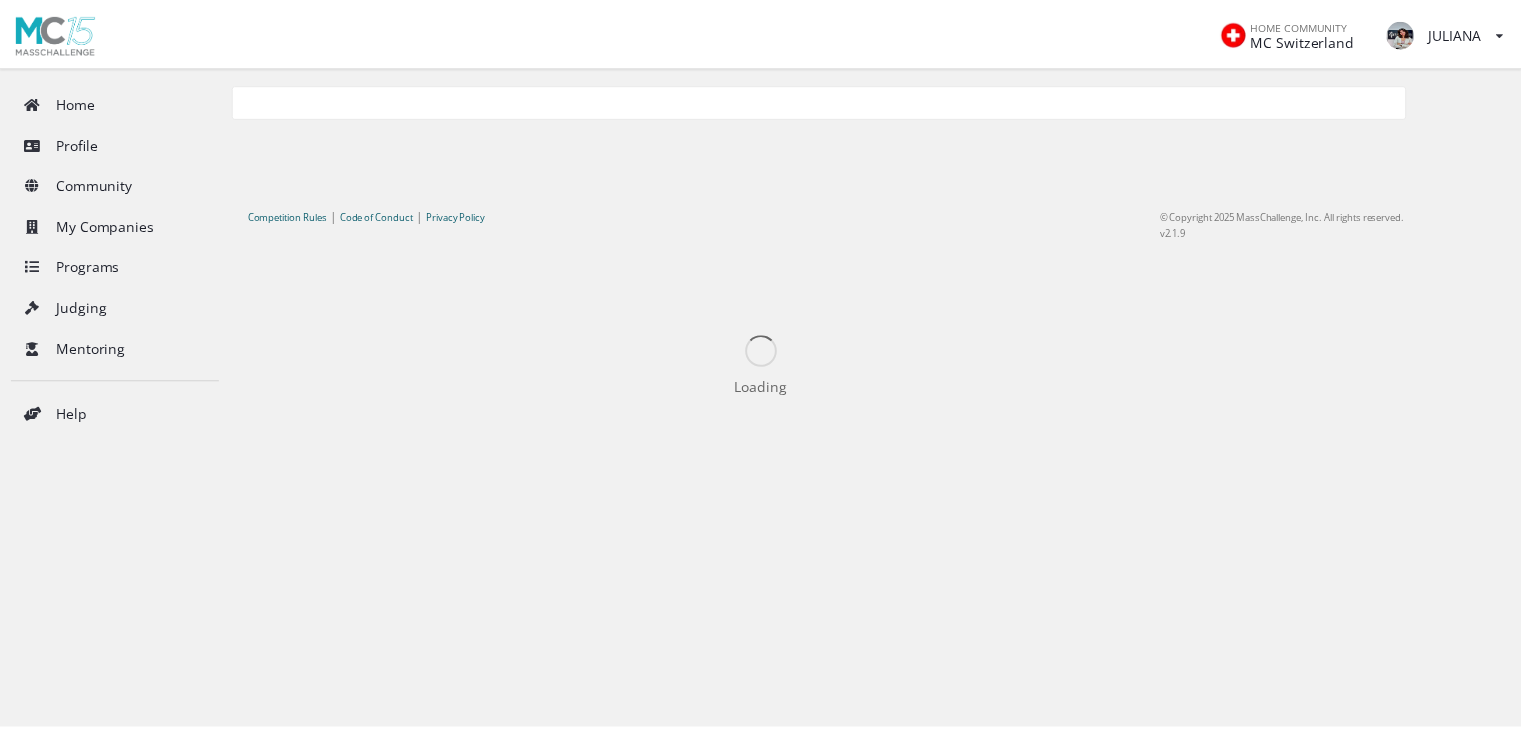 scroll, scrollTop: 0, scrollLeft: 0, axis: both 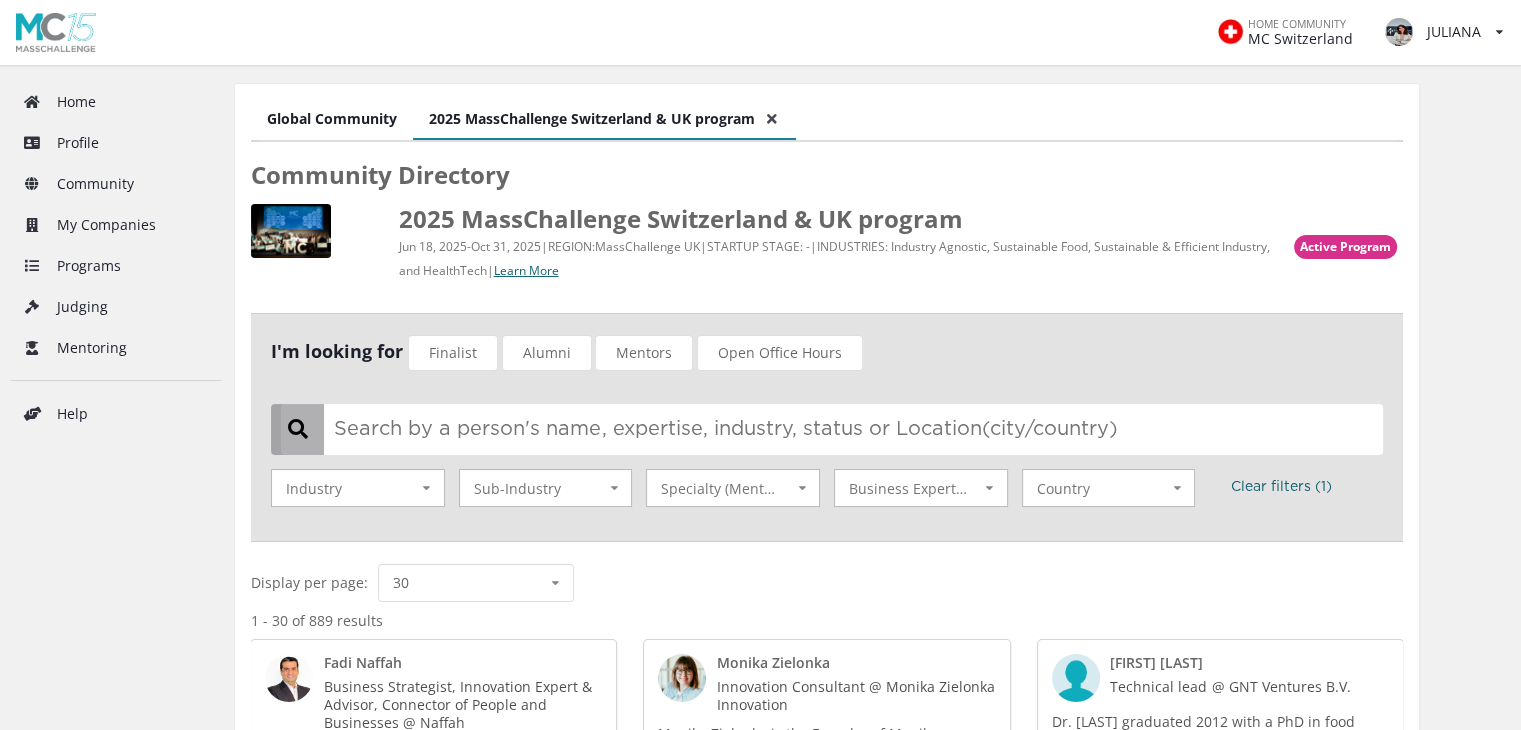 click at bounding box center [832, 429] 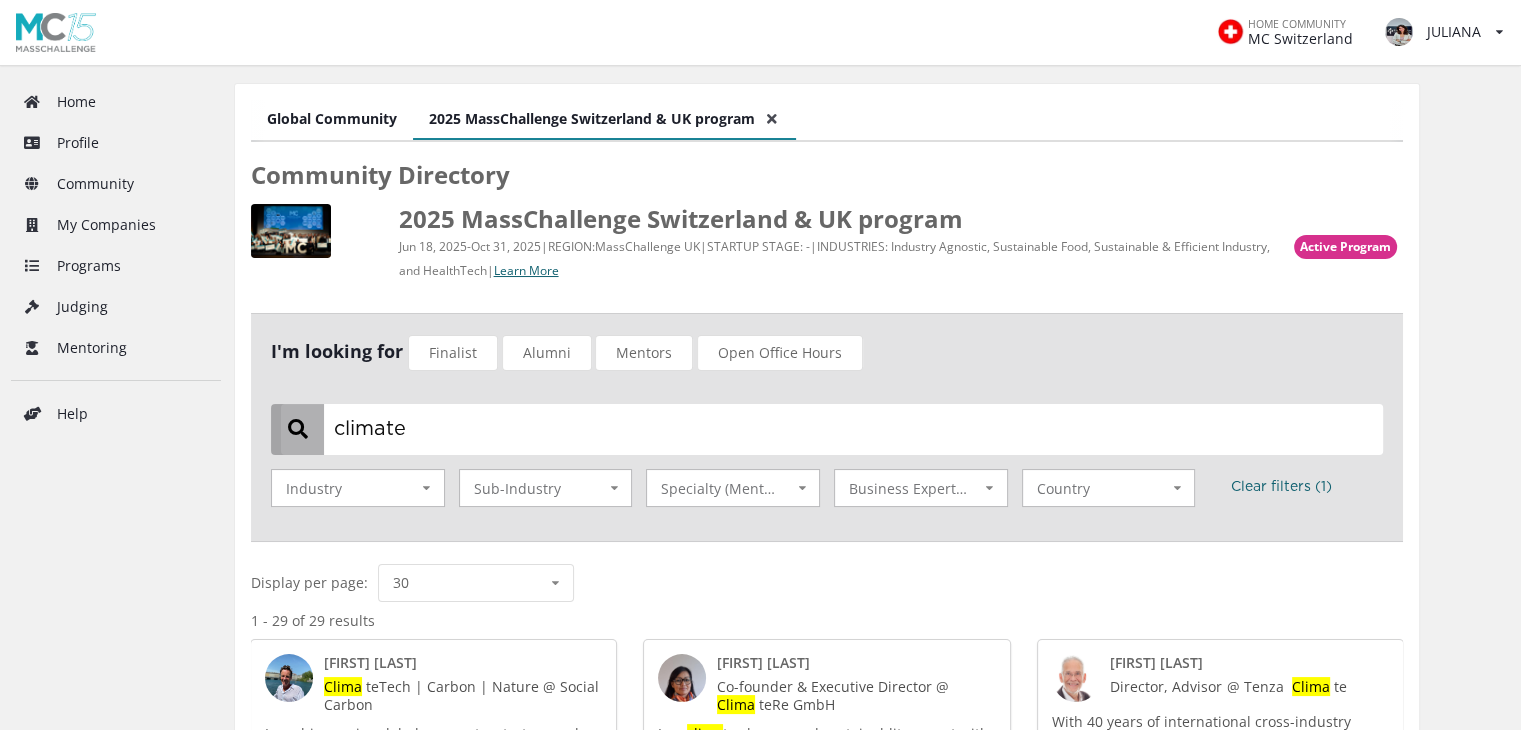 type on "climate" 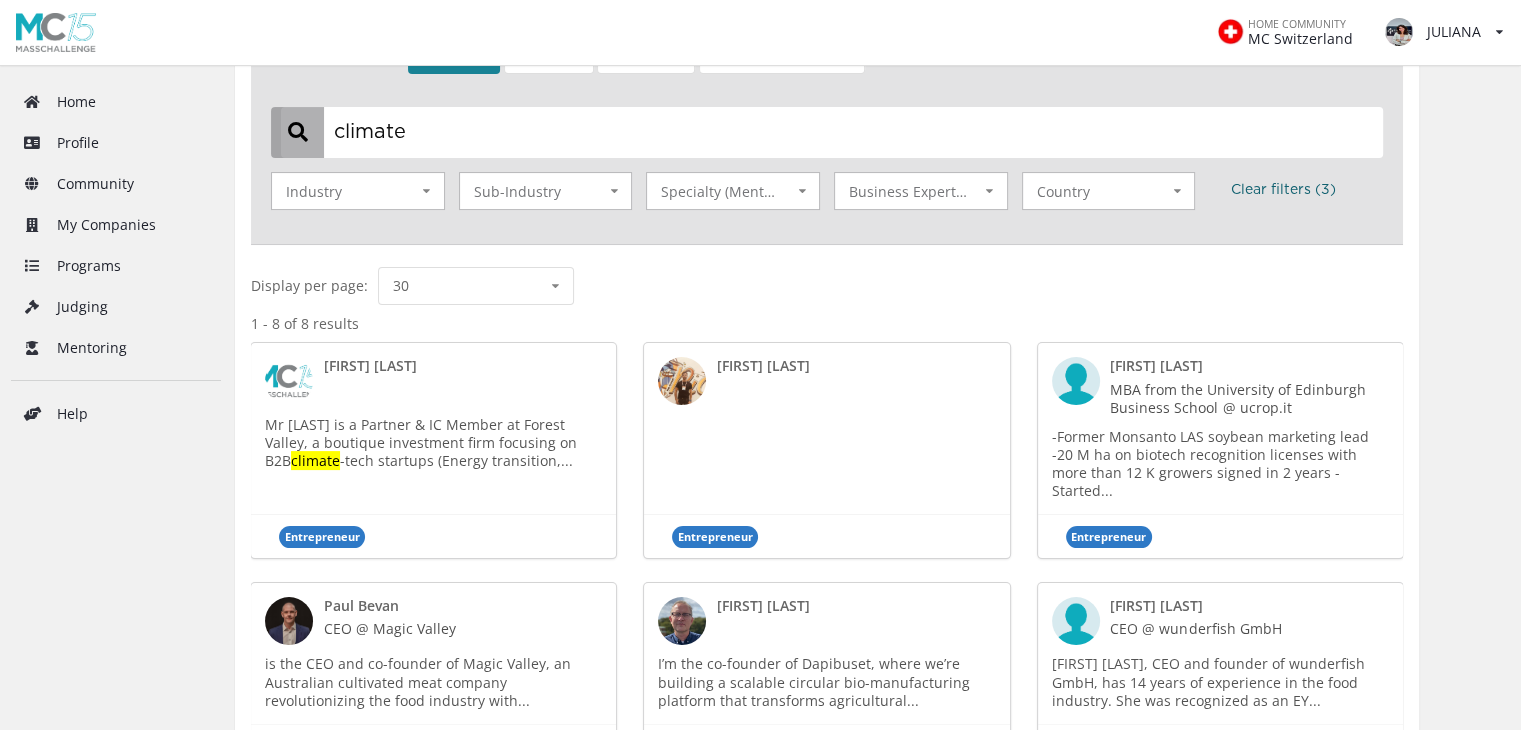scroll, scrollTop: 300, scrollLeft: 0, axis: vertical 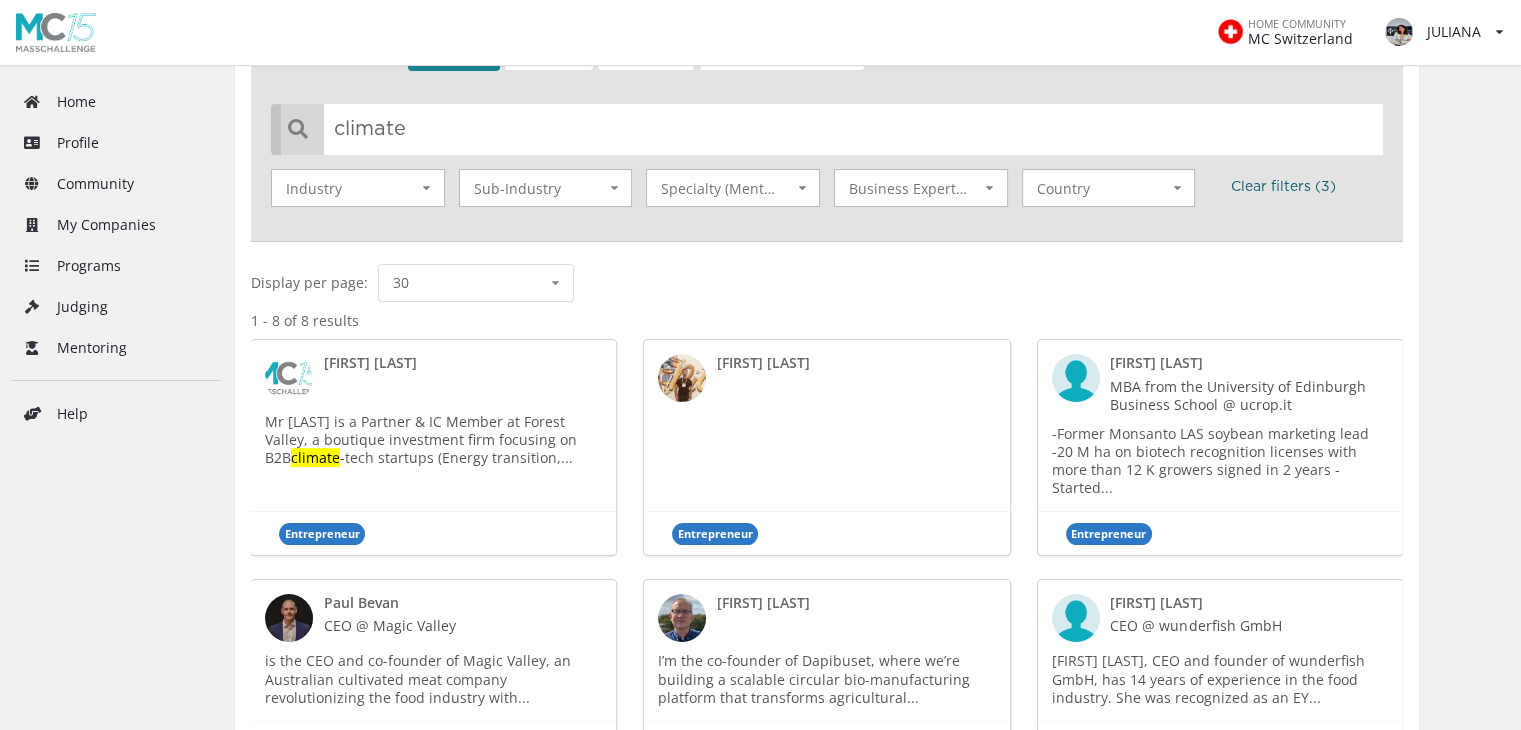 drag, startPoint x: 358, startPoint y: 364, endPoint x: 316, endPoint y: 453, distance: 98.4124 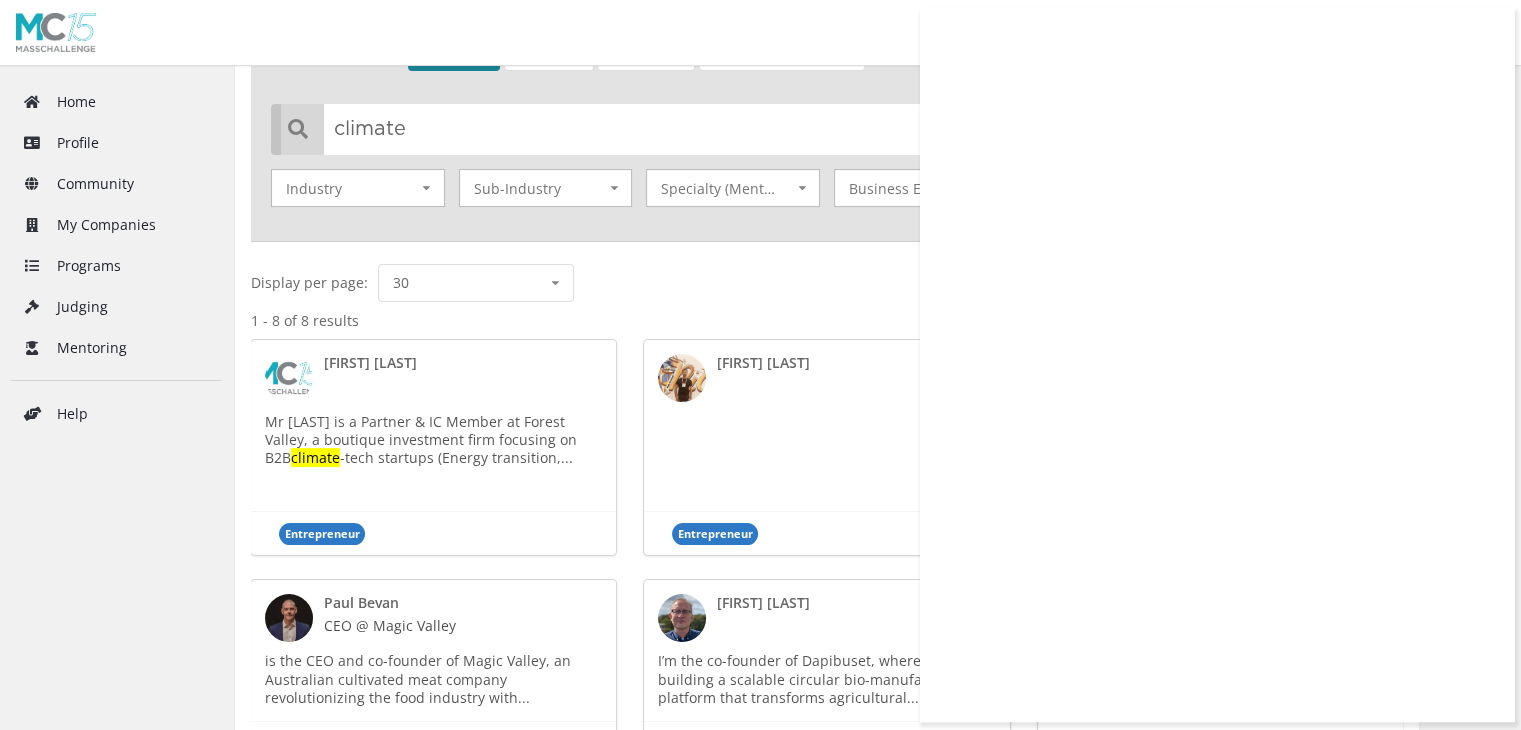 click on "Filippo Lombardi" at bounding box center (370, 362) 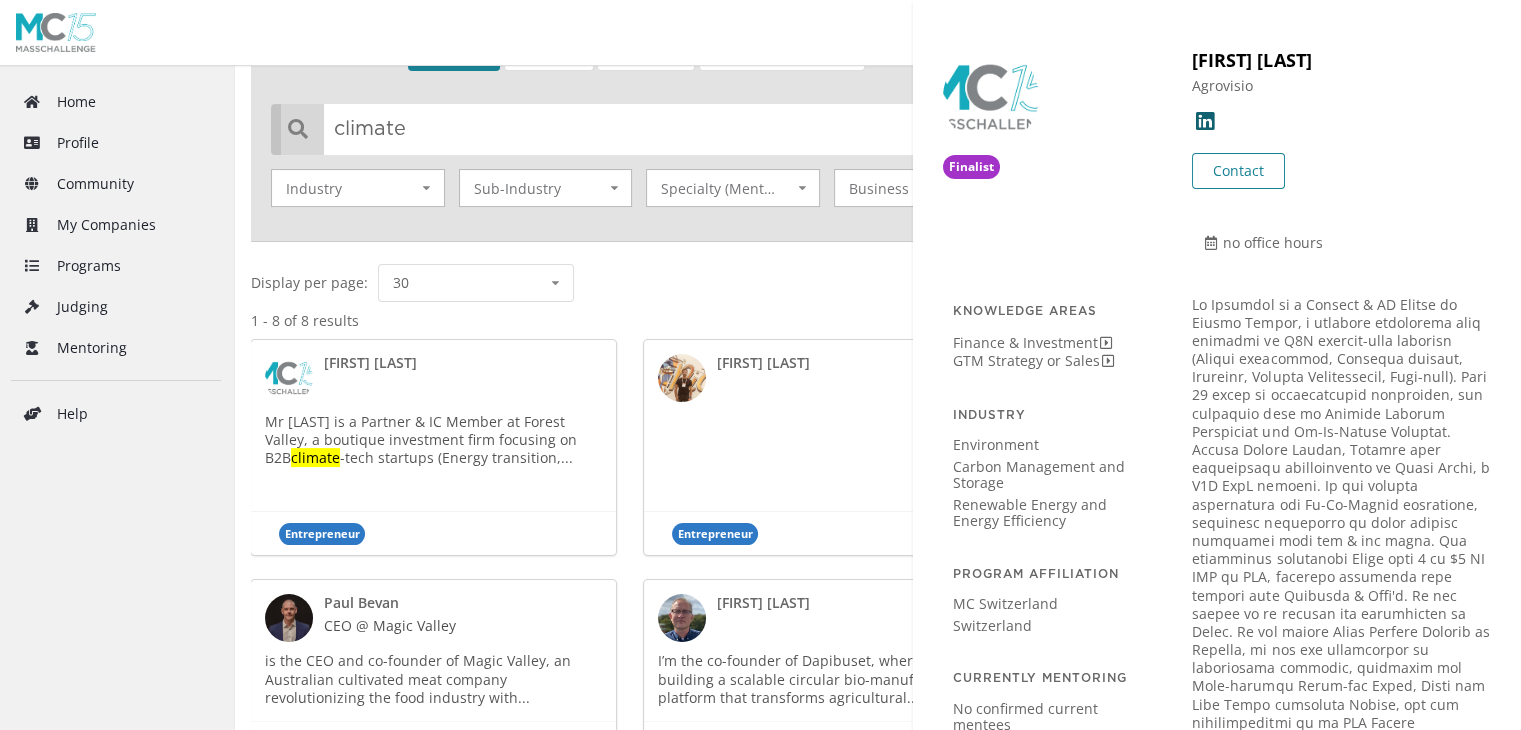 scroll, scrollTop: 0, scrollLeft: 0, axis: both 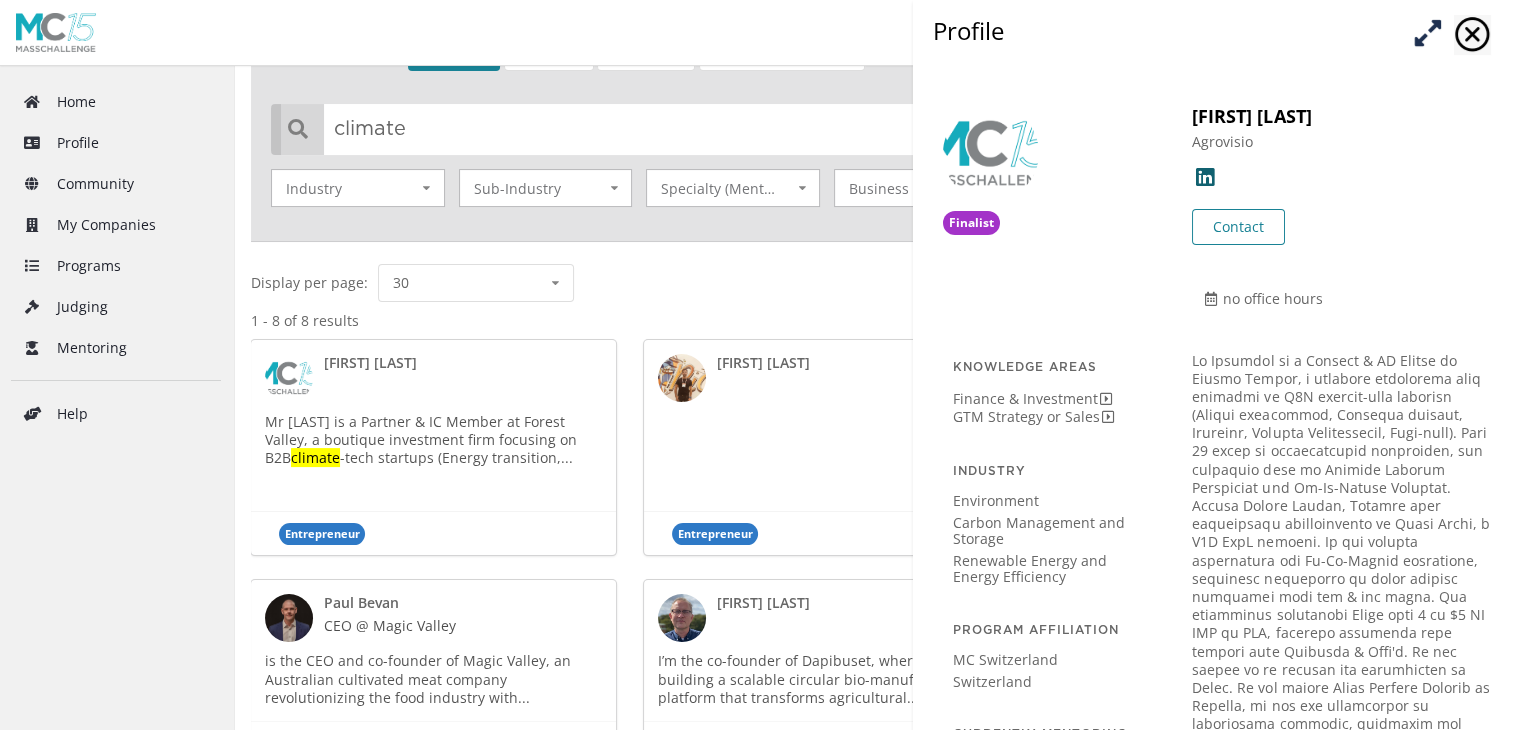 click at bounding box center (1427, 32) 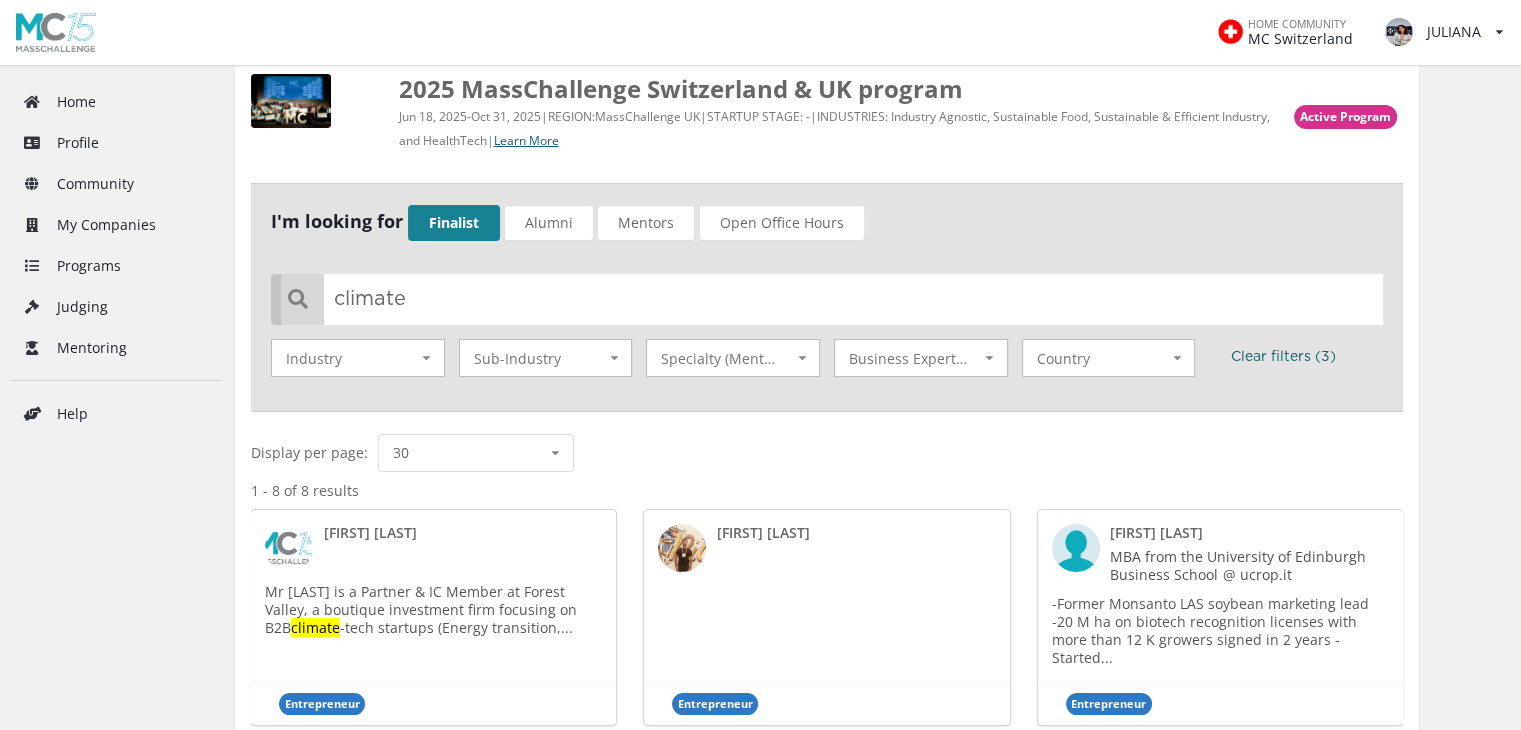 scroll, scrollTop: 81, scrollLeft: 0, axis: vertical 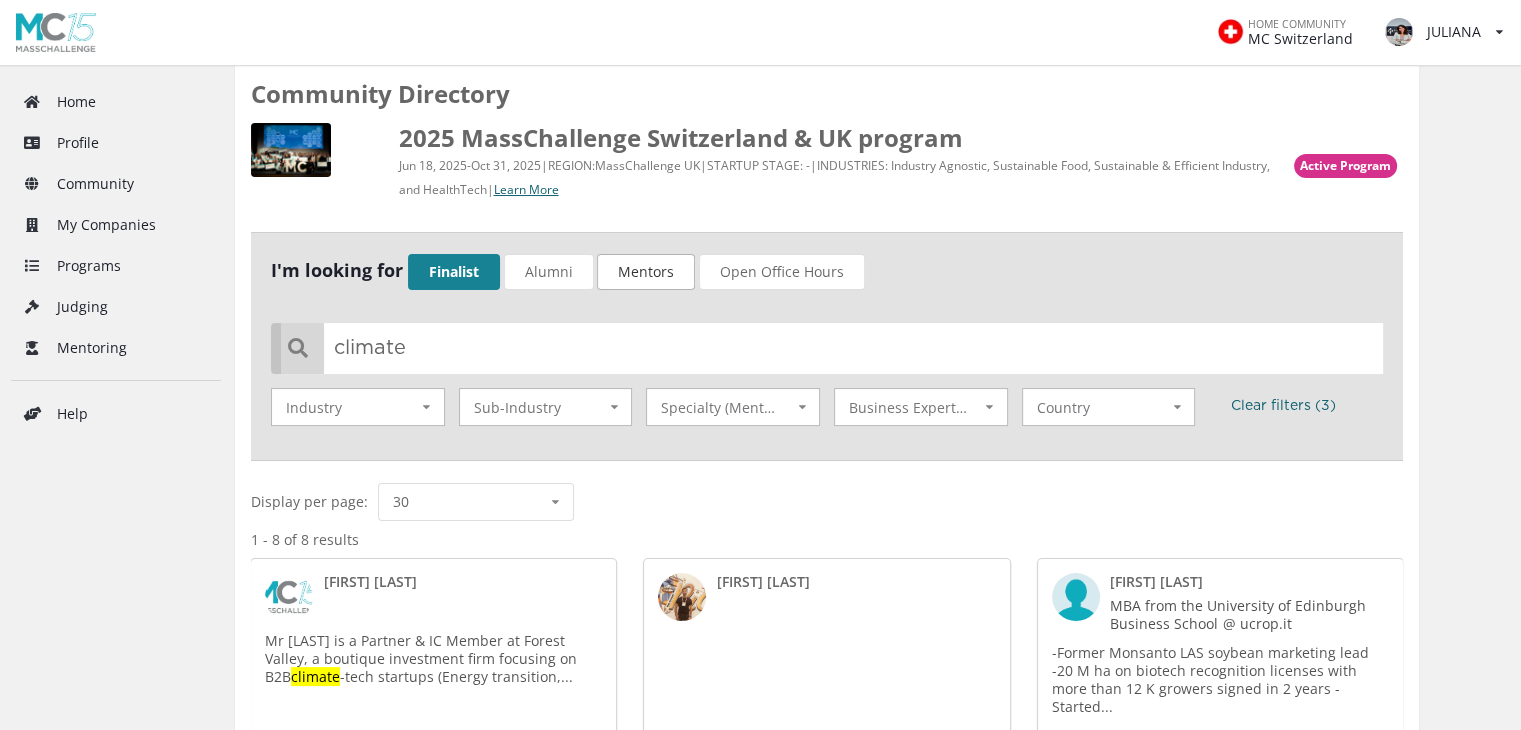 click on "Mentors" at bounding box center [646, 272] 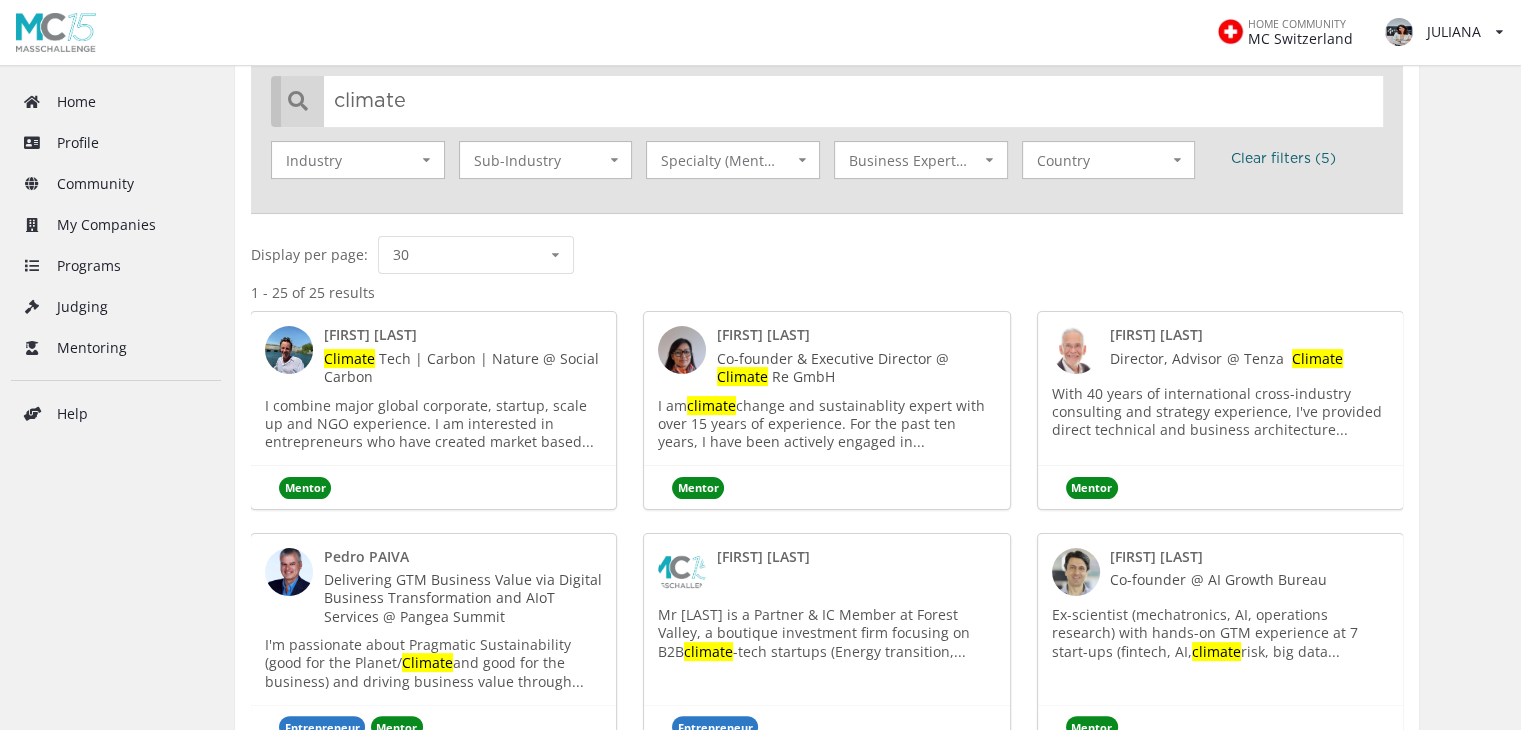 scroll, scrollTop: 216, scrollLeft: 0, axis: vertical 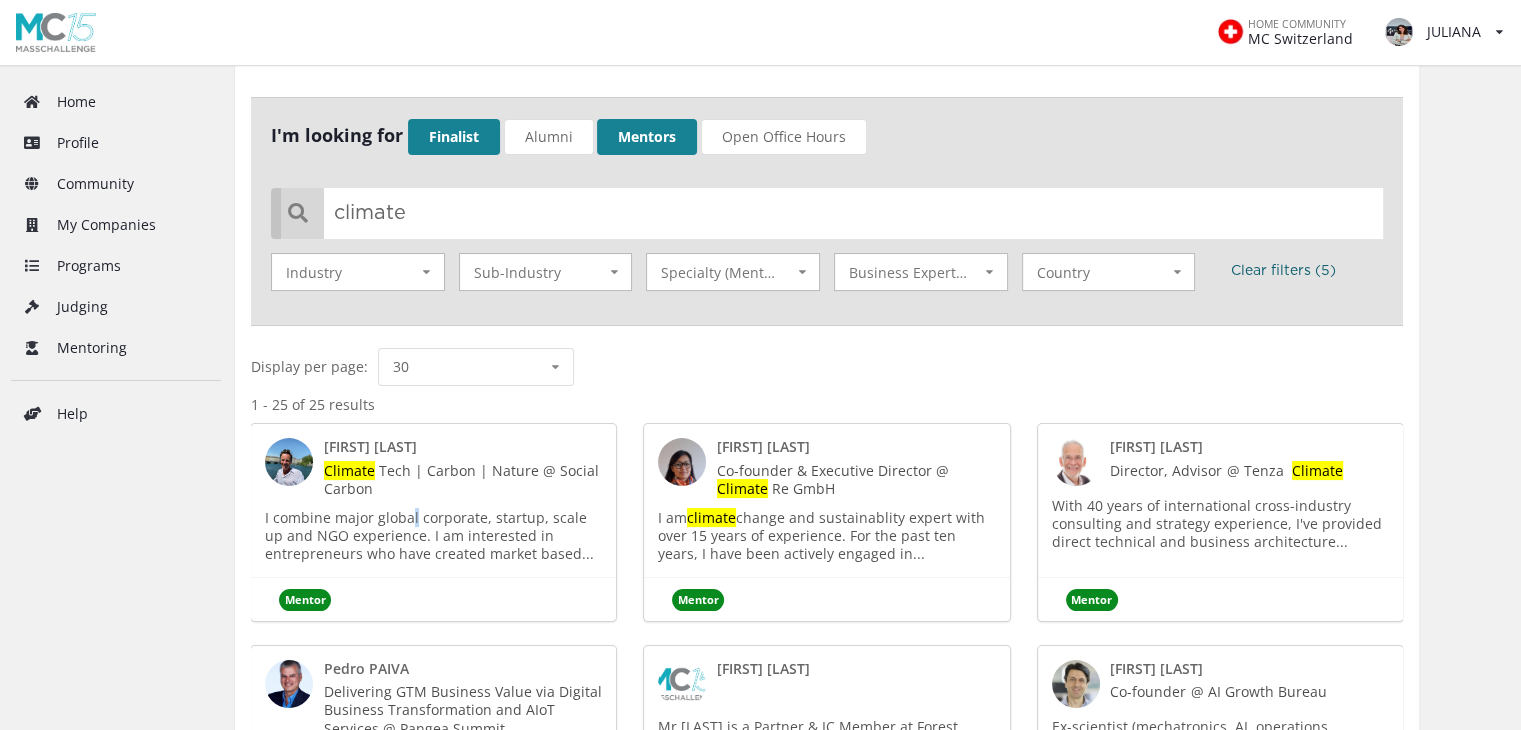 drag, startPoint x: 384, startPoint y: 449, endPoint x: 411, endPoint y: 517, distance: 73.1642 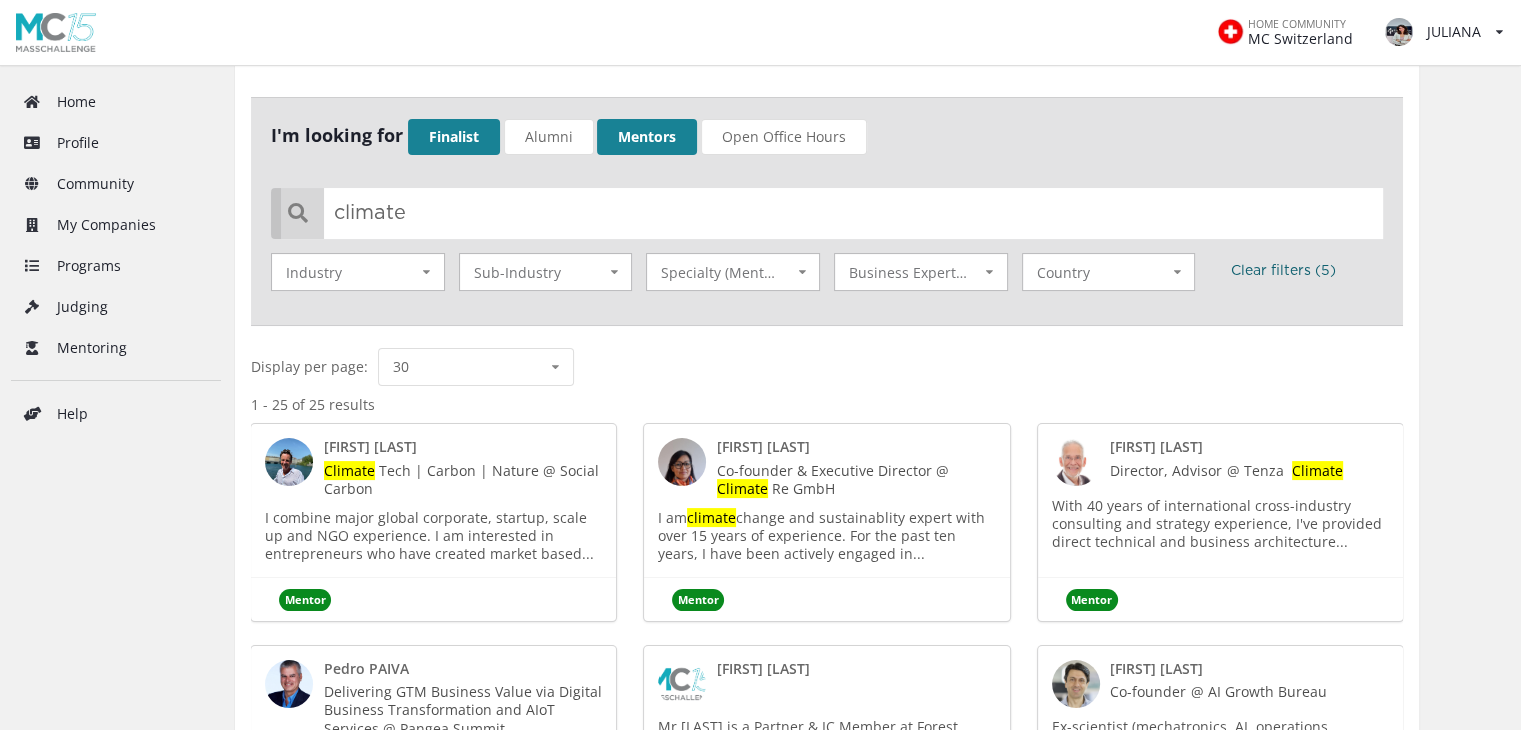 click on "Glenn Morley" at bounding box center [370, 446] 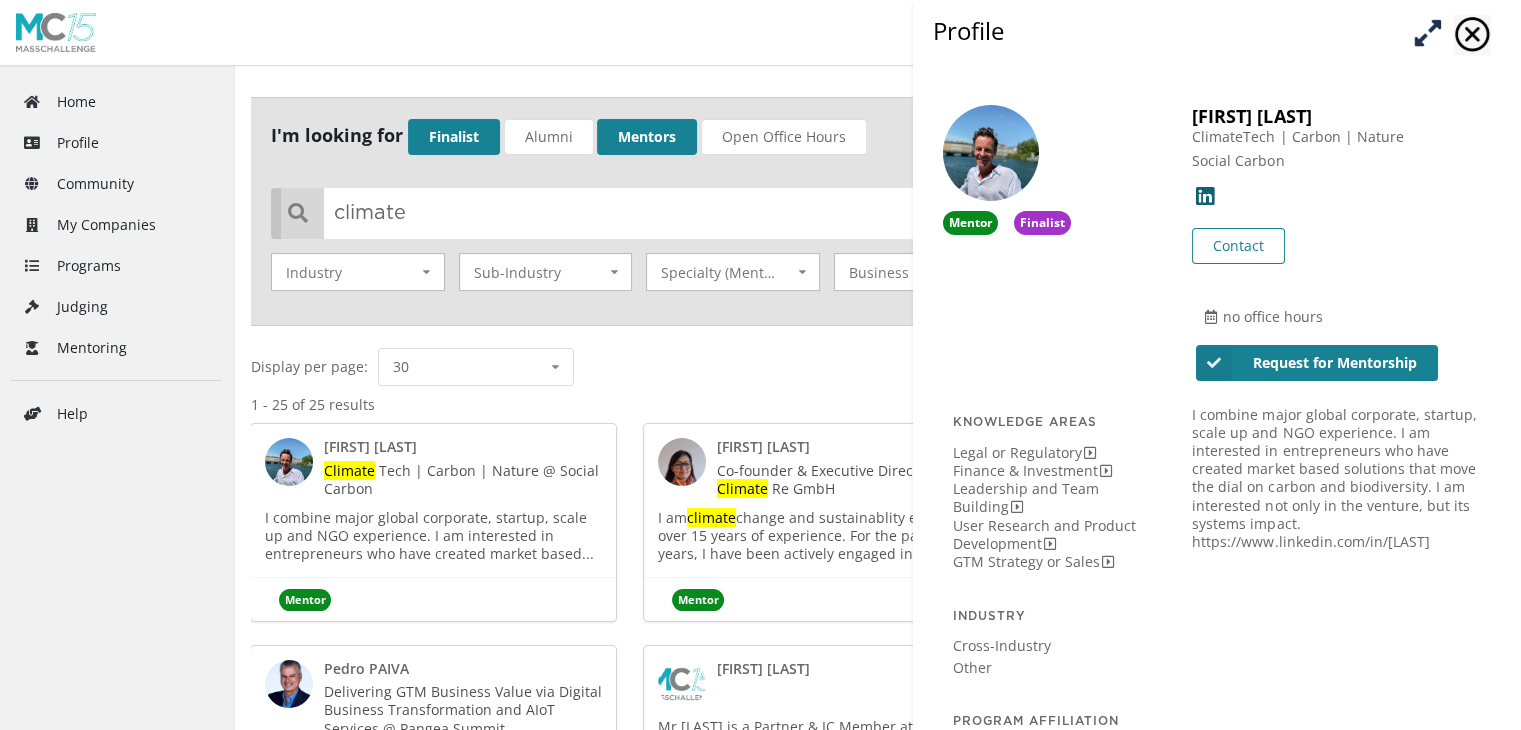 click on "Juna Shrestha" at bounding box center (370, 446) 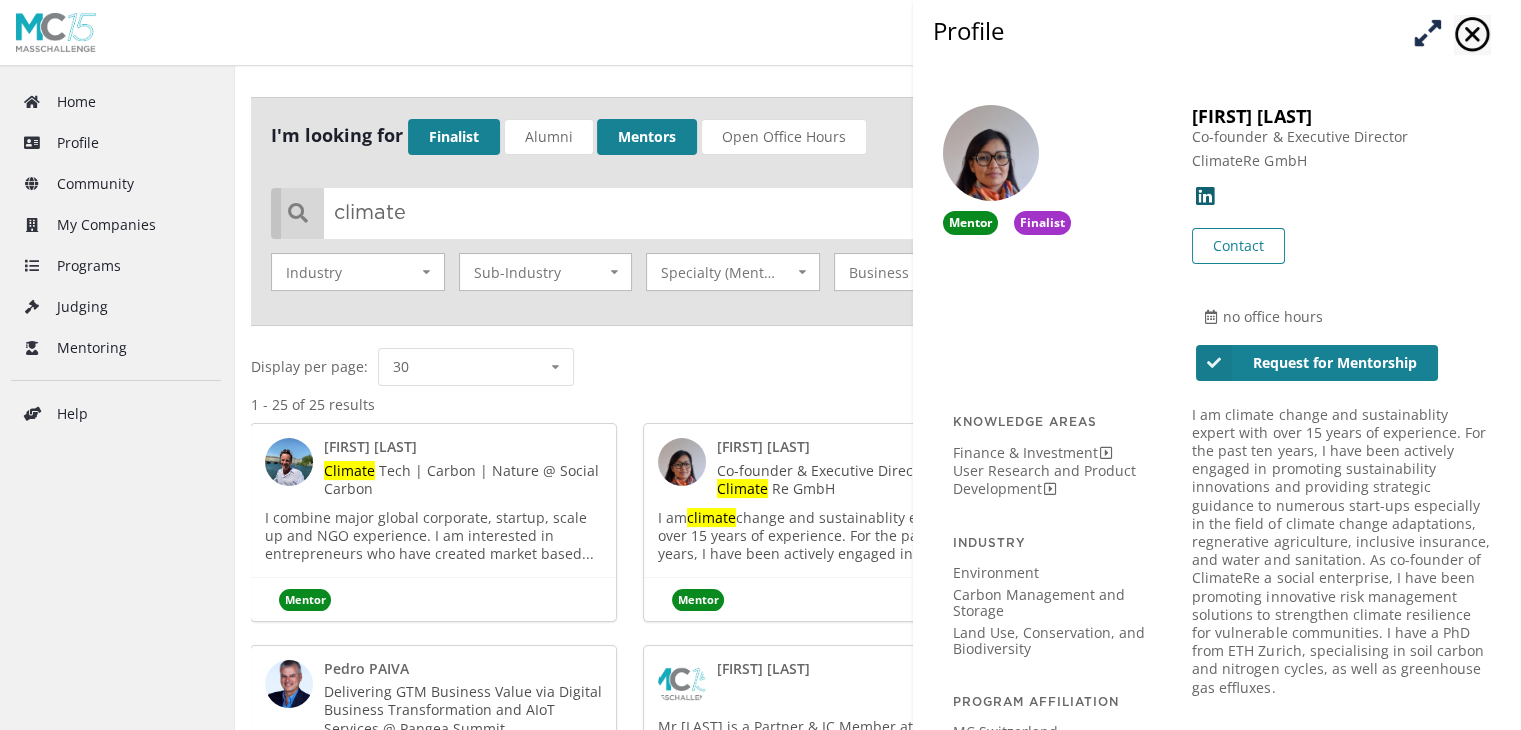 drag, startPoint x: 1472, startPoint y: 37, endPoint x: 1425, endPoint y: 63, distance: 53.712196 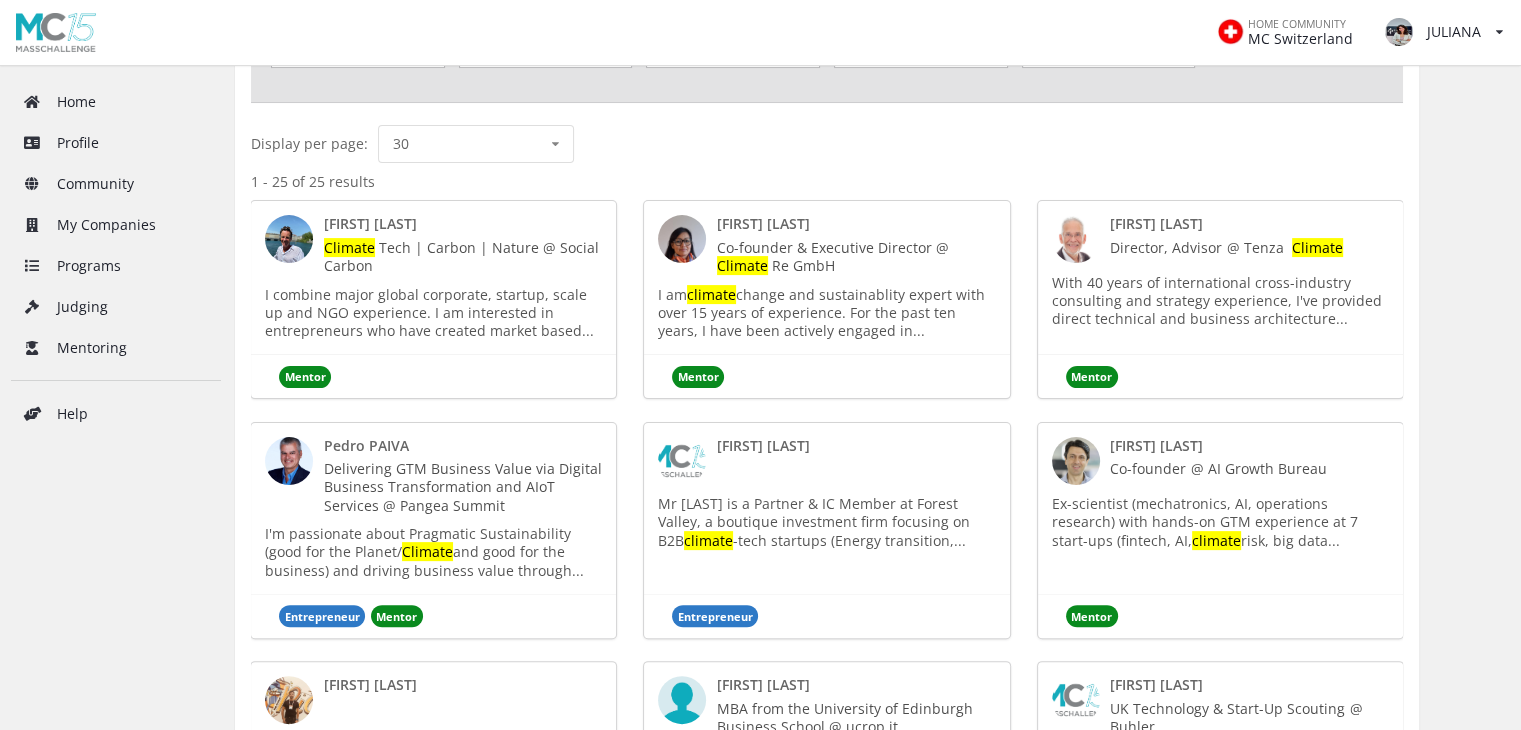 scroll, scrollTop: 516, scrollLeft: 0, axis: vertical 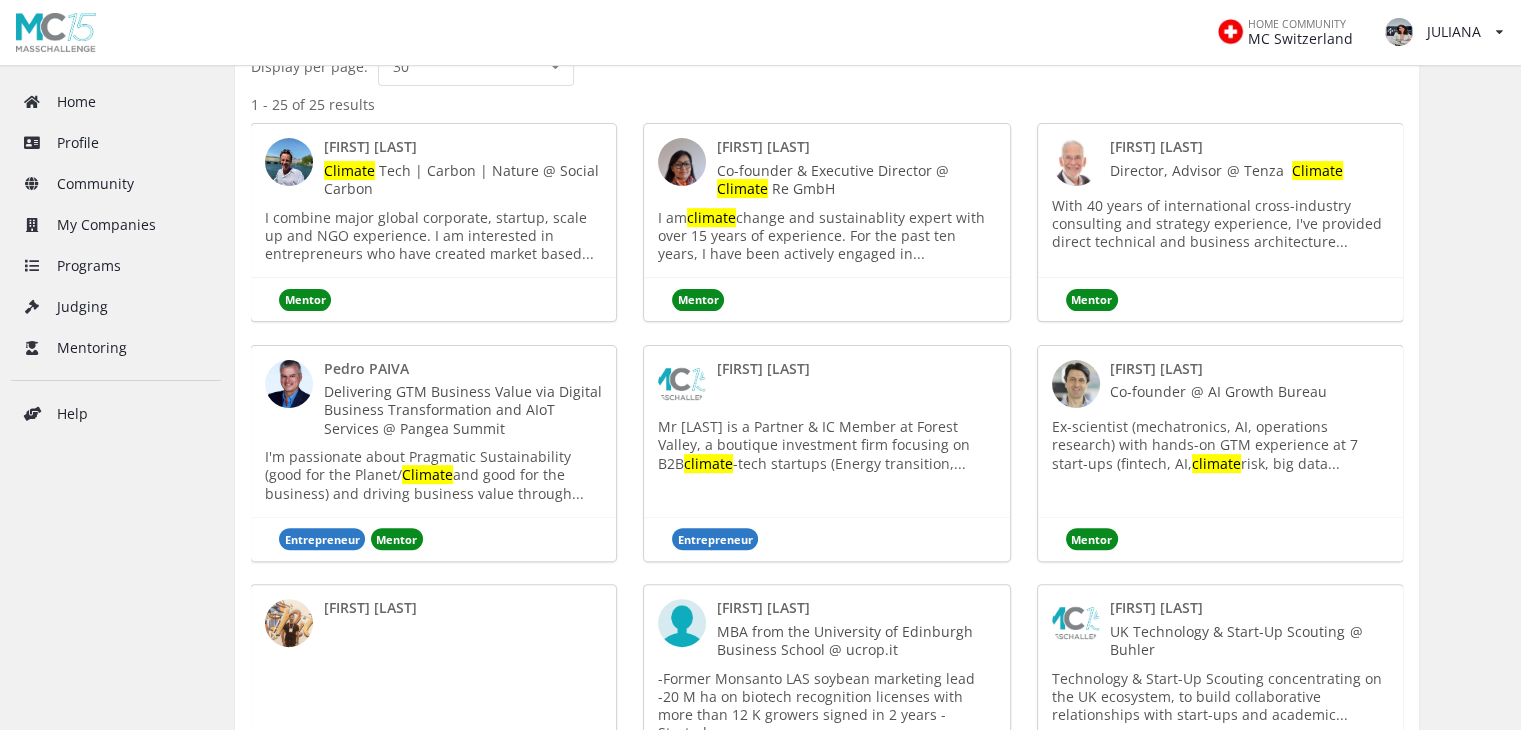 click on "Pedro PAIVA" at bounding box center (370, 146) 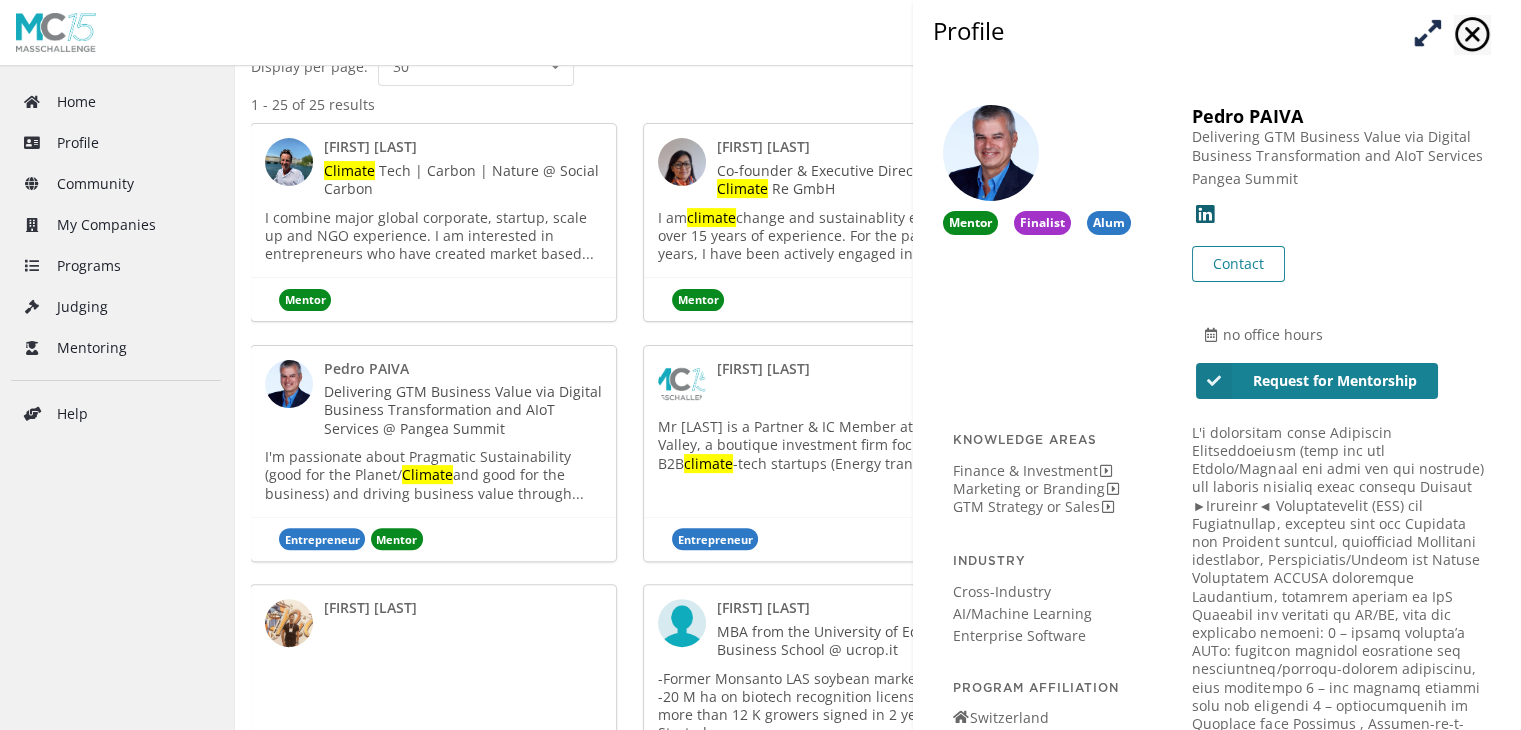 click at bounding box center (1427, 32) 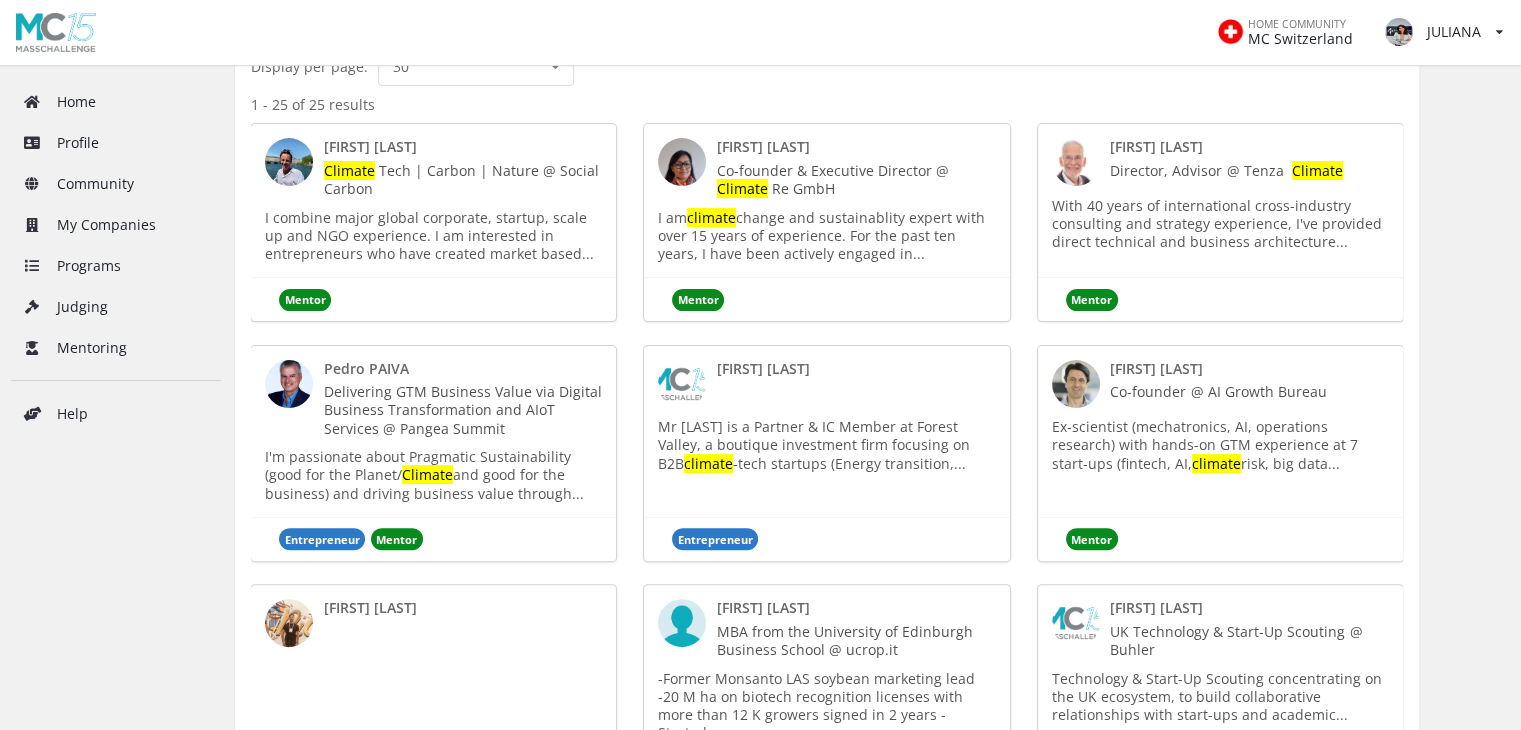 click on "Onur Cetin" at bounding box center (370, 146) 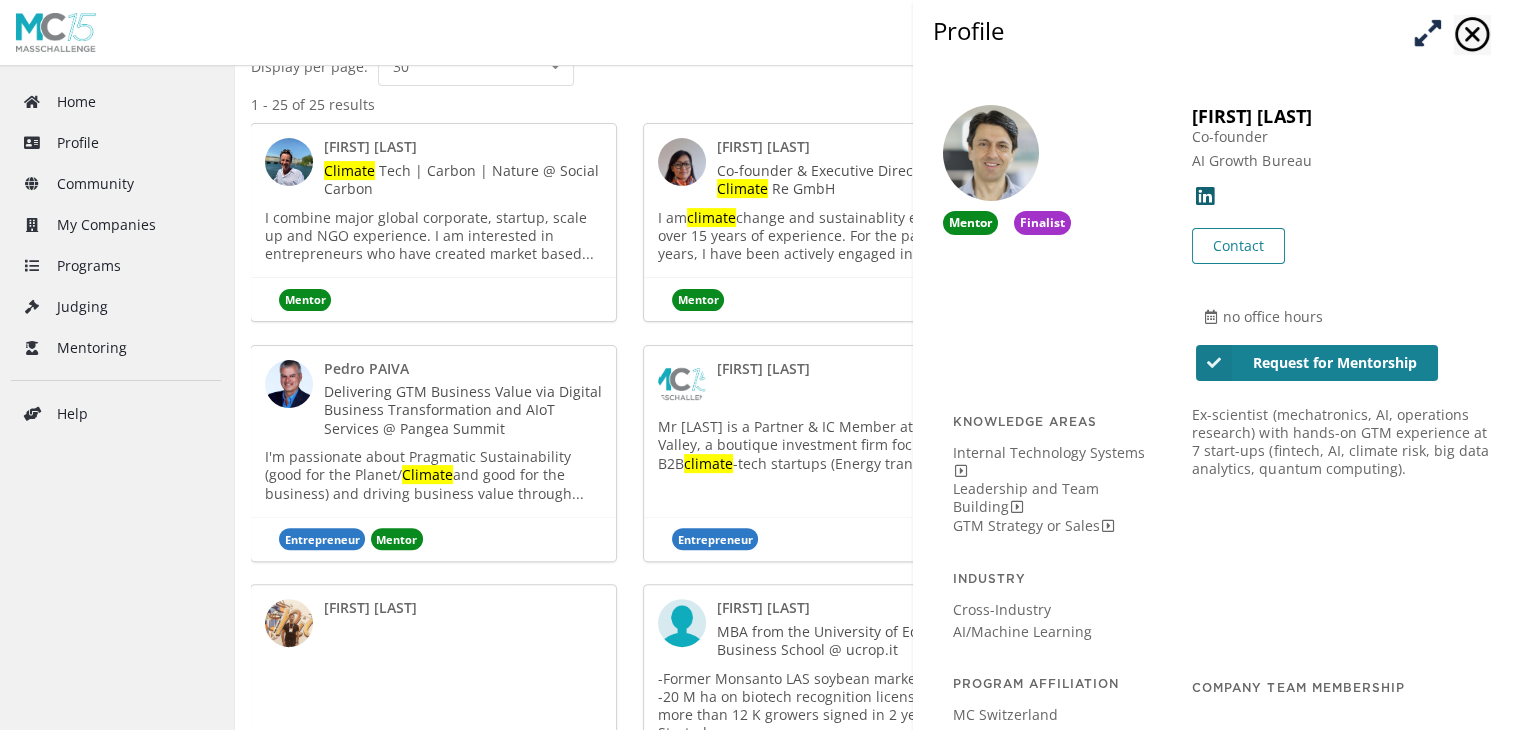 drag, startPoint x: 1242, startPoint y: 111, endPoint x: 1417, endPoint y: 41, distance: 188.48077 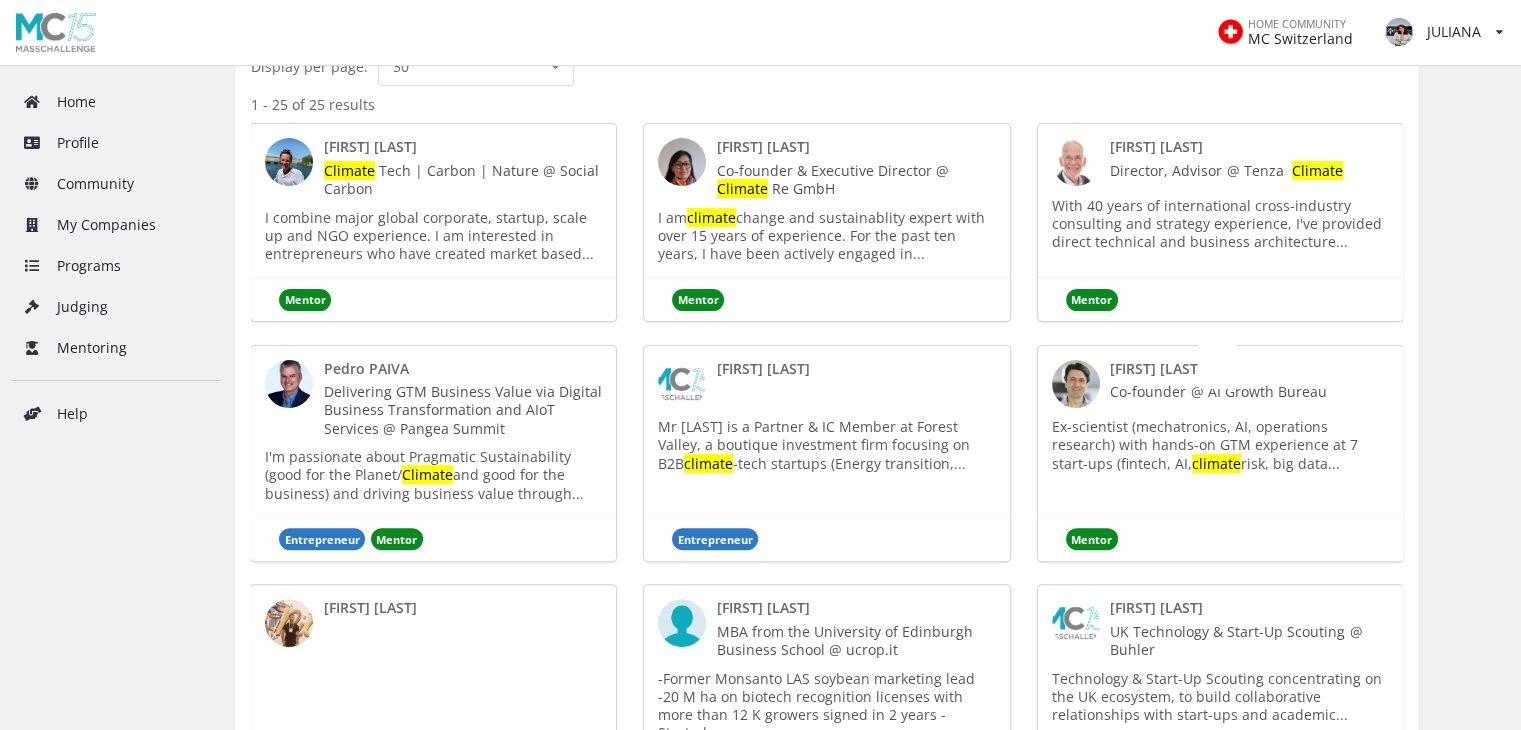 scroll, scrollTop: 0, scrollLeft: 0, axis: both 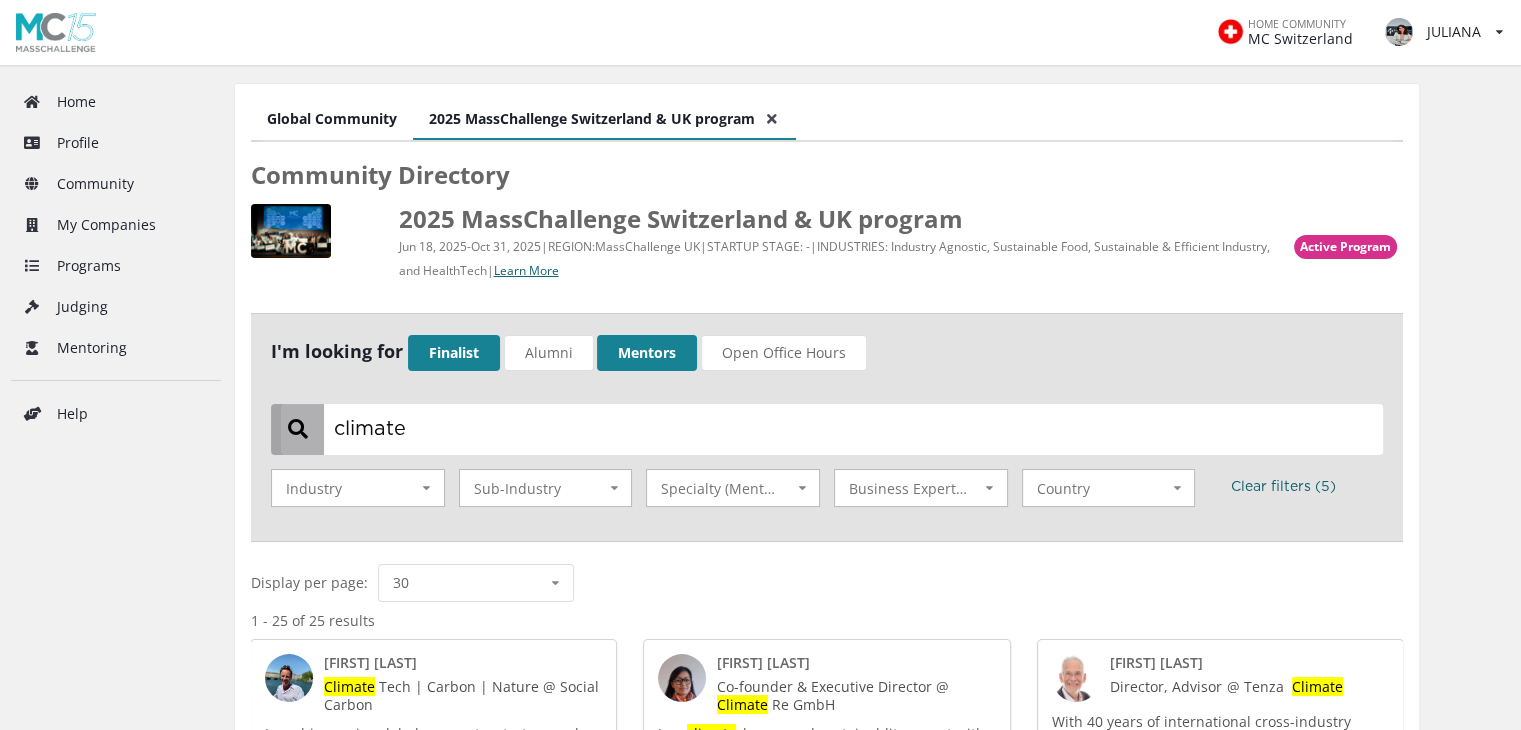 drag, startPoint x: 439, startPoint y: 416, endPoint x: 271, endPoint y: 437, distance: 169.30742 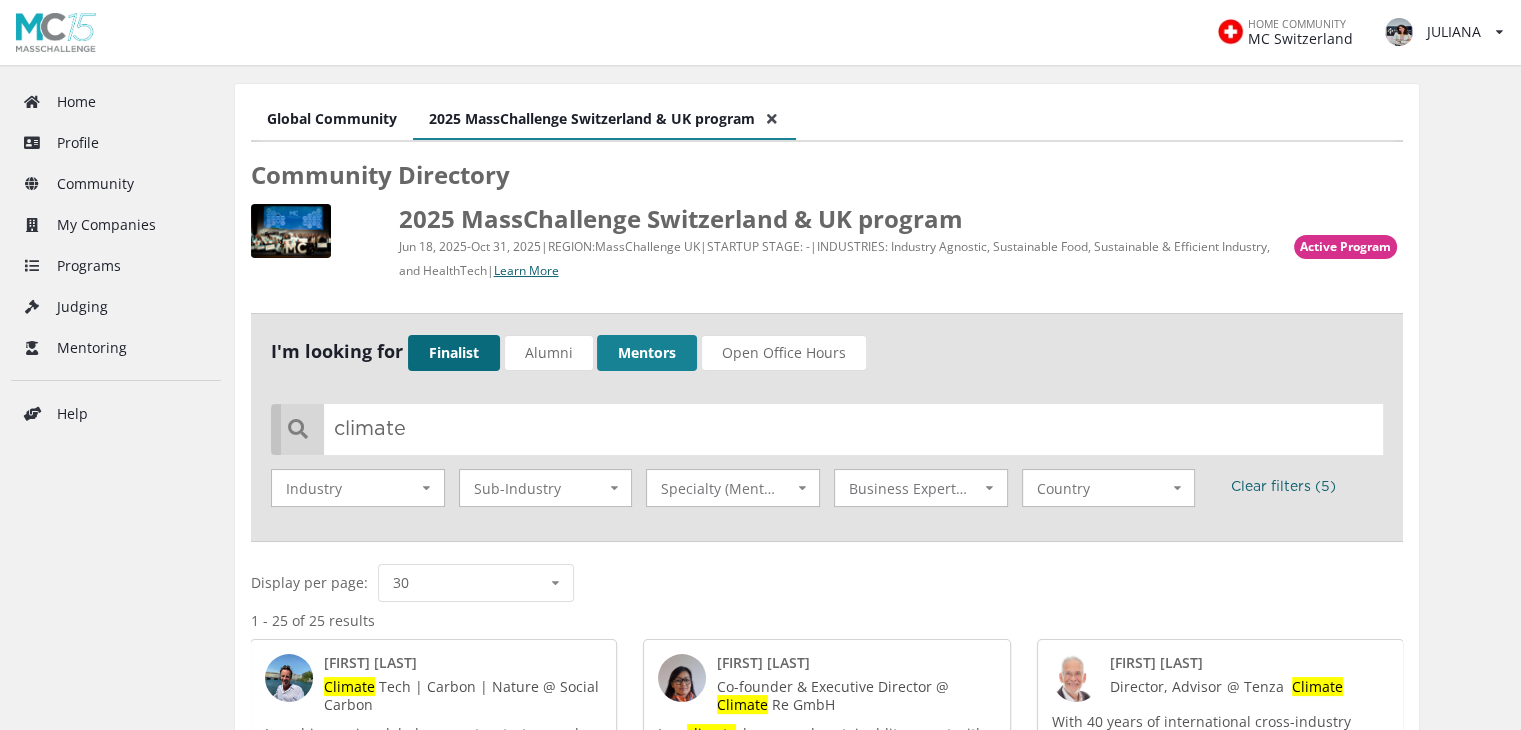 click on "Finalist" at bounding box center (454, 353) 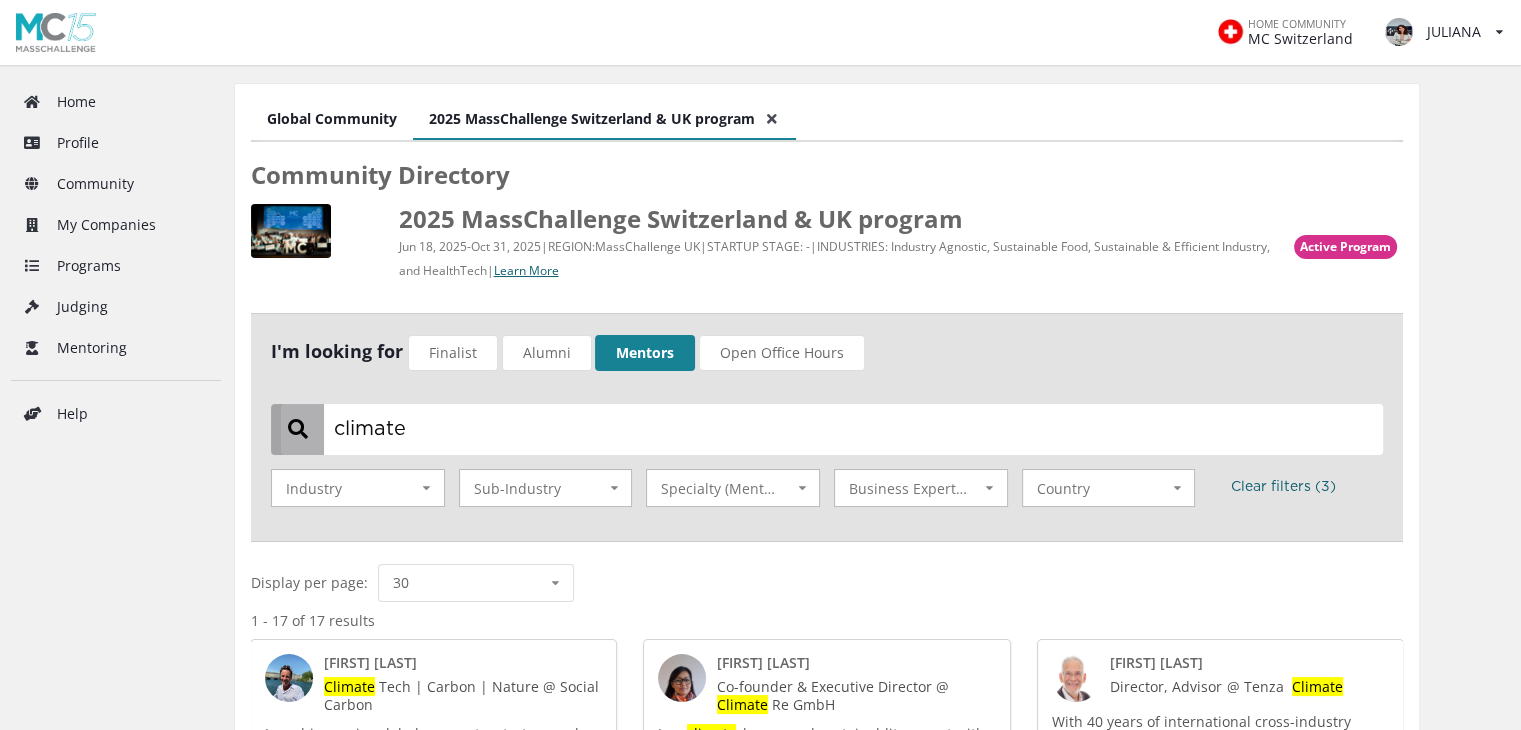 click on "climate" at bounding box center (832, 429) 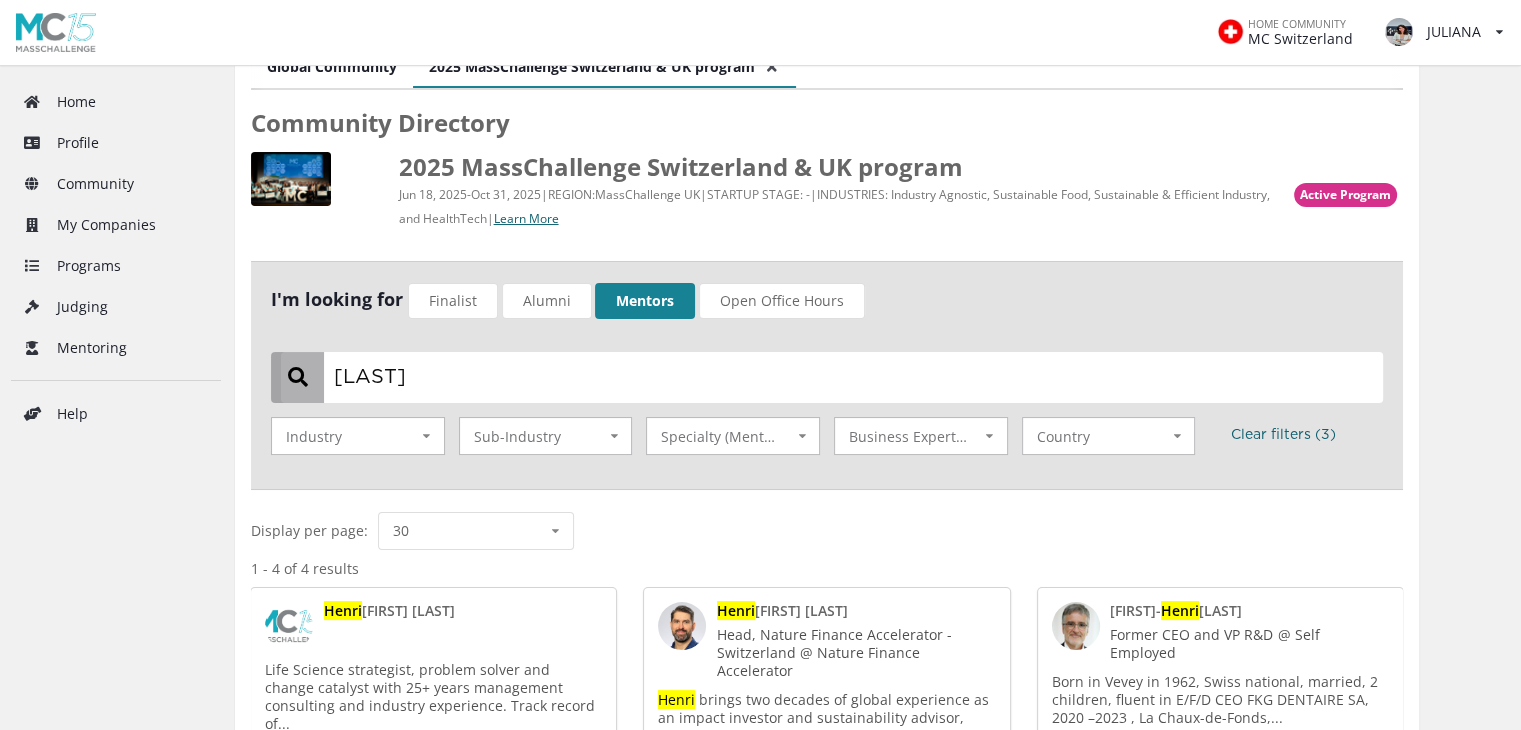 scroll, scrollTop: 300, scrollLeft: 0, axis: vertical 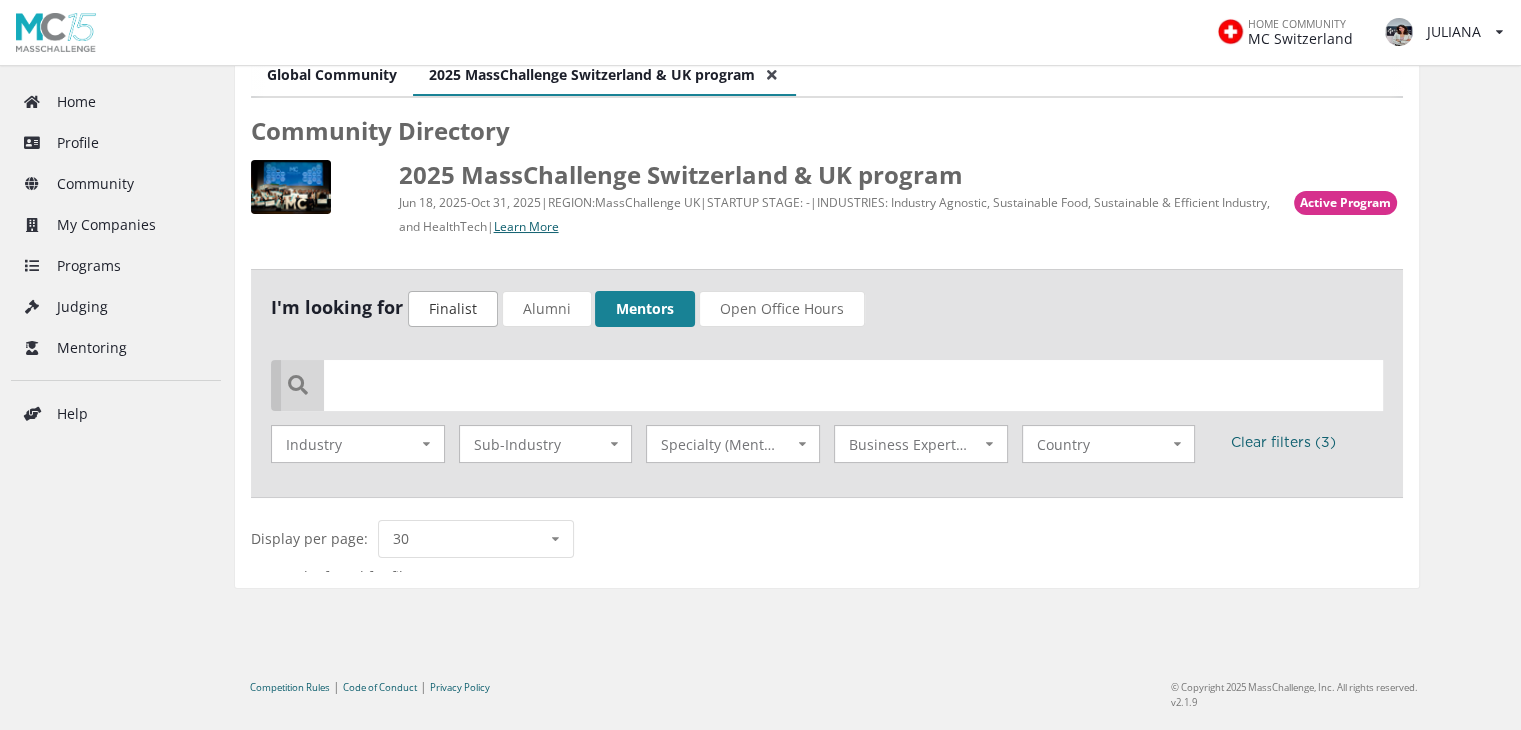 click on "Finalist" at bounding box center [453, 309] 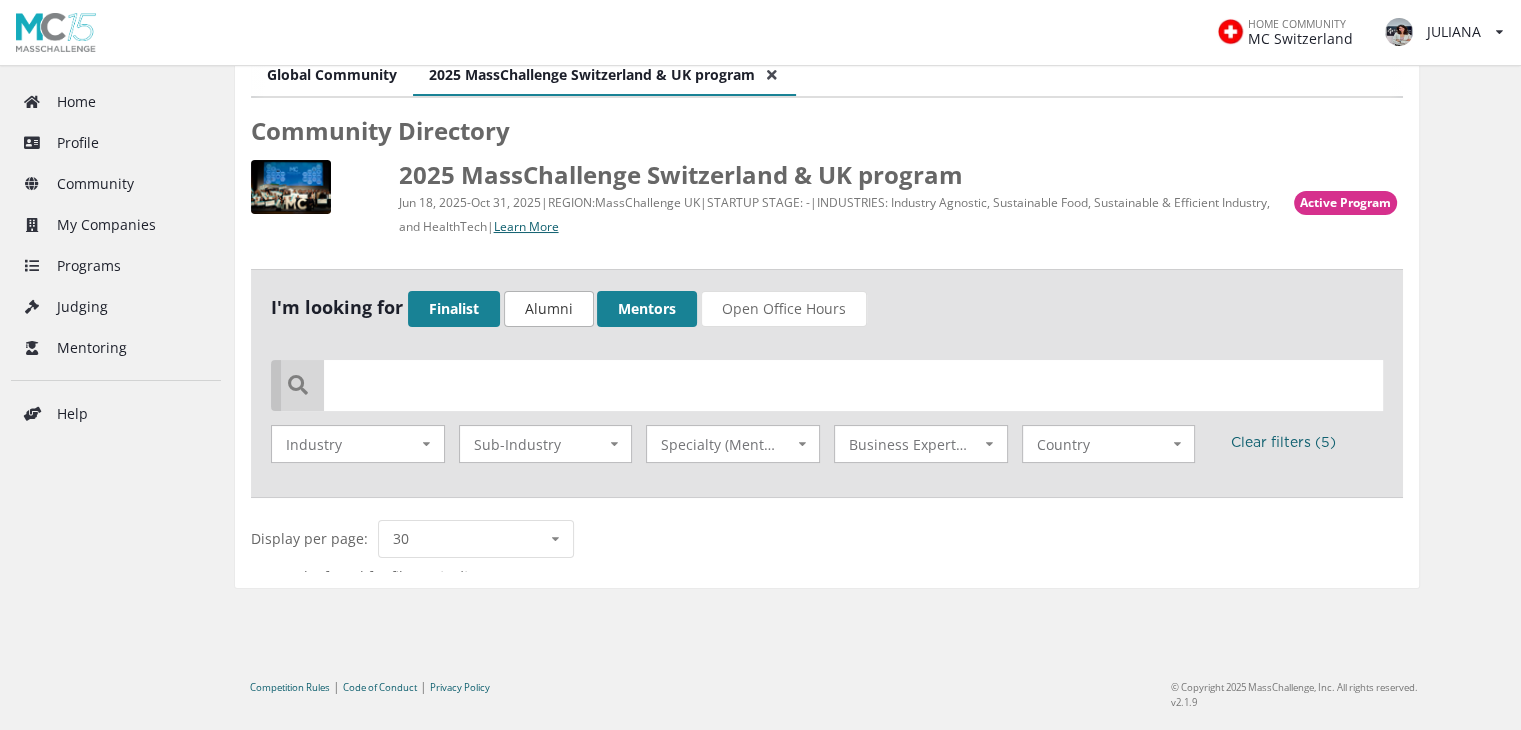 click on "Alumni" at bounding box center (549, 309) 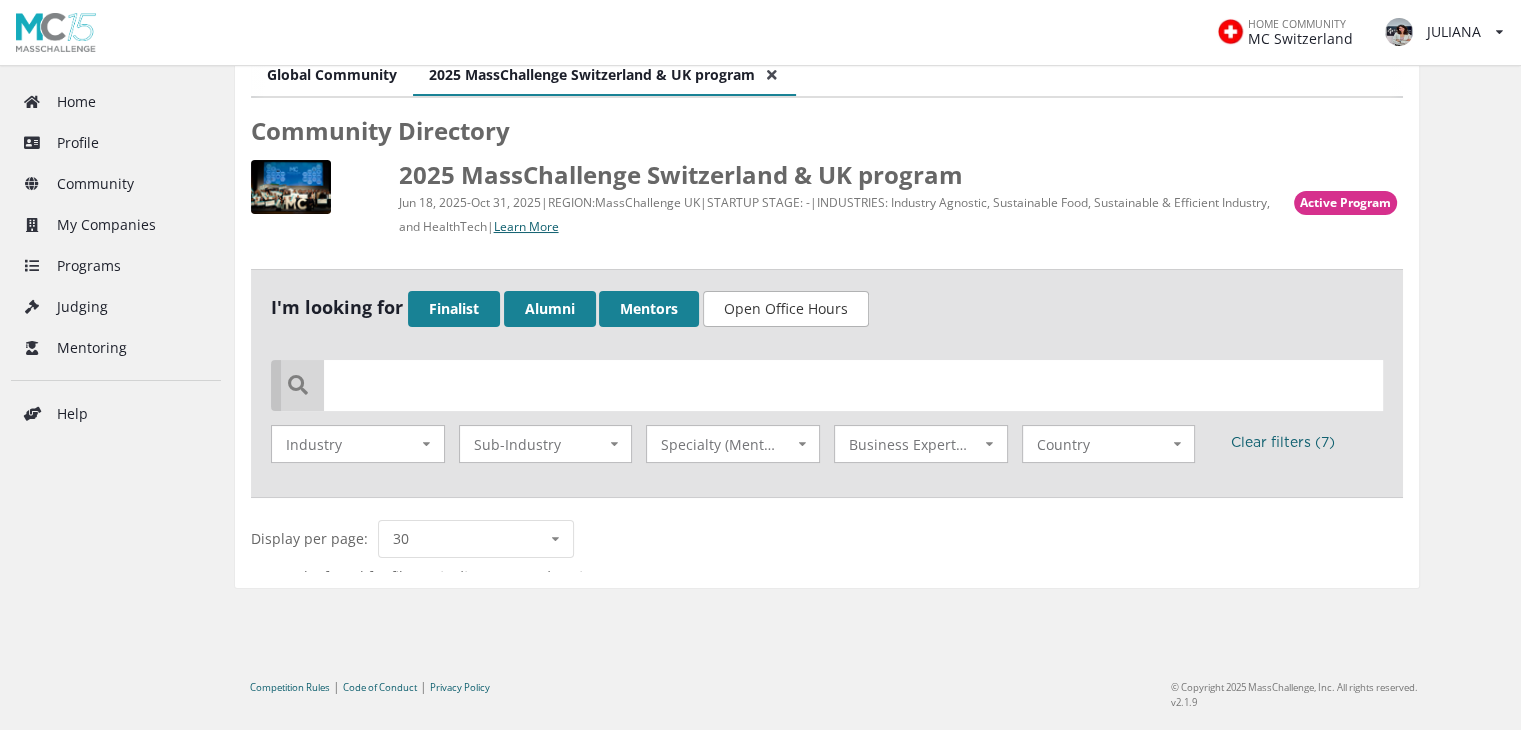 click on "Open Office Hours" at bounding box center (786, 309) 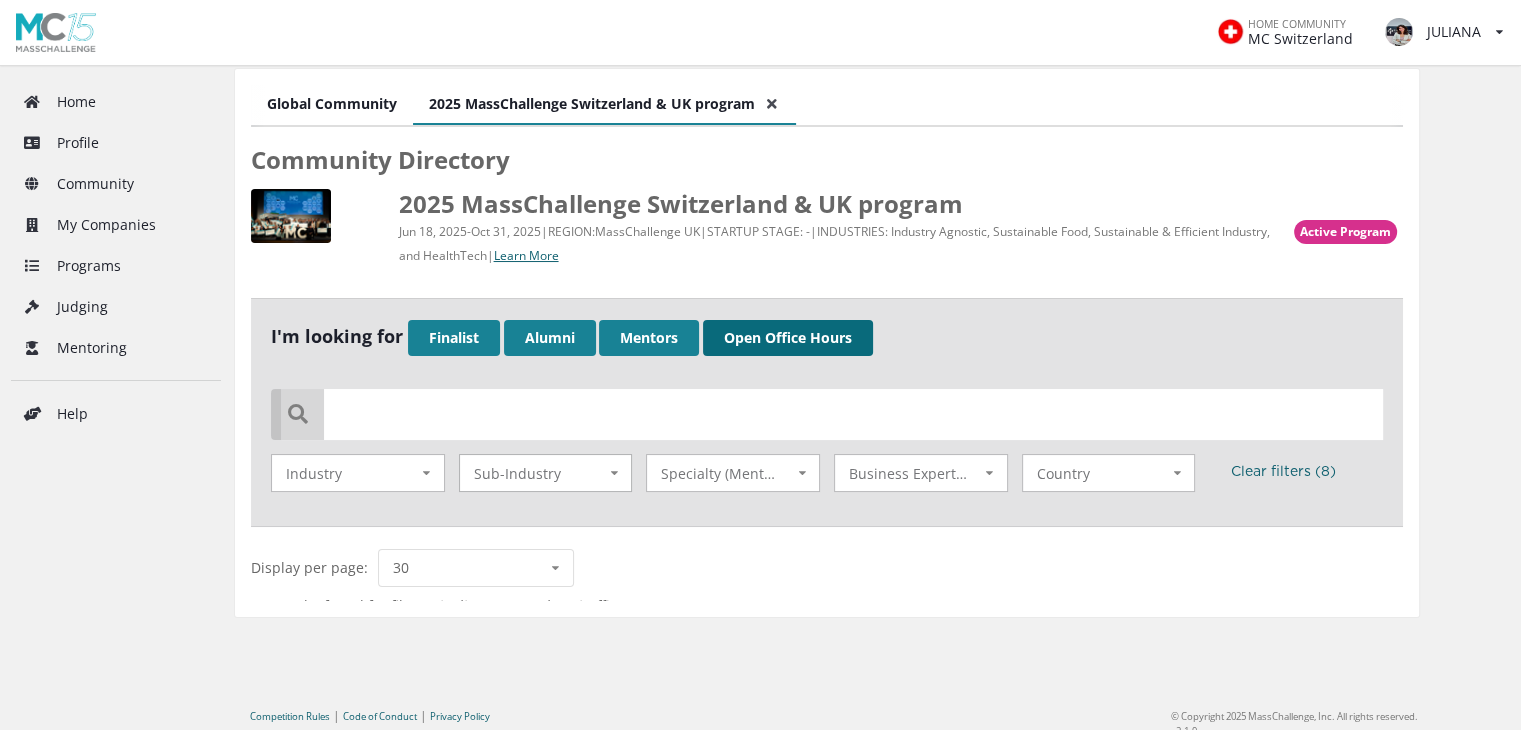 scroll, scrollTop: 0, scrollLeft: 0, axis: both 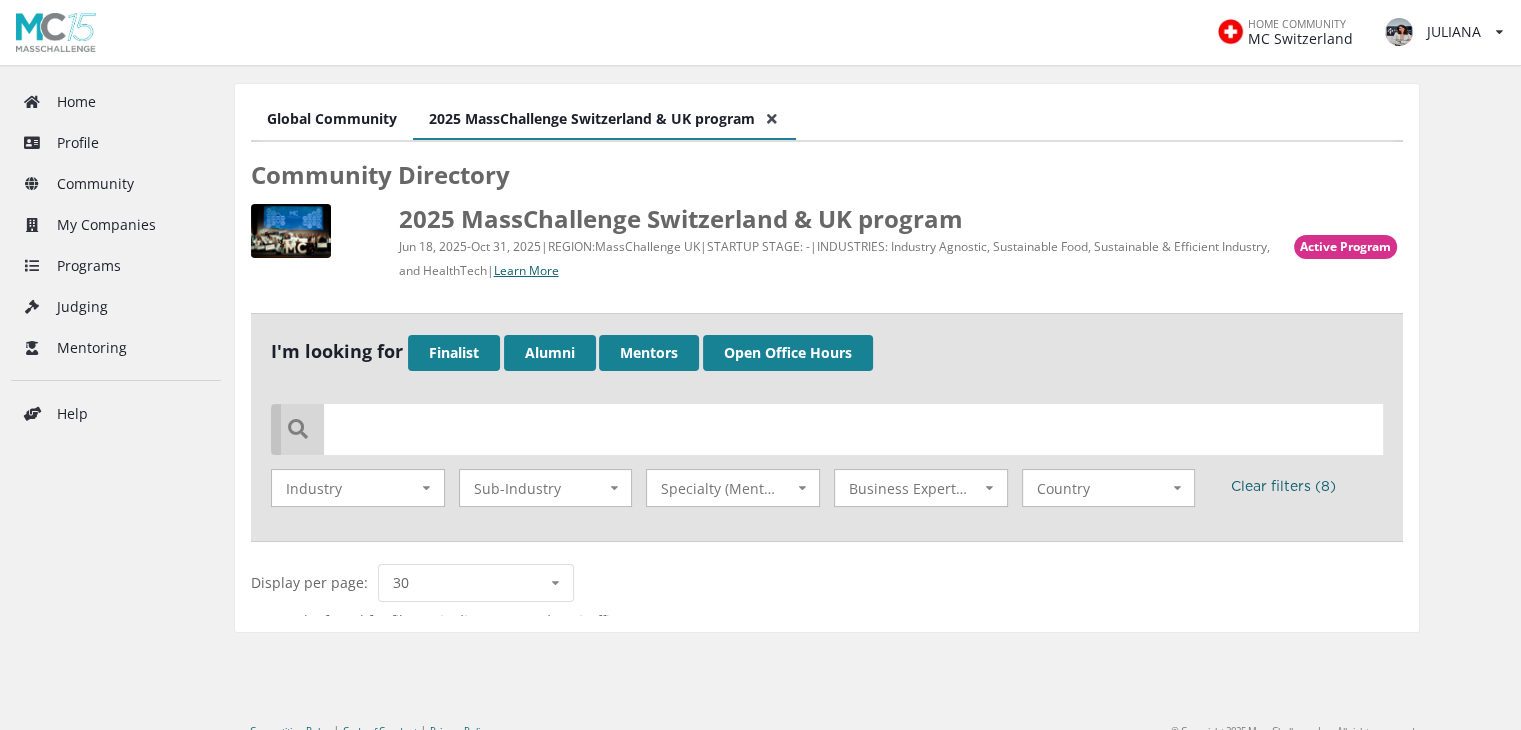 click on "Global Community" at bounding box center (332, 120) 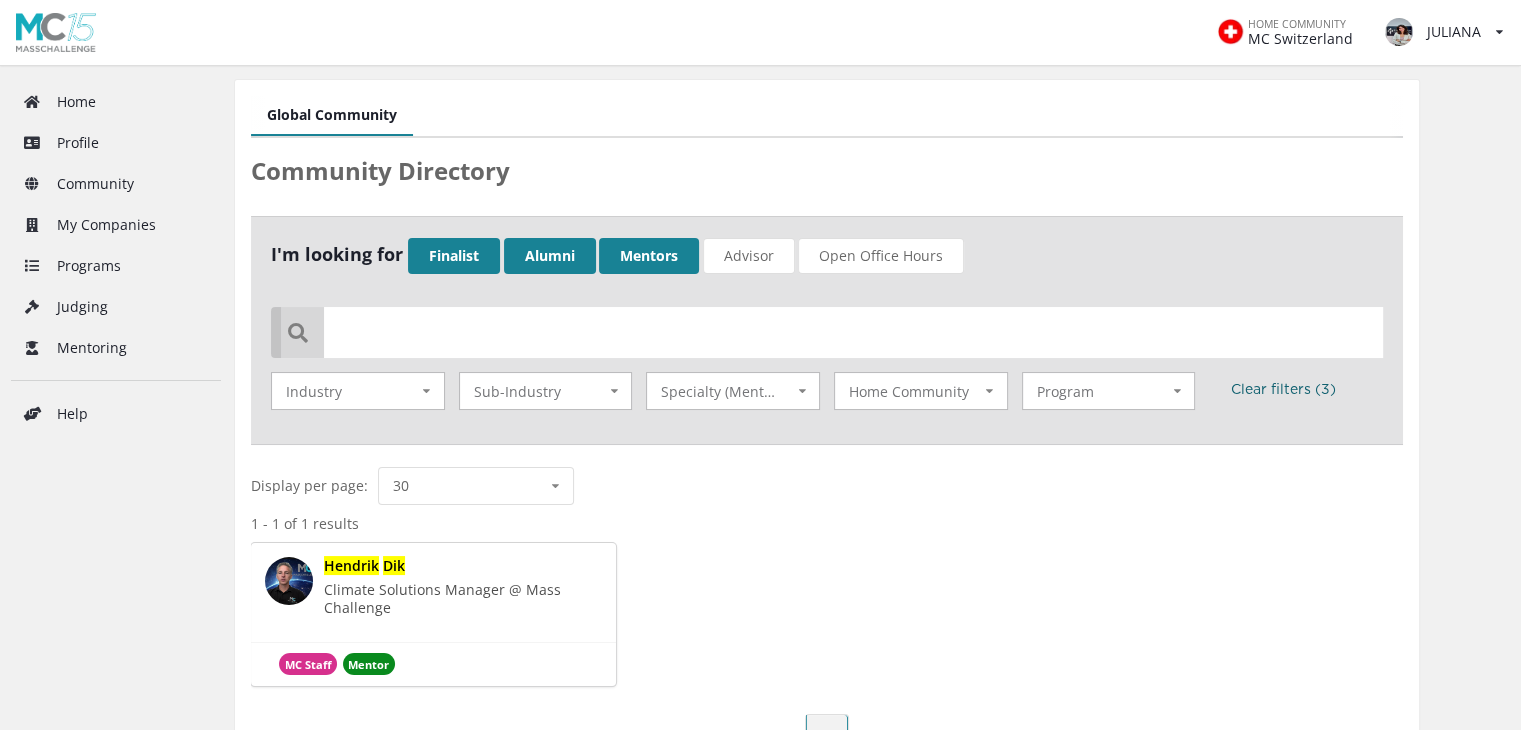 scroll, scrollTop: 0, scrollLeft: 0, axis: both 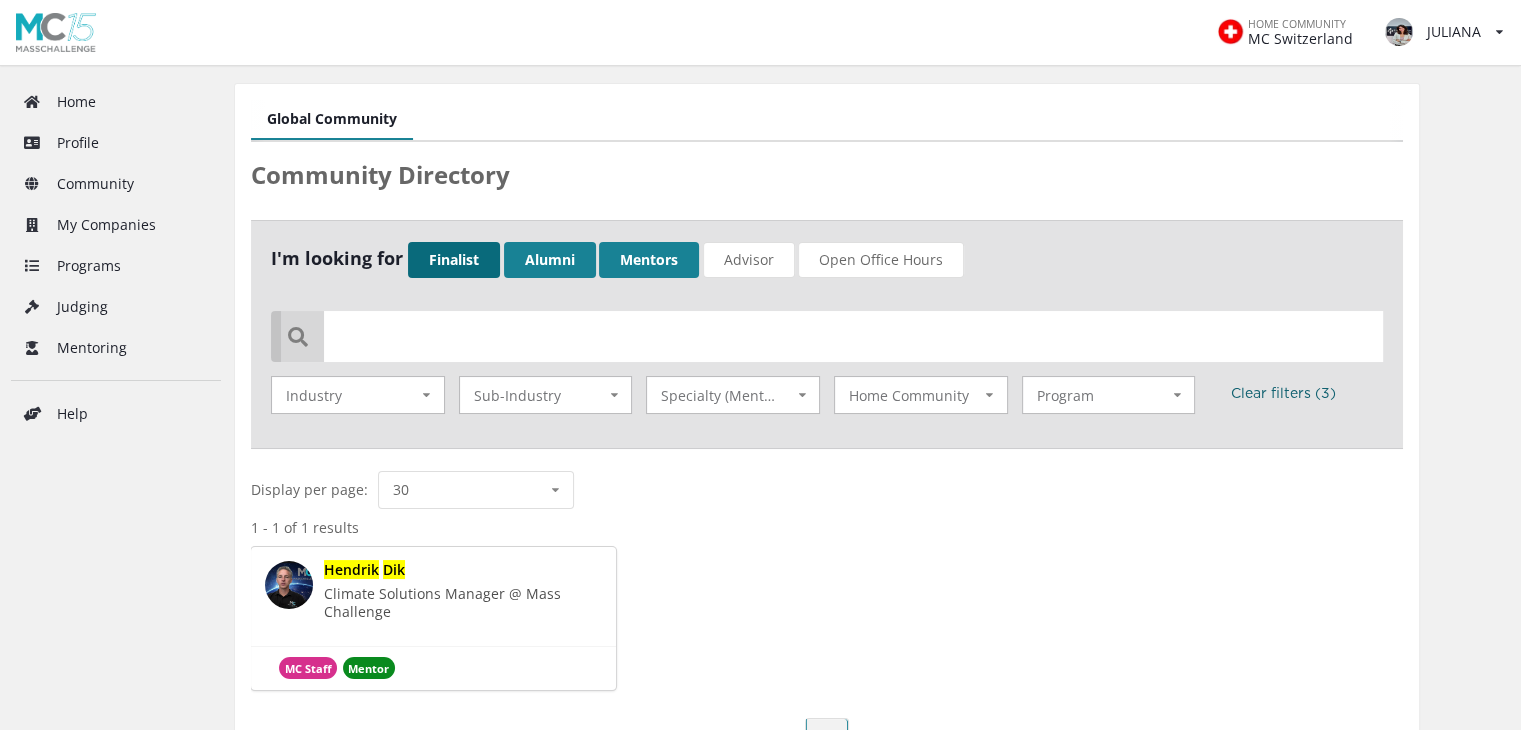 click on "Finalist" at bounding box center [454, 260] 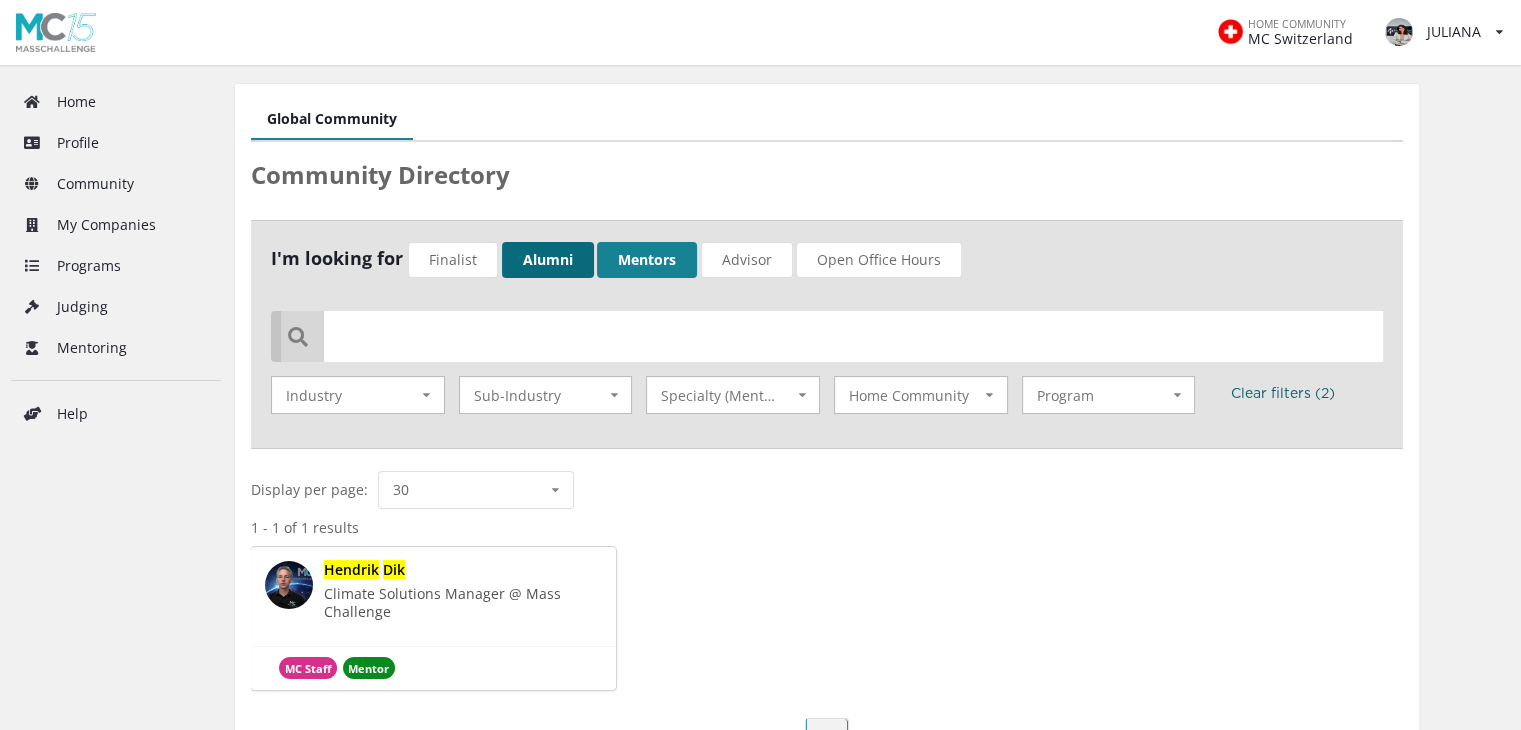 click on "Alumni" at bounding box center (548, 260) 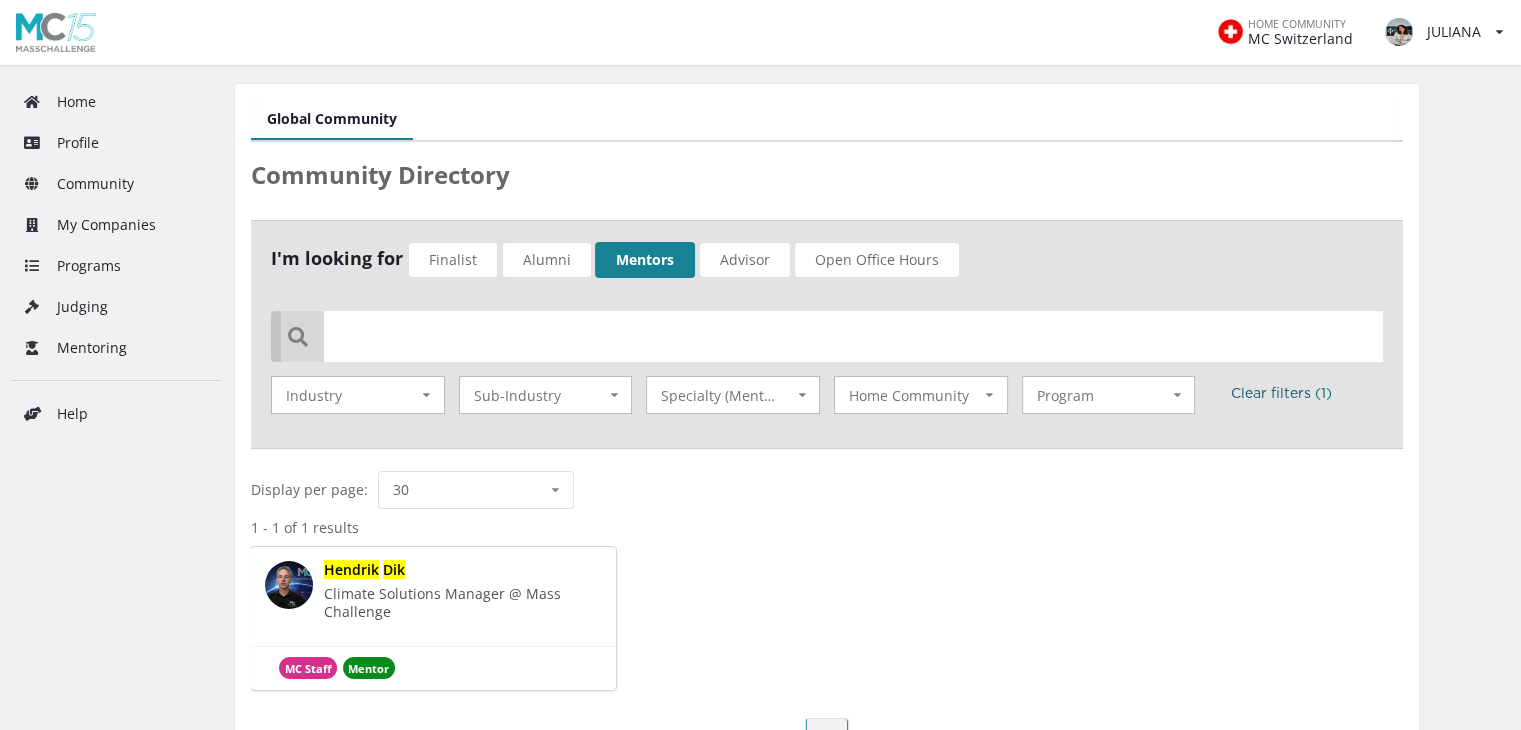 drag, startPoint x: 367, startPoint y: 573, endPoint x: 336, endPoint y: 573, distance: 31 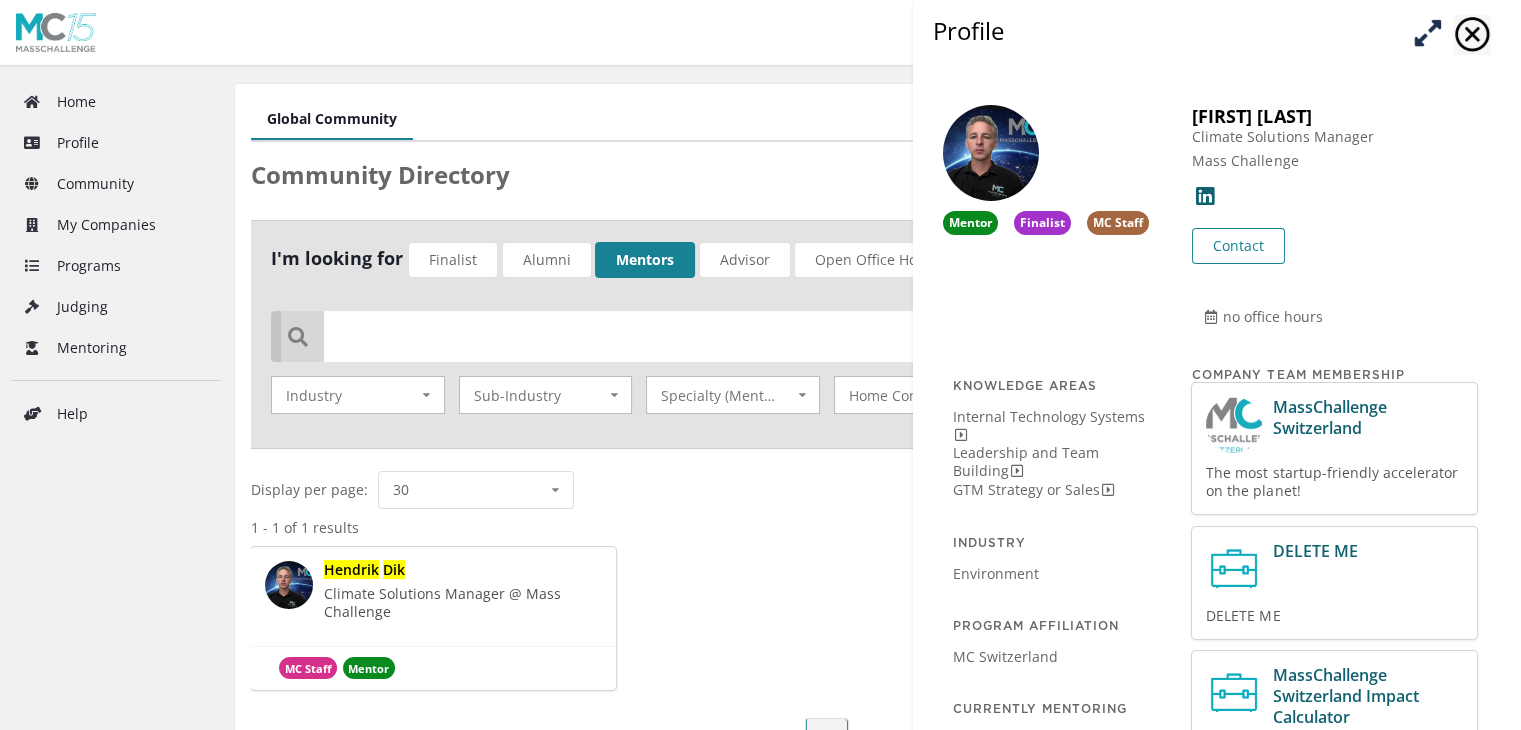click at bounding box center [1427, 32] 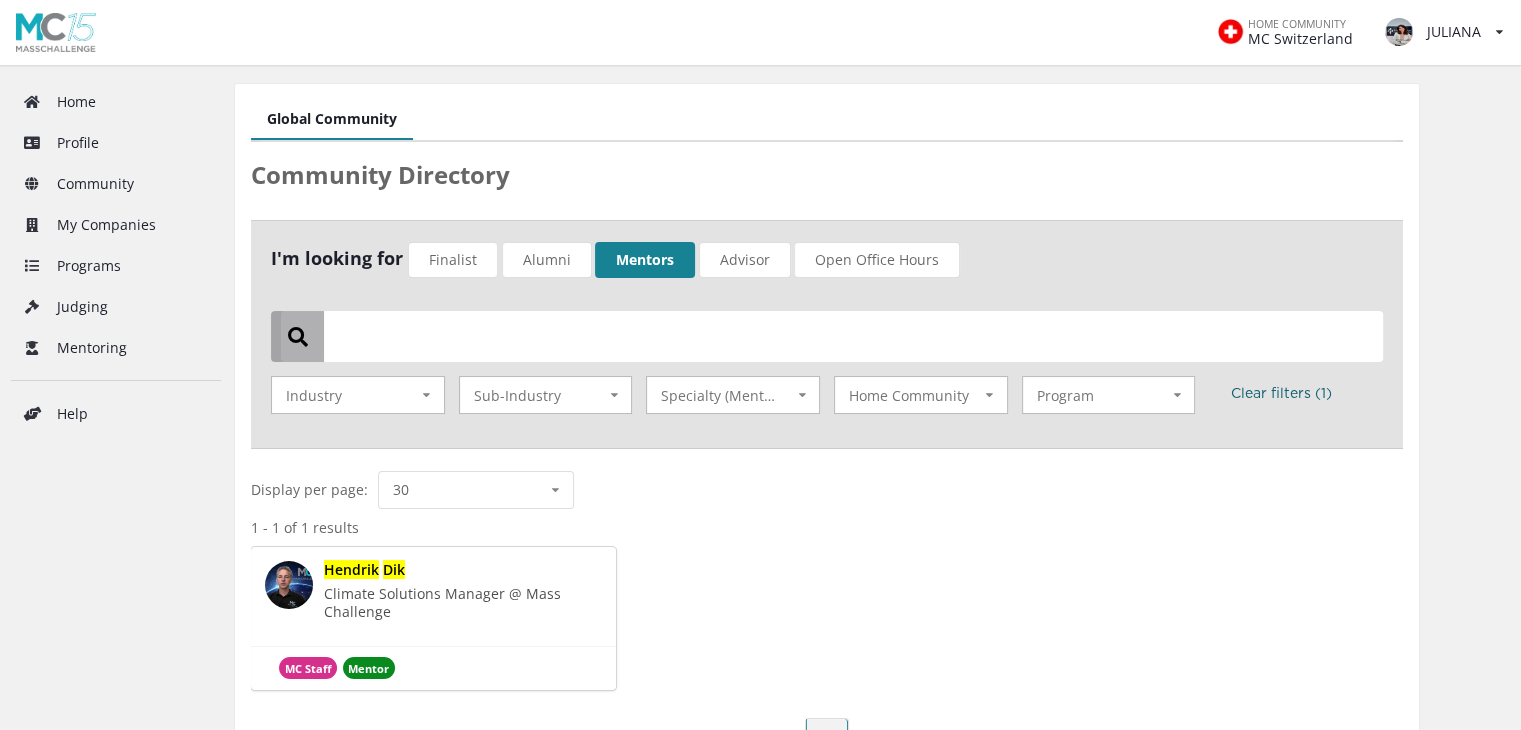 drag, startPoint x: 500, startPoint y: 334, endPoint x: 266, endPoint y: 349, distance: 234.48027 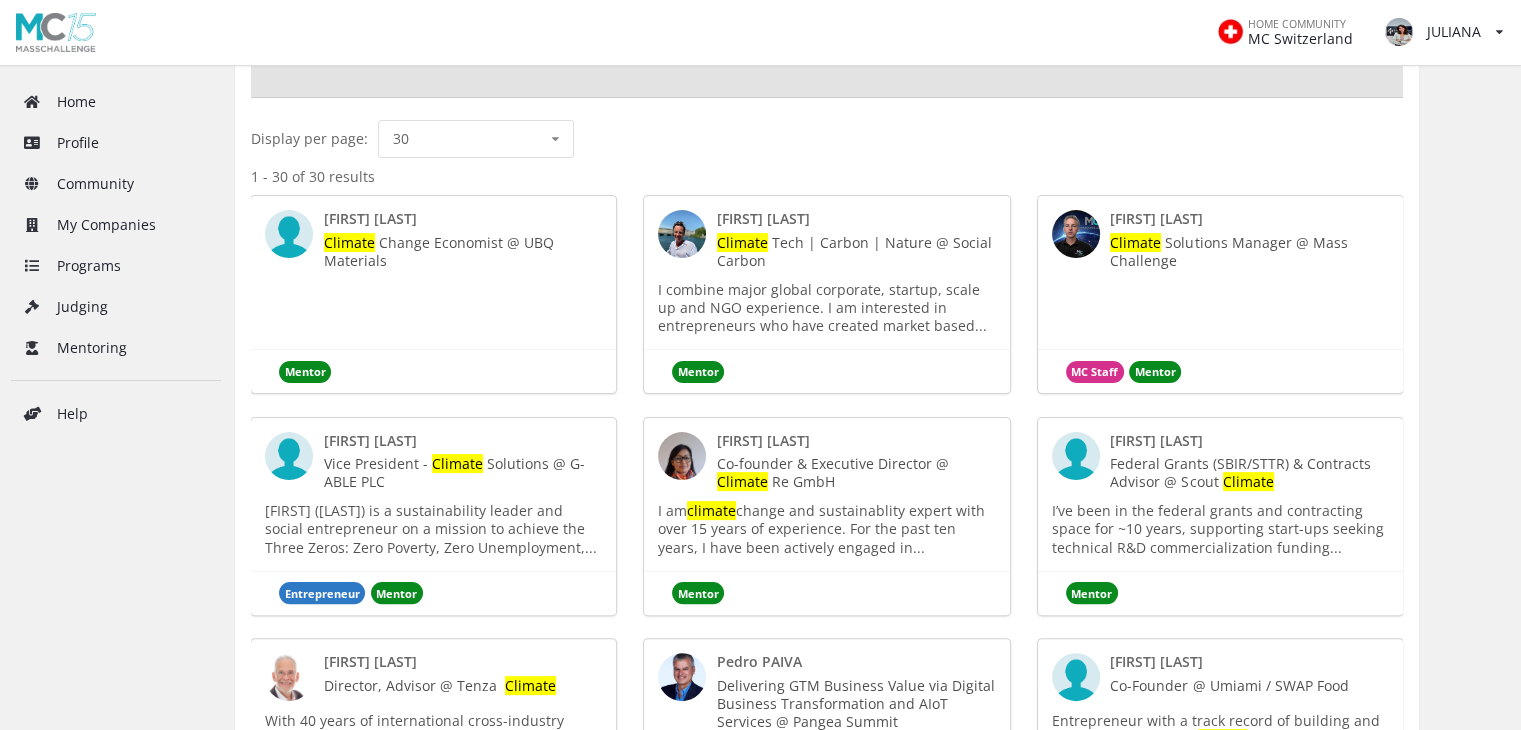 scroll, scrollTop: 400, scrollLeft: 0, axis: vertical 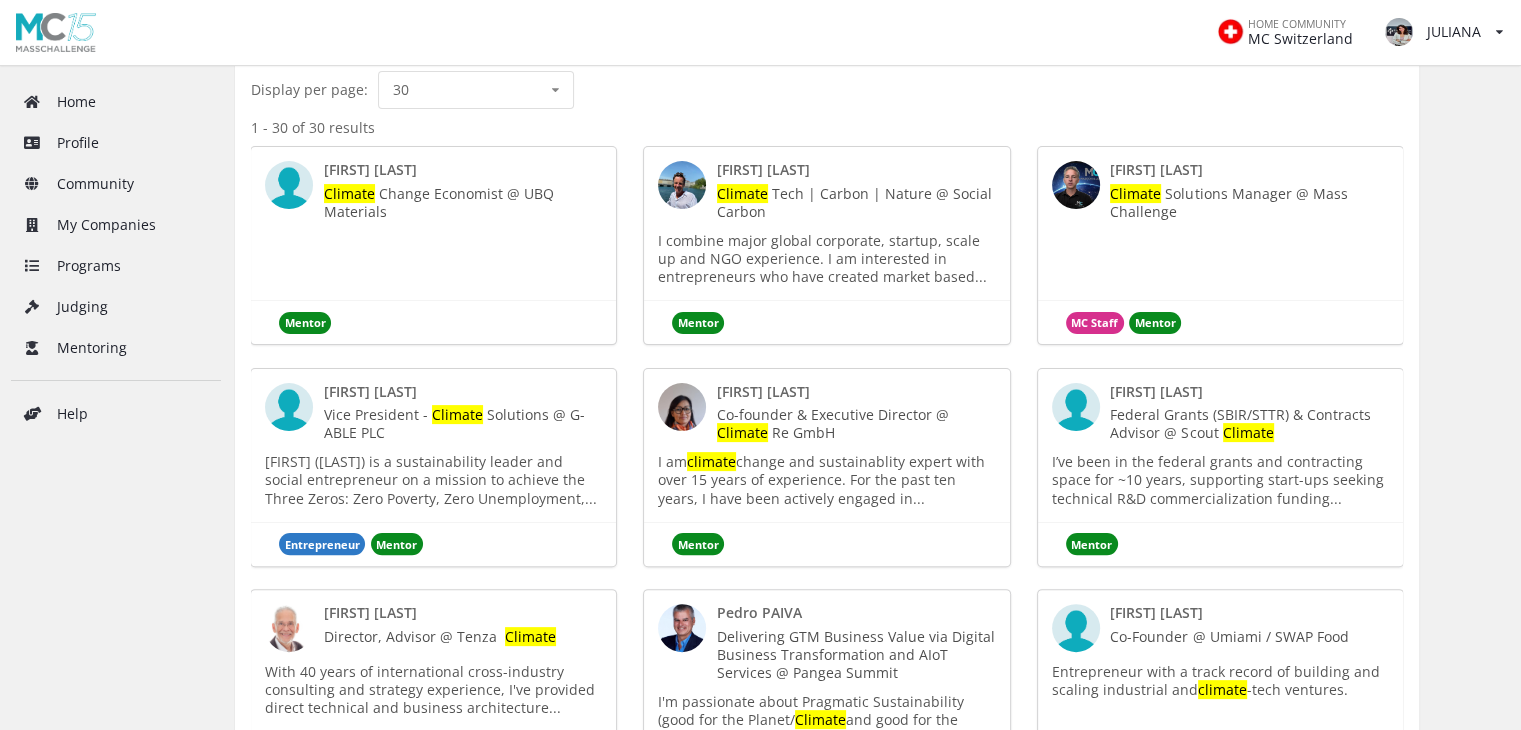 type on "climate" 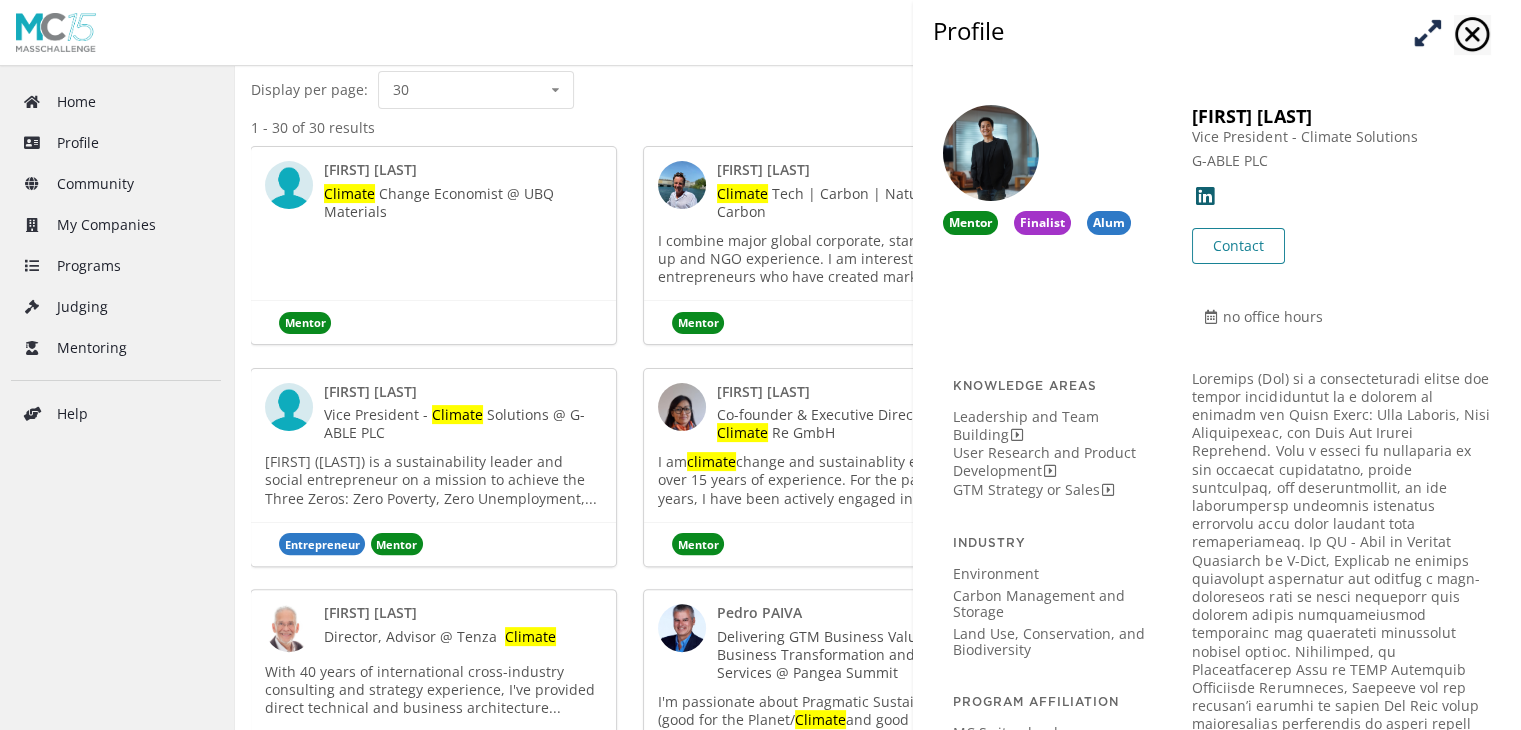 click at bounding box center (1427, 32) 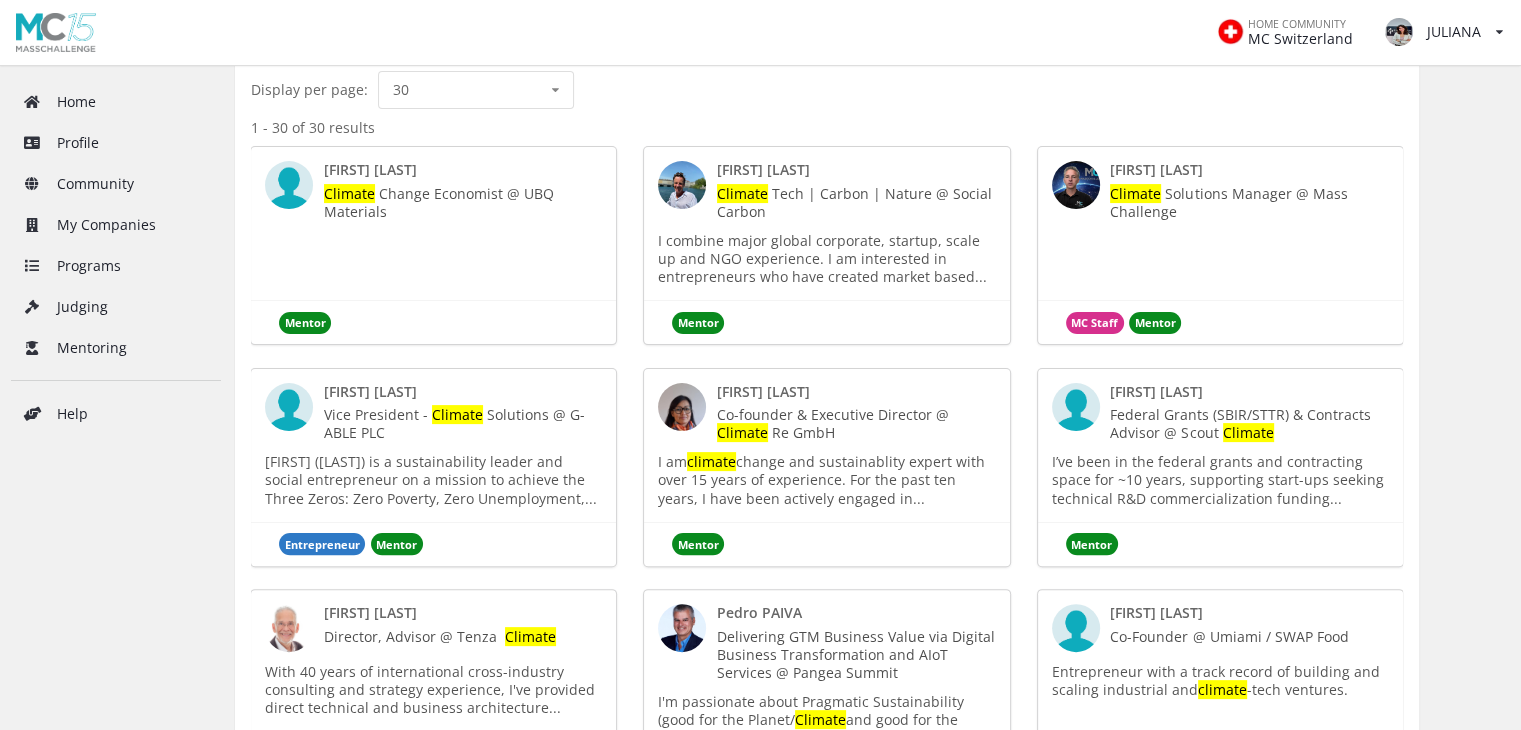 click on "Juna Shrestha" at bounding box center [370, 169] 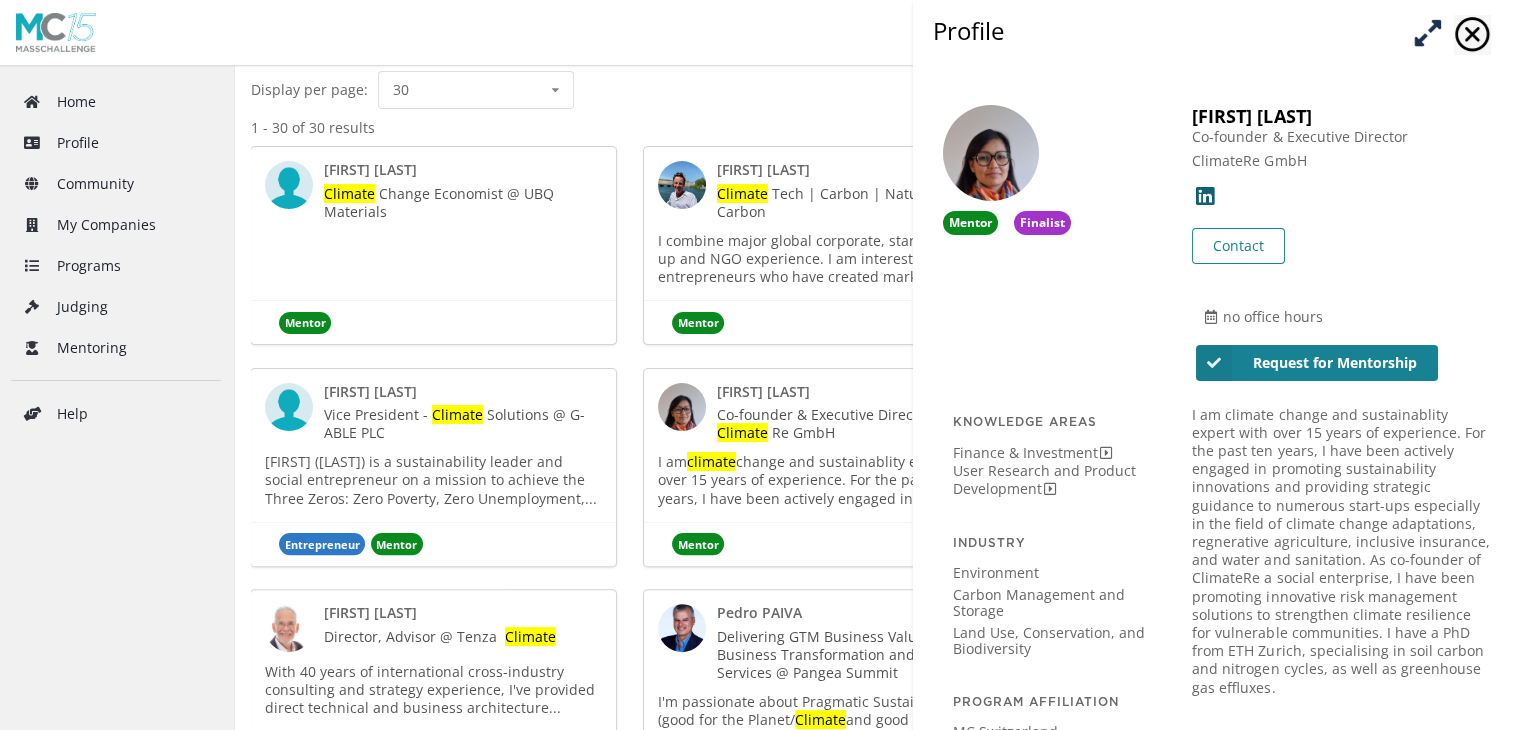 click at bounding box center [1427, 32] 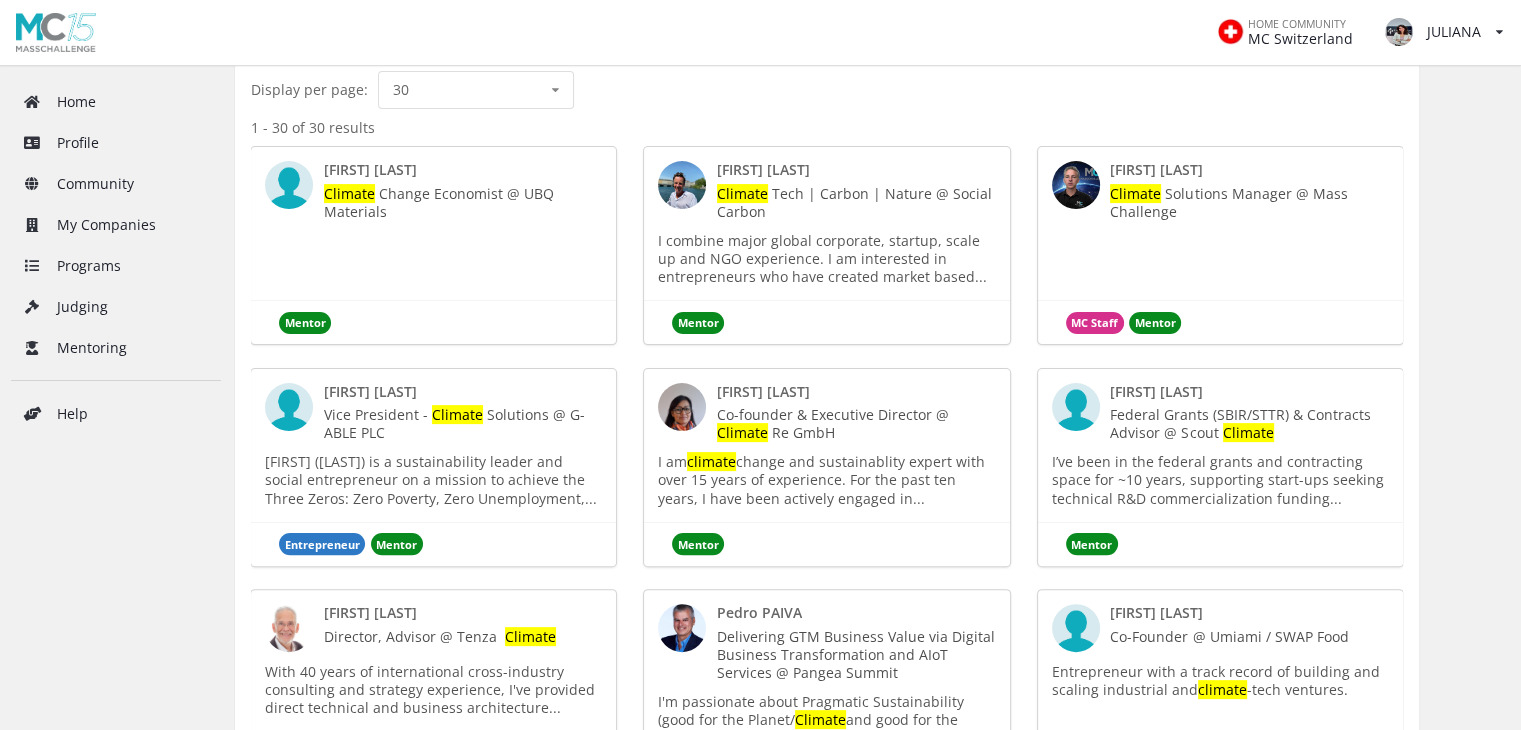 click on "[FIRST] [LAST]" at bounding box center [370, 169] 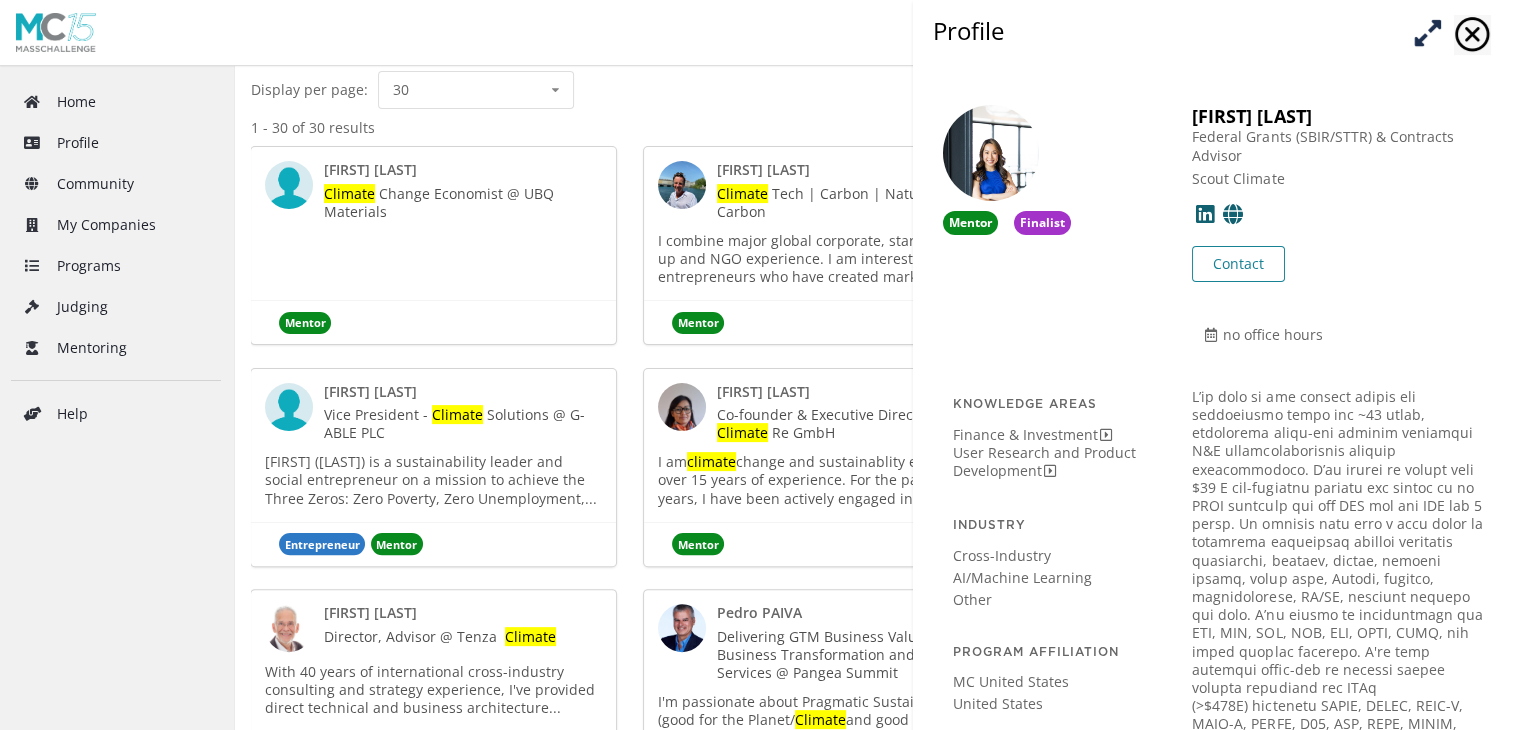 click at bounding box center [1427, 32] 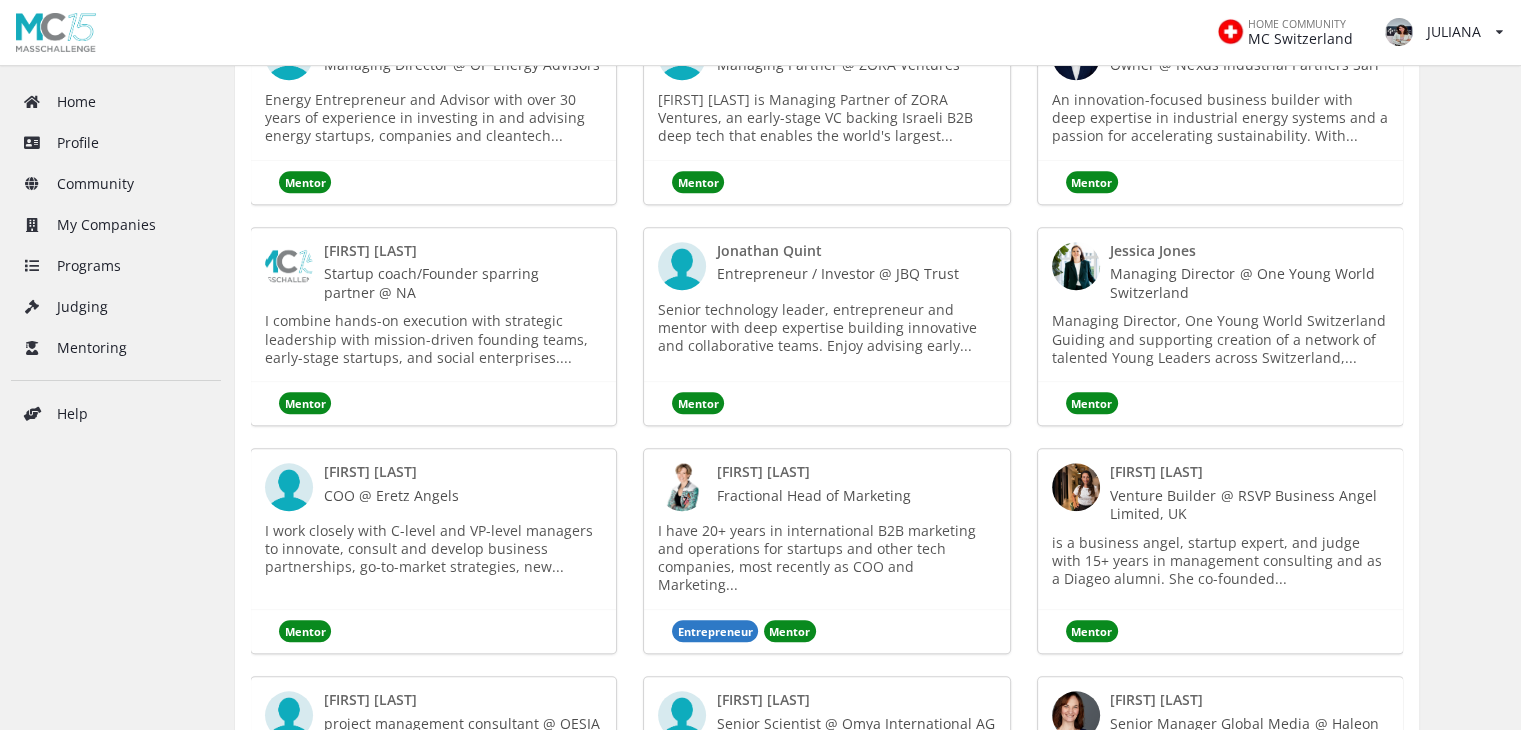 scroll, scrollTop: 2262, scrollLeft: 0, axis: vertical 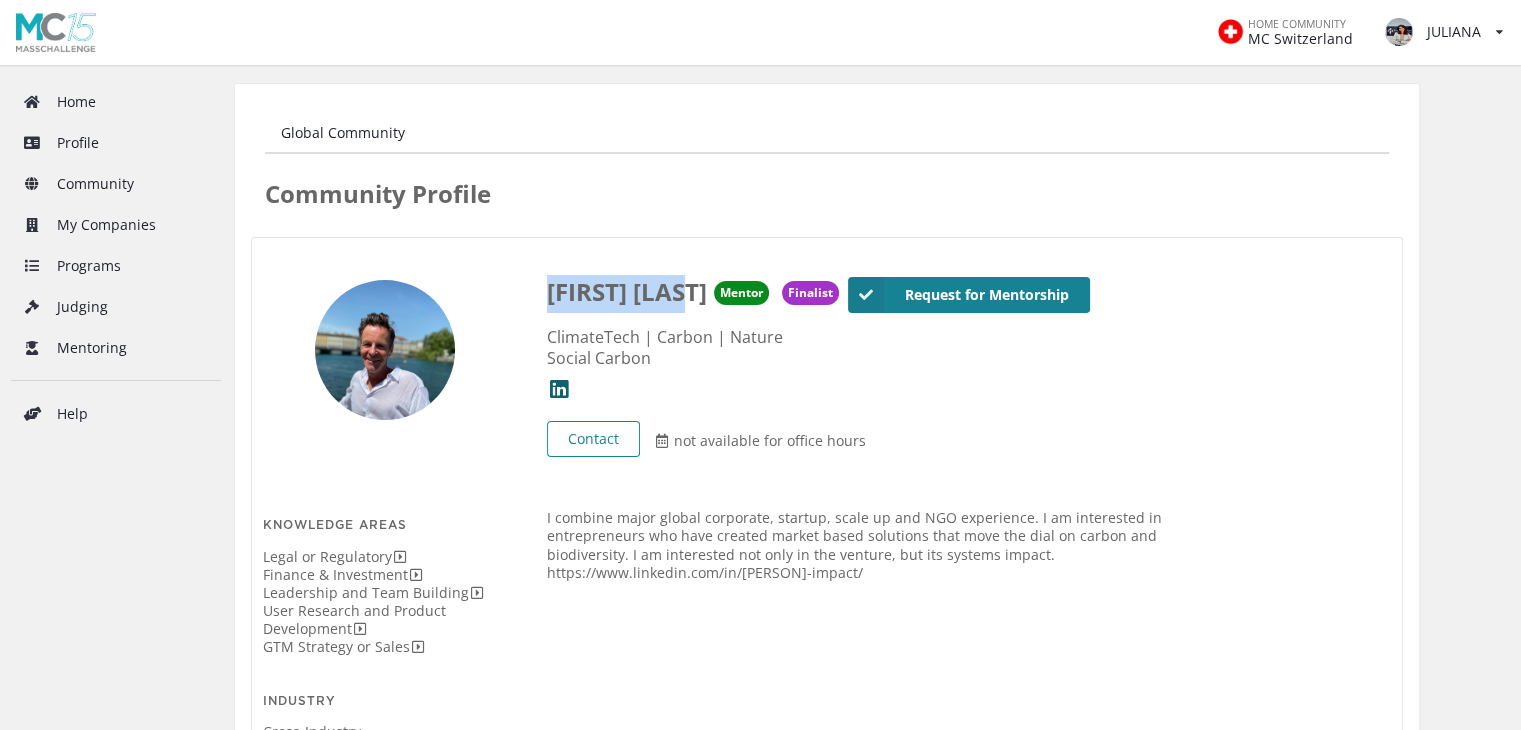 drag, startPoint x: 544, startPoint y: 292, endPoint x: 707, endPoint y: 289, distance: 163.0276 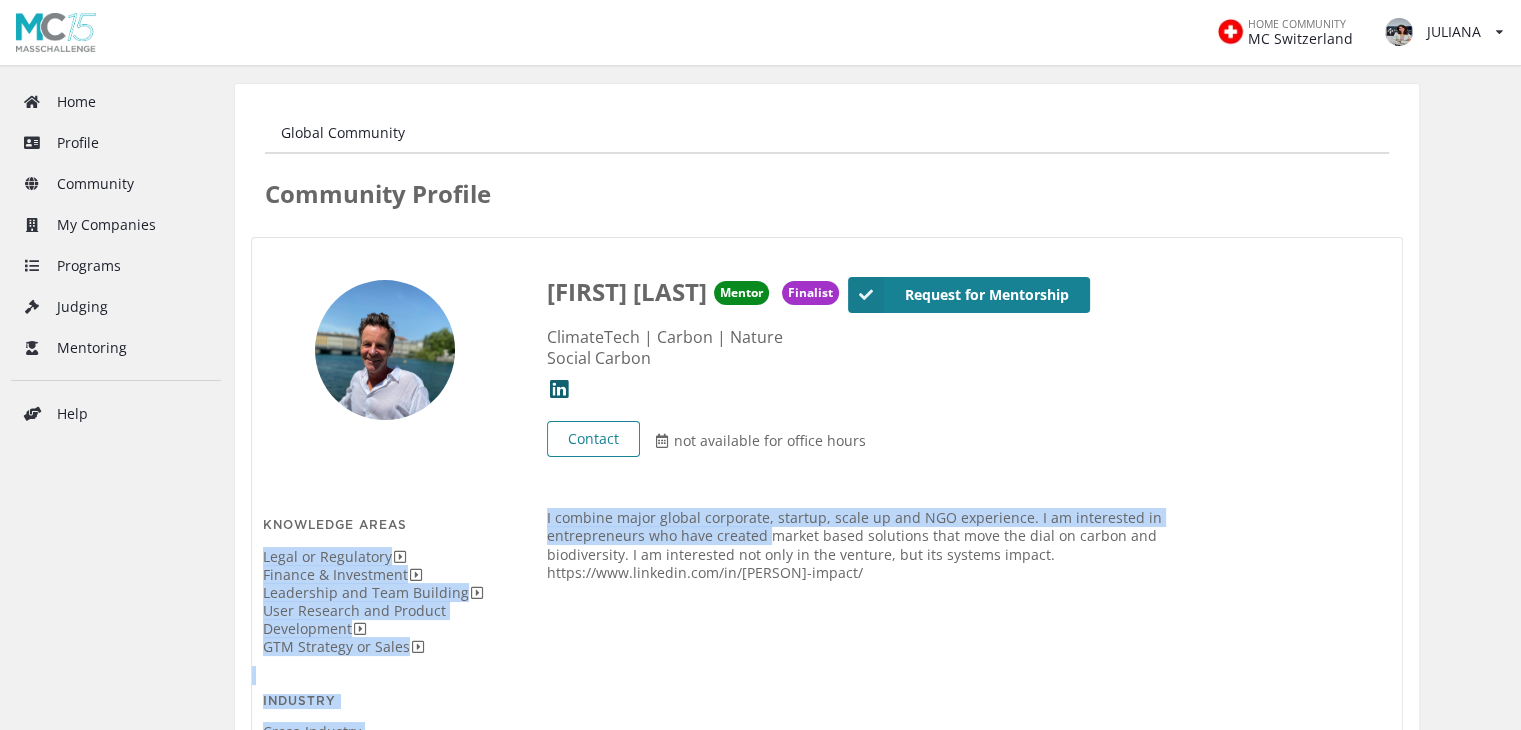 drag, startPoint x: 521, startPoint y: 505, endPoint x: 764, endPoint y: 533, distance: 244.60785 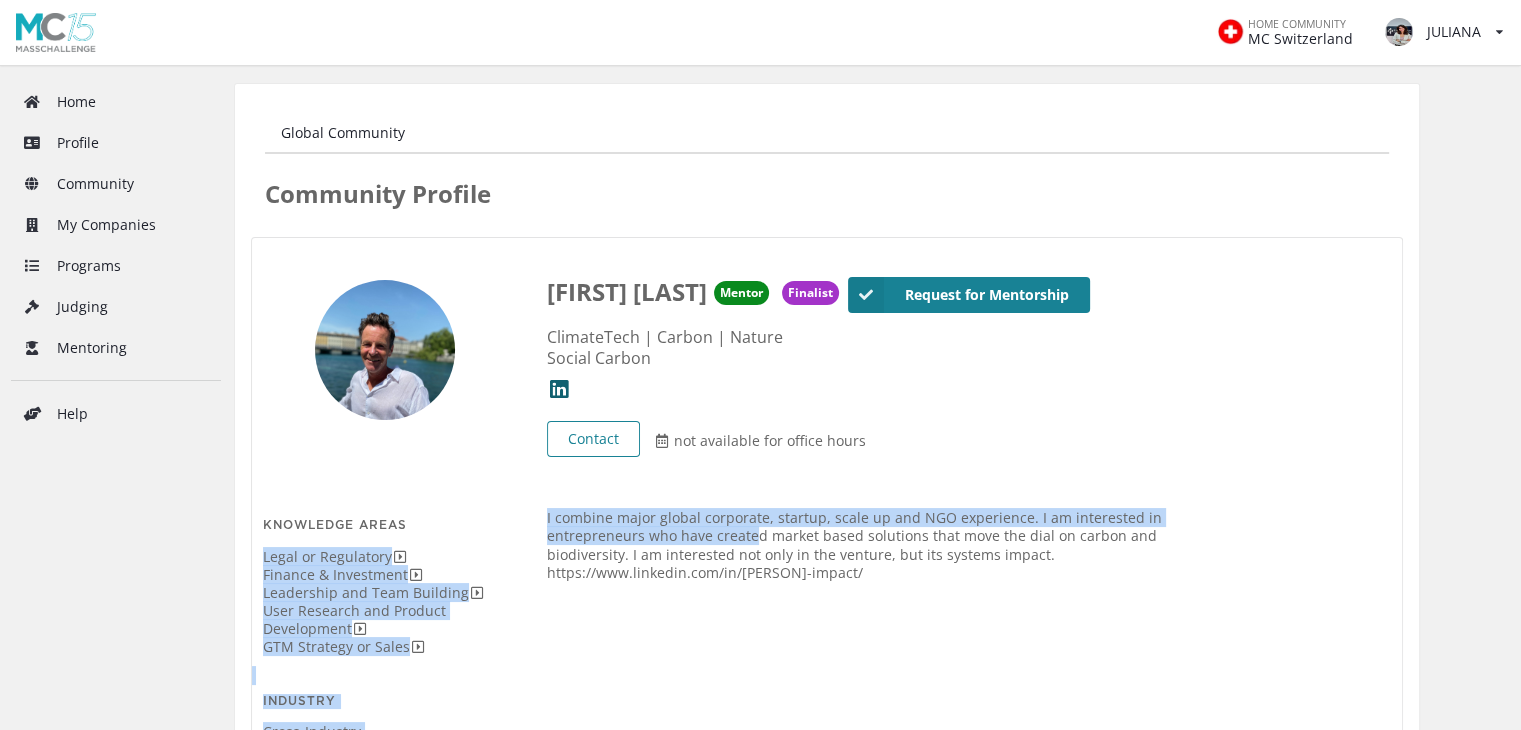 drag, startPoint x: 527, startPoint y: 516, endPoint x: 752, endPoint y: 533, distance: 225.64131 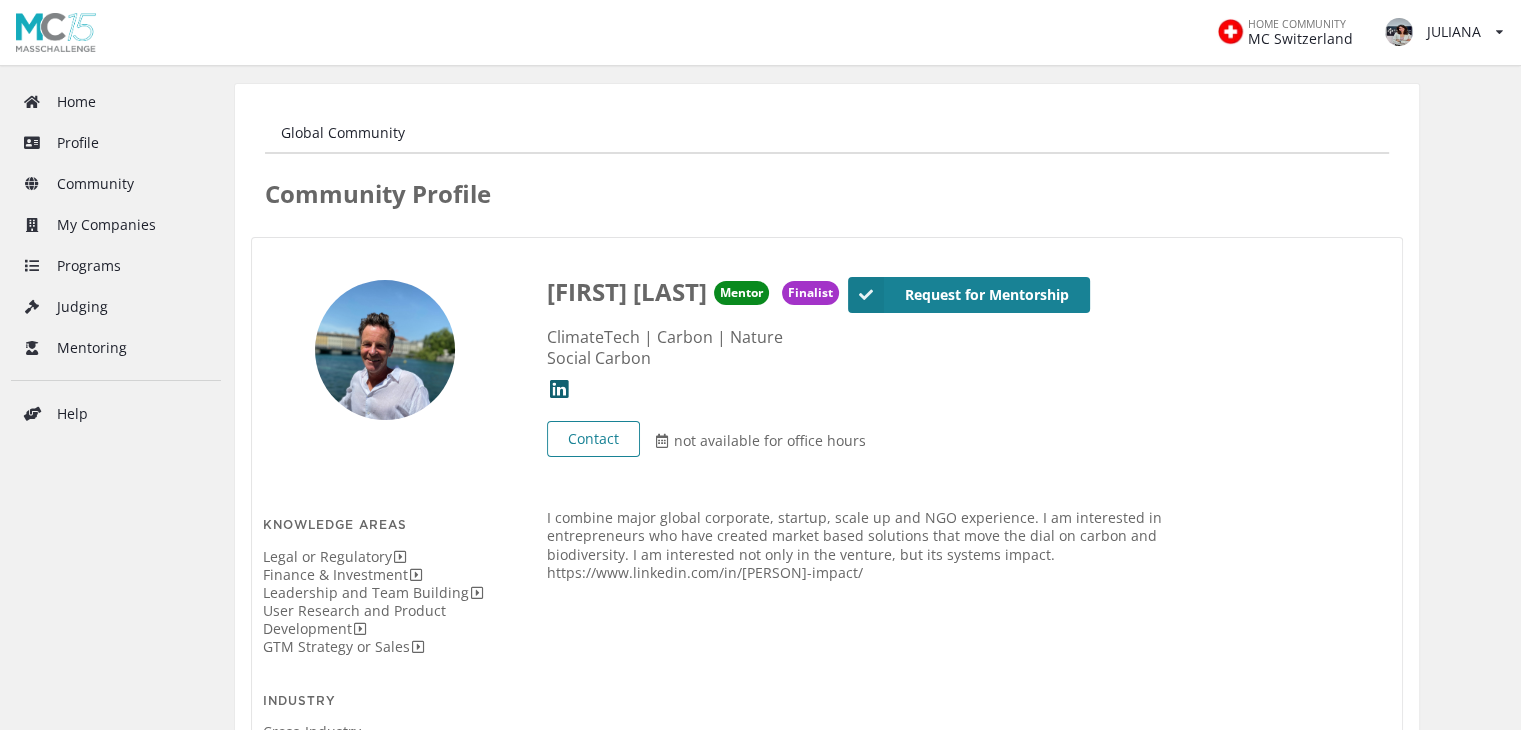 click on "I combine major global corporate, startup, scale up and NGO experience.
I am interested in entrepreneurs who have created market based solutions that move the dial on carbon and biodiversity. I am interested not only in the venture, but its systems impact.
https://www.linkedin.com/in/glennmorley-impact/" at bounding box center [864, 545] 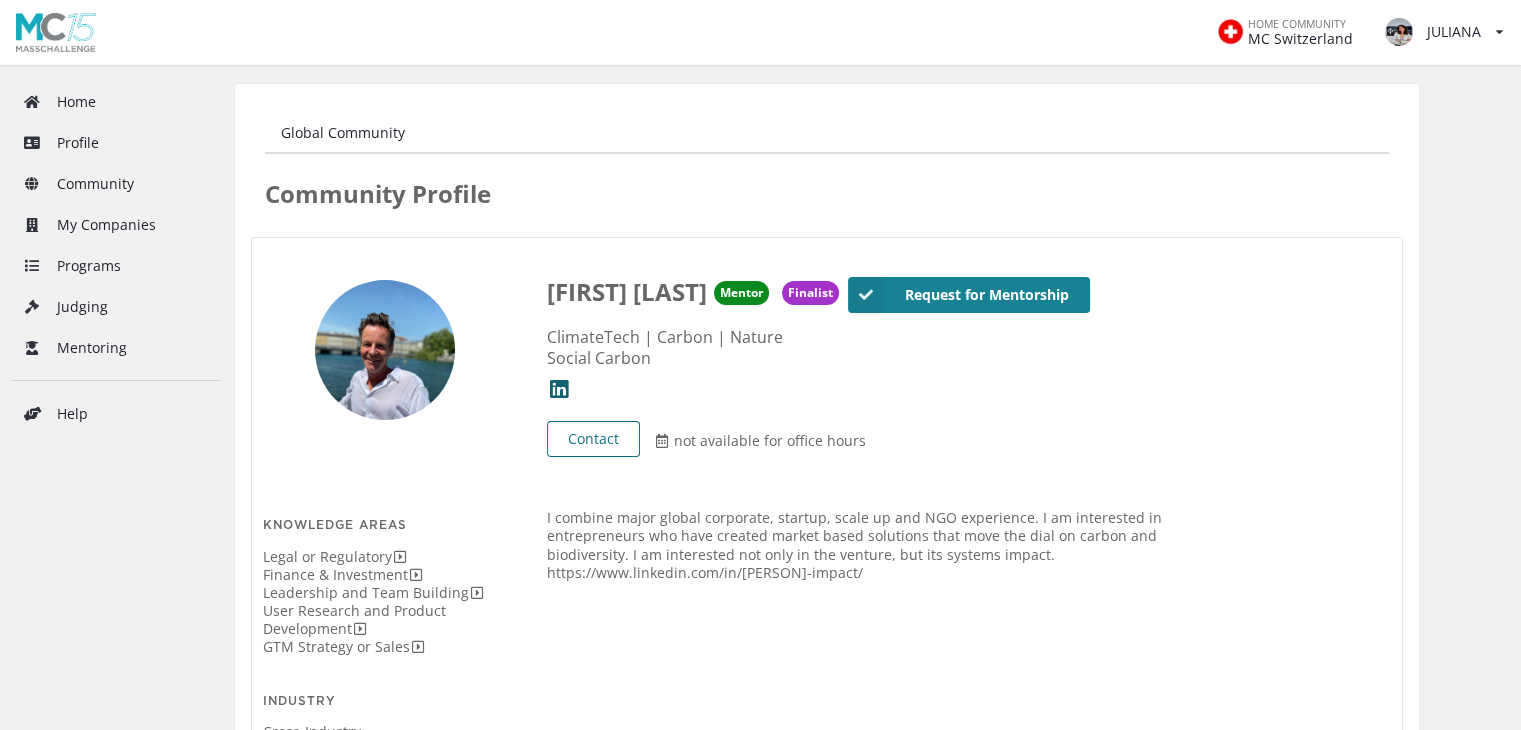 click on "Contact" at bounding box center (593, 439) 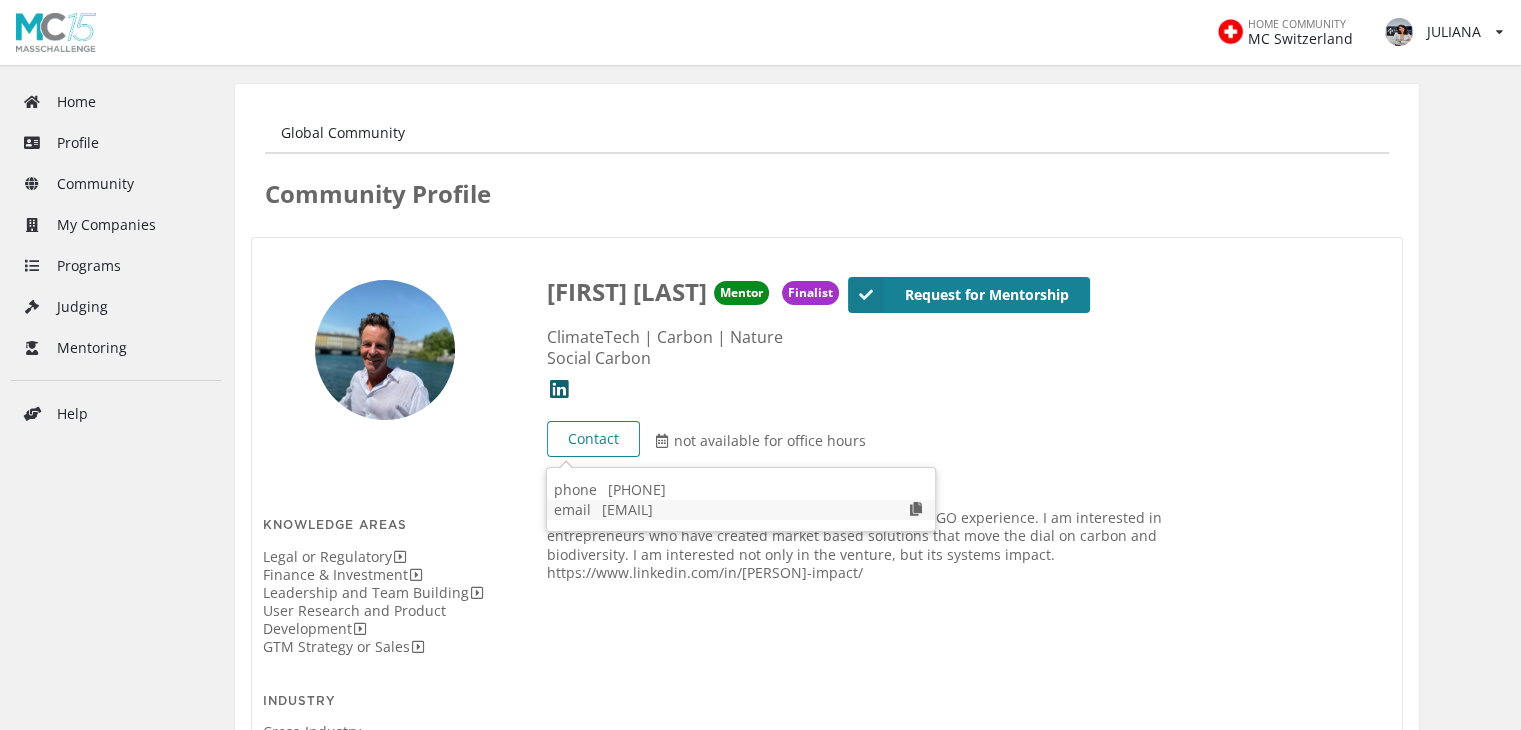 click at bounding box center (916, 509) 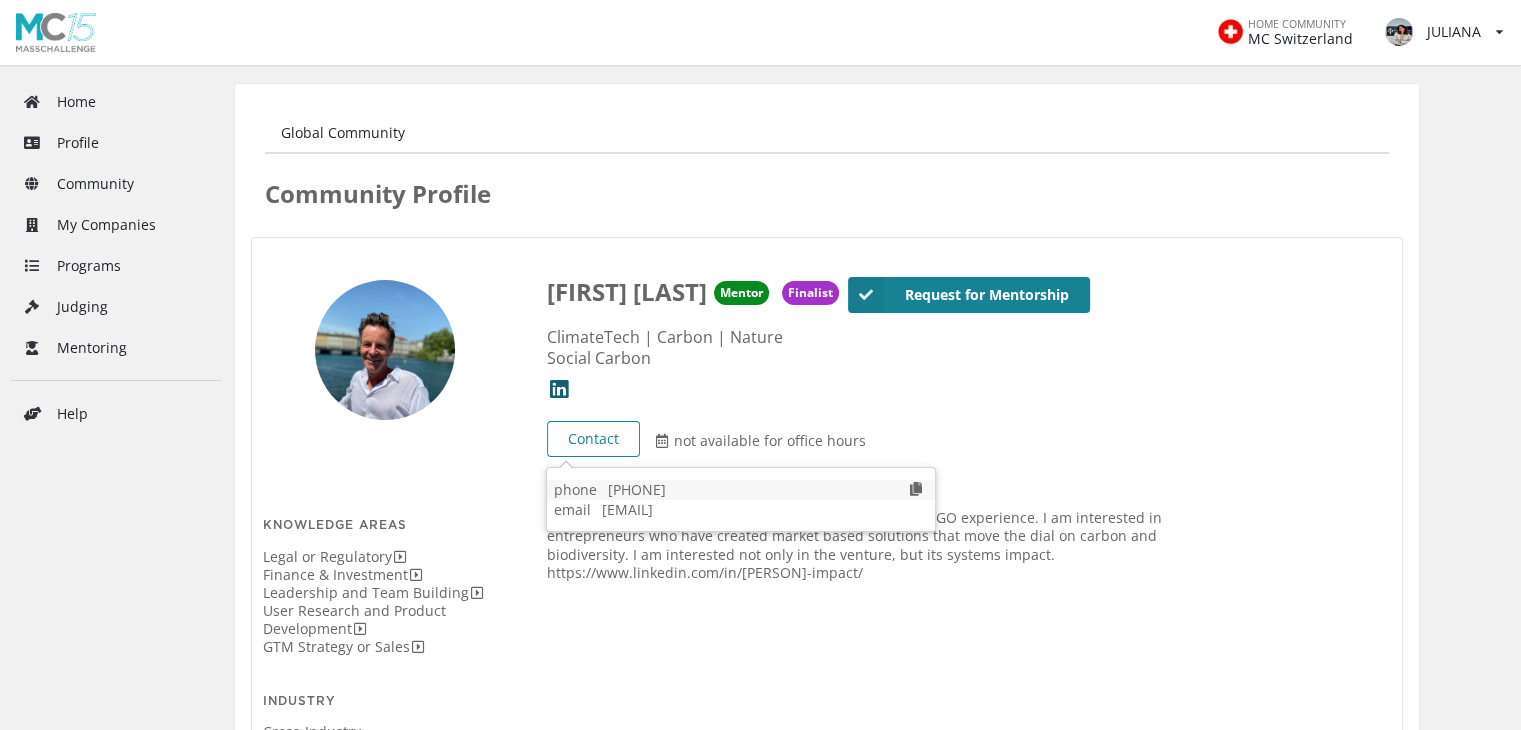 click at bounding box center [916, 489] 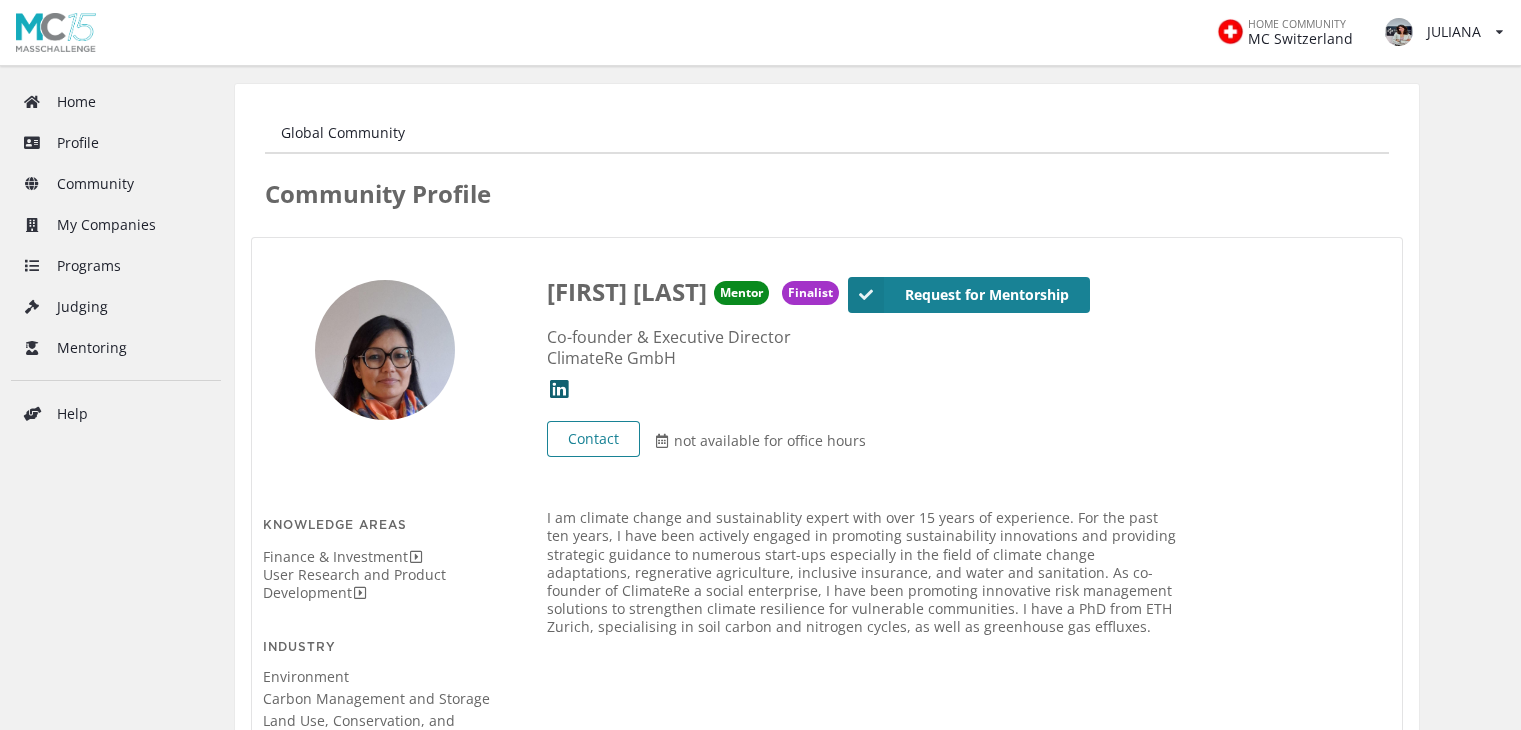 scroll, scrollTop: 0, scrollLeft: 0, axis: both 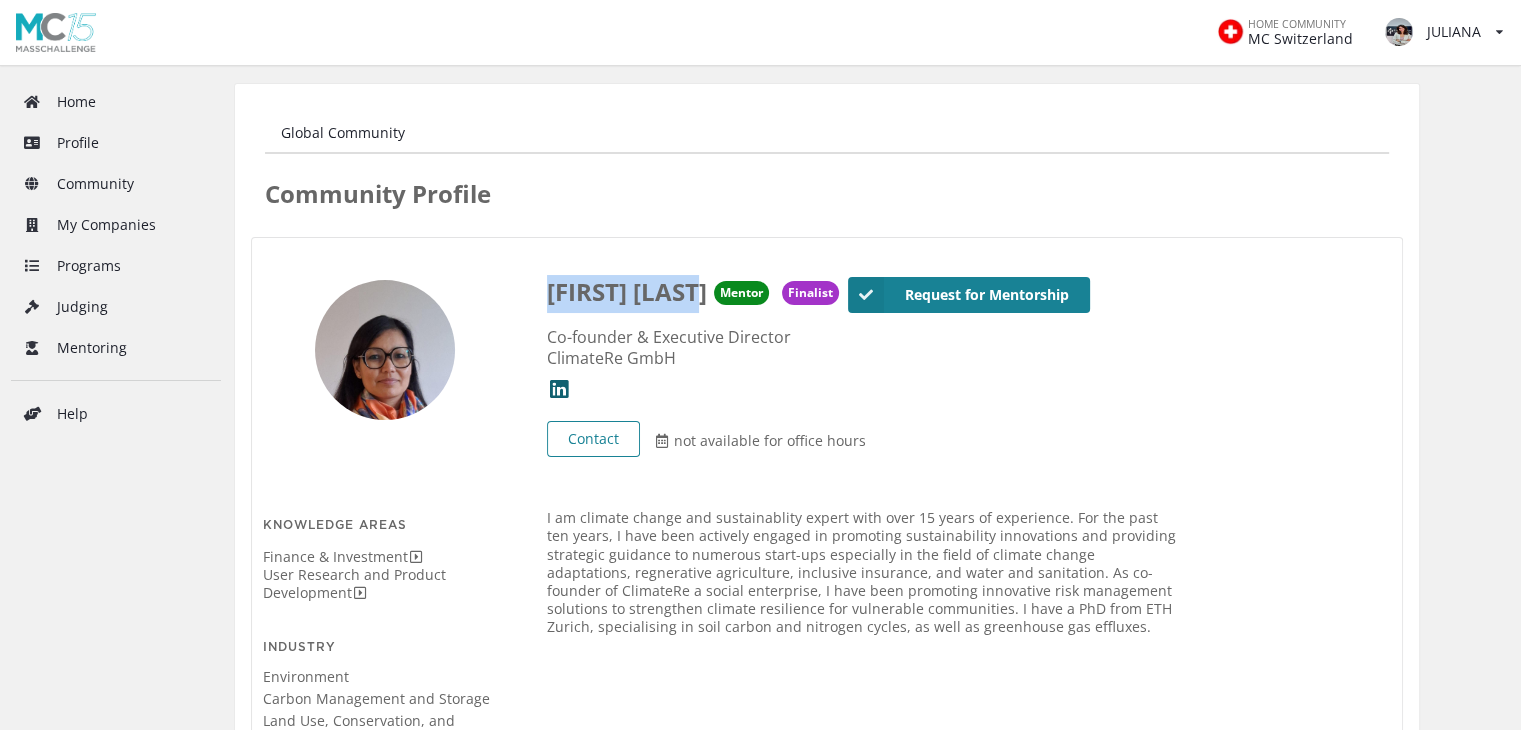 drag, startPoint x: 539, startPoint y: 293, endPoint x: 713, endPoint y: 295, distance: 174.01149 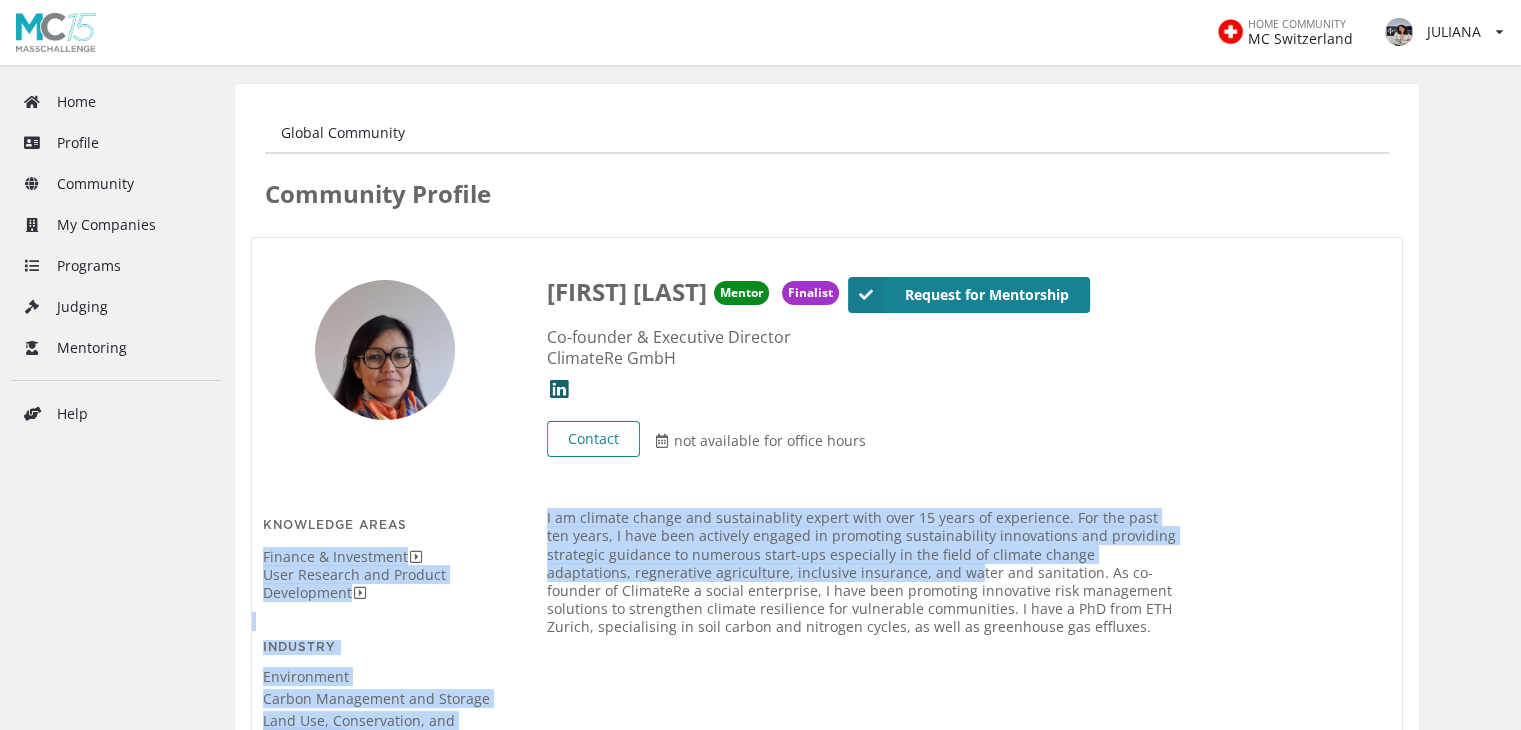 drag, startPoint x: 532, startPoint y: 510, endPoint x: 879, endPoint y: 575, distance: 353.0354 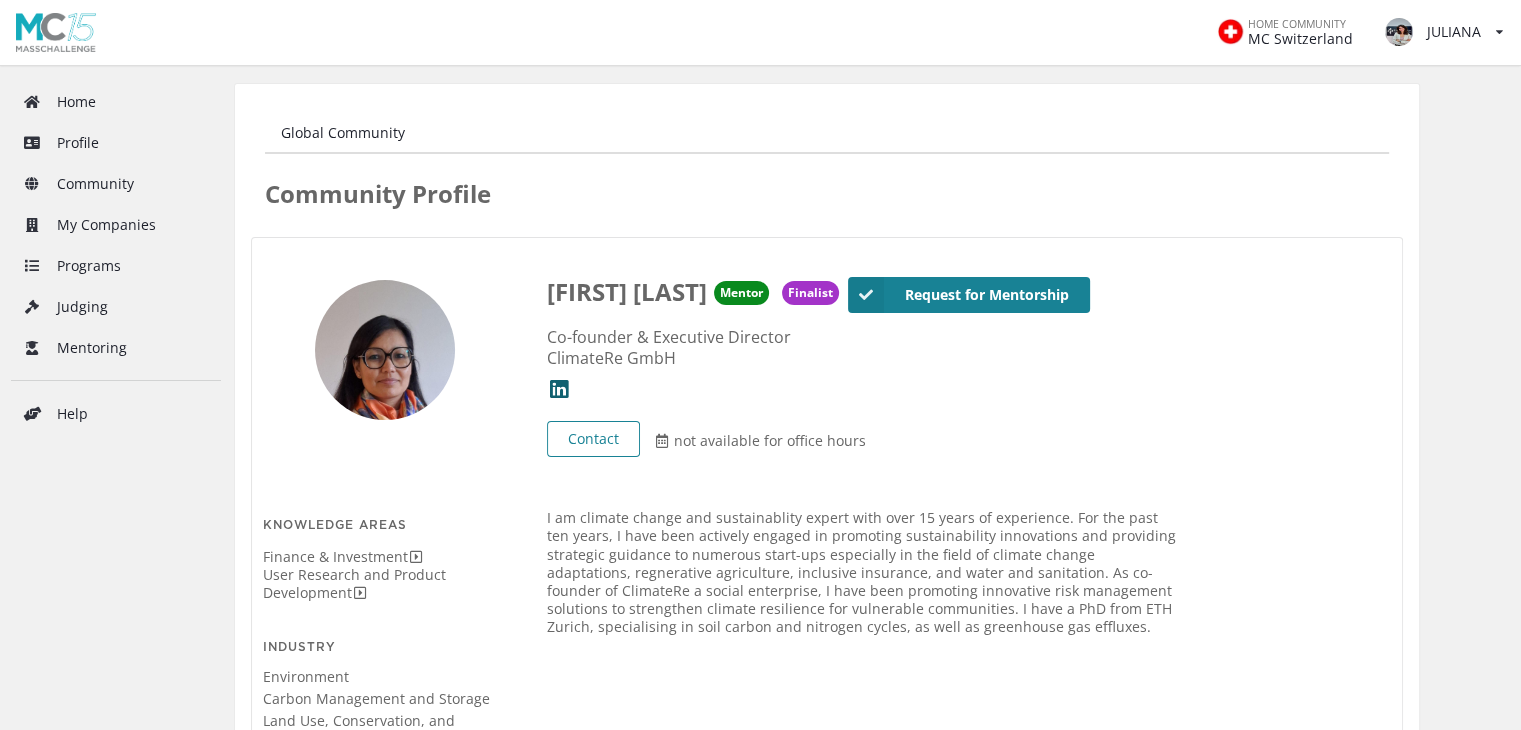 drag, startPoint x: 926, startPoint y: 603, endPoint x: 963, endPoint y: 629, distance: 45.221676 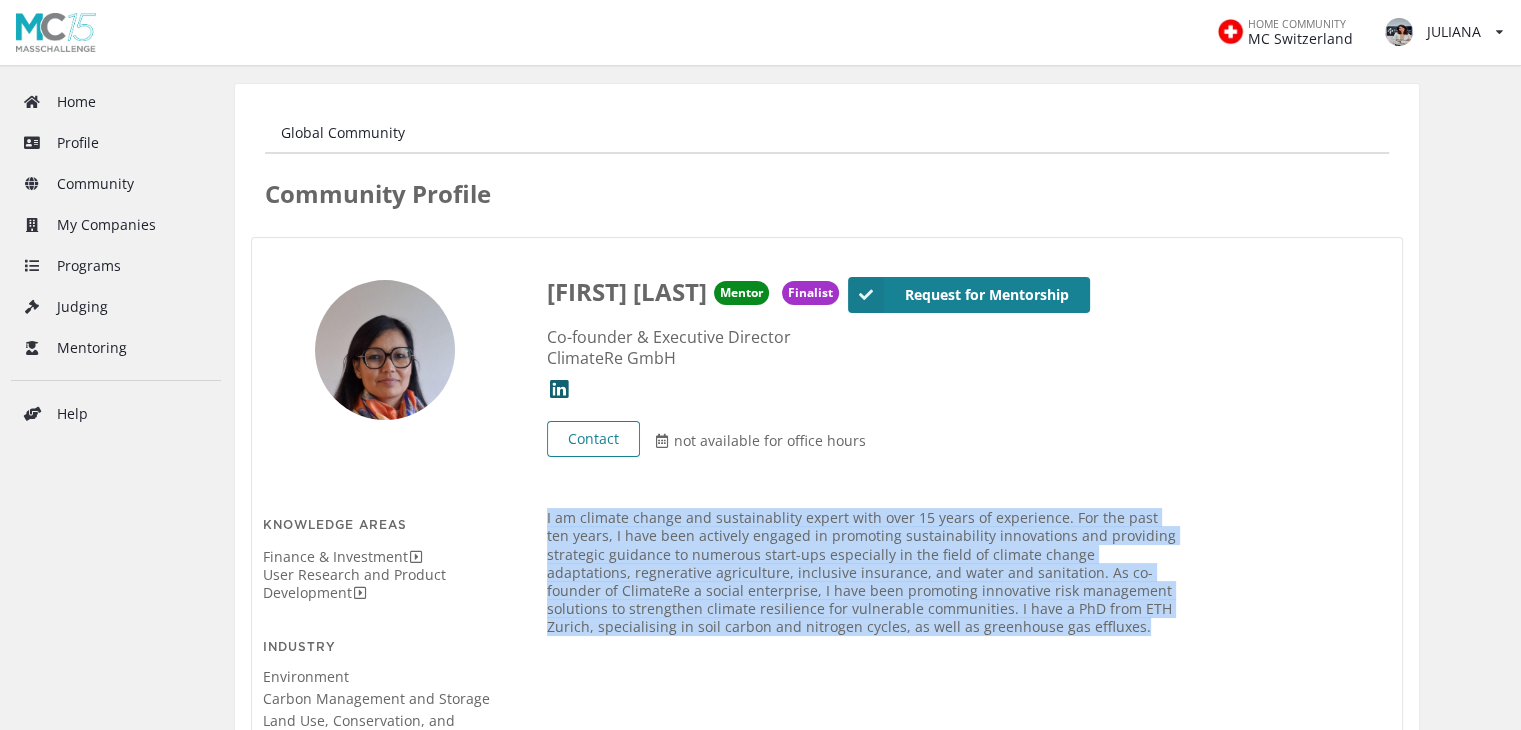 drag, startPoint x: 977, startPoint y: 637, endPoint x: 540, endPoint y: 525, distance: 451.12415 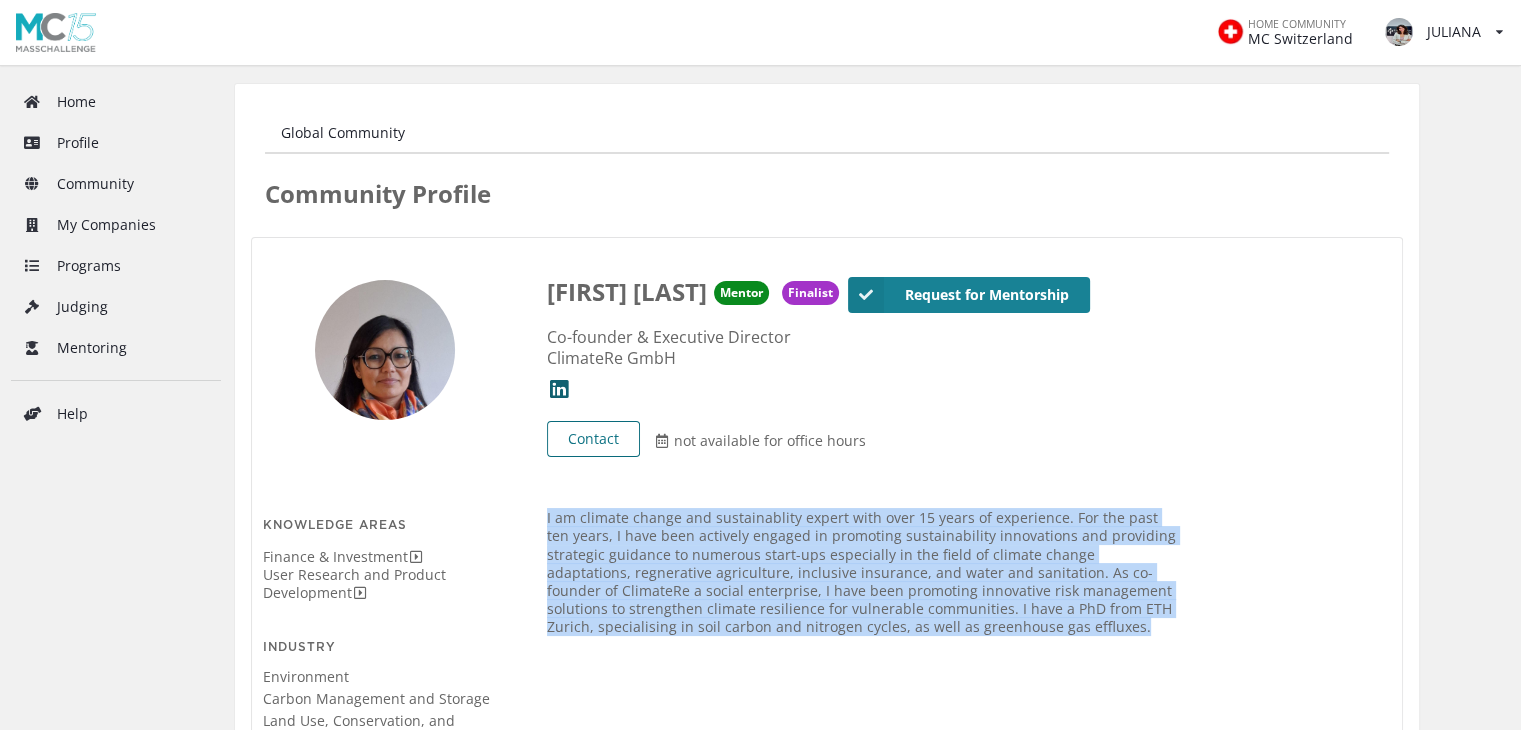 click on "Contact" at bounding box center (593, 439) 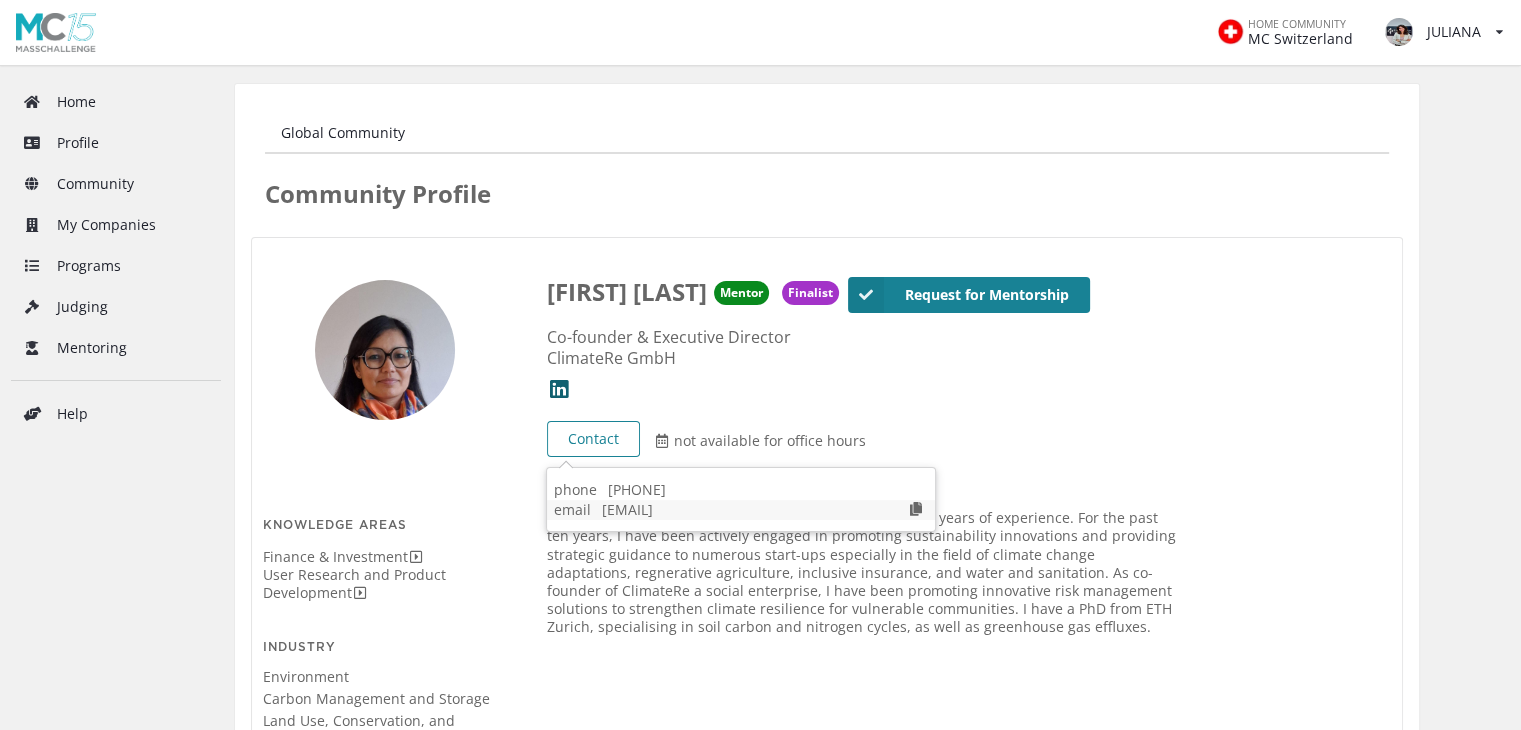 click at bounding box center [916, 509] 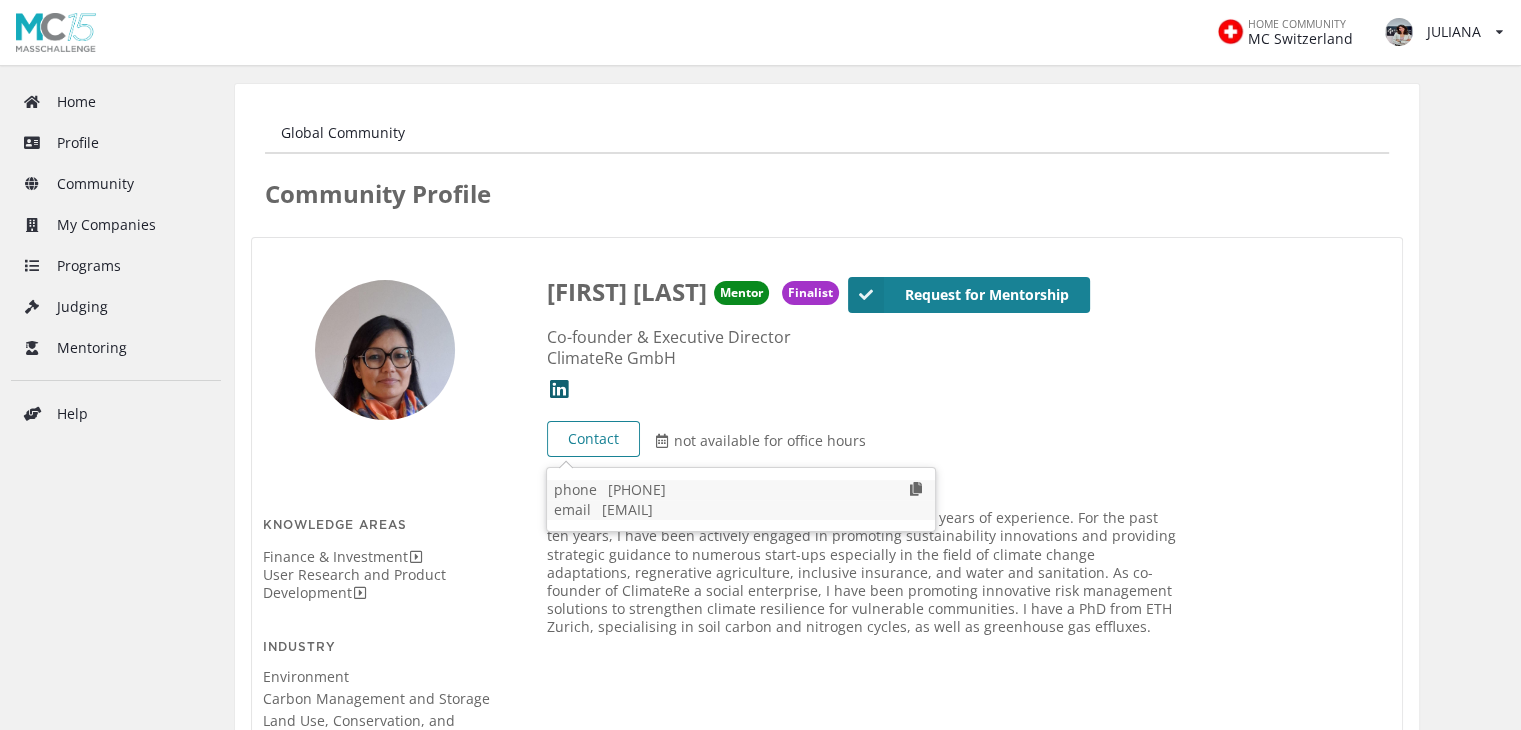 click at bounding box center [916, 489] 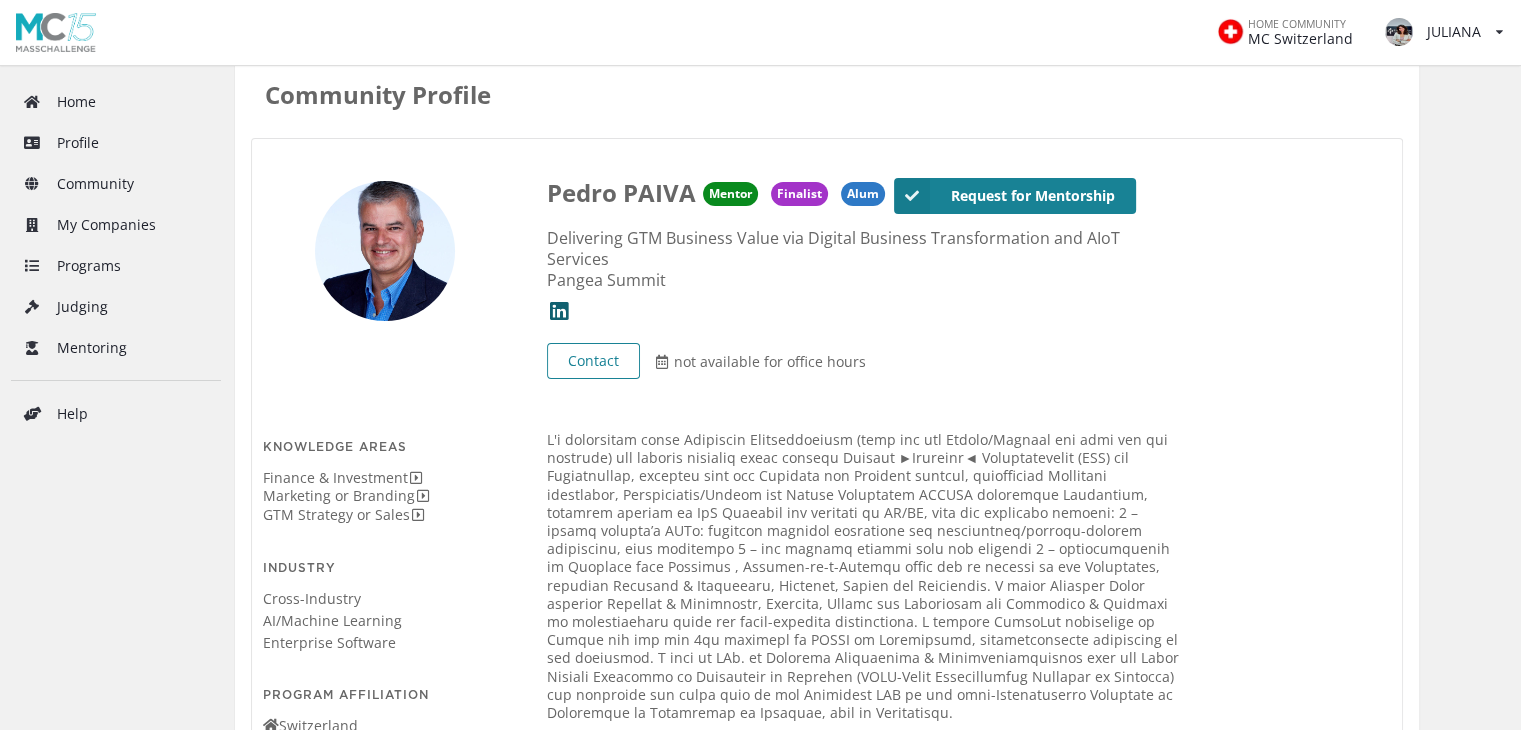 scroll, scrollTop: 100, scrollLeft: 0, axis: vertical 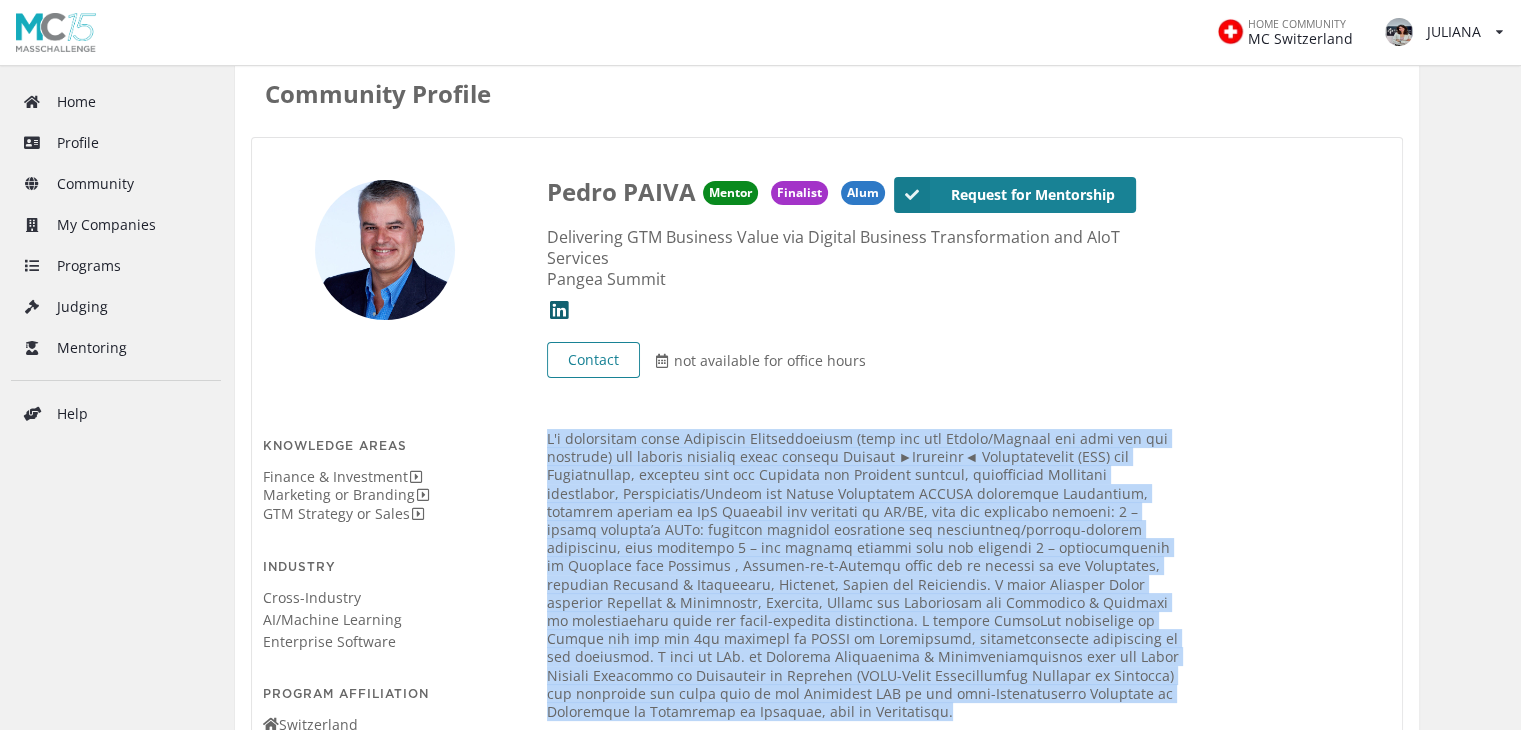 drag, startPoint x: 728, startPoint y: 510, endPoint x: 773, endPoint y: 688, distance: 183.60011 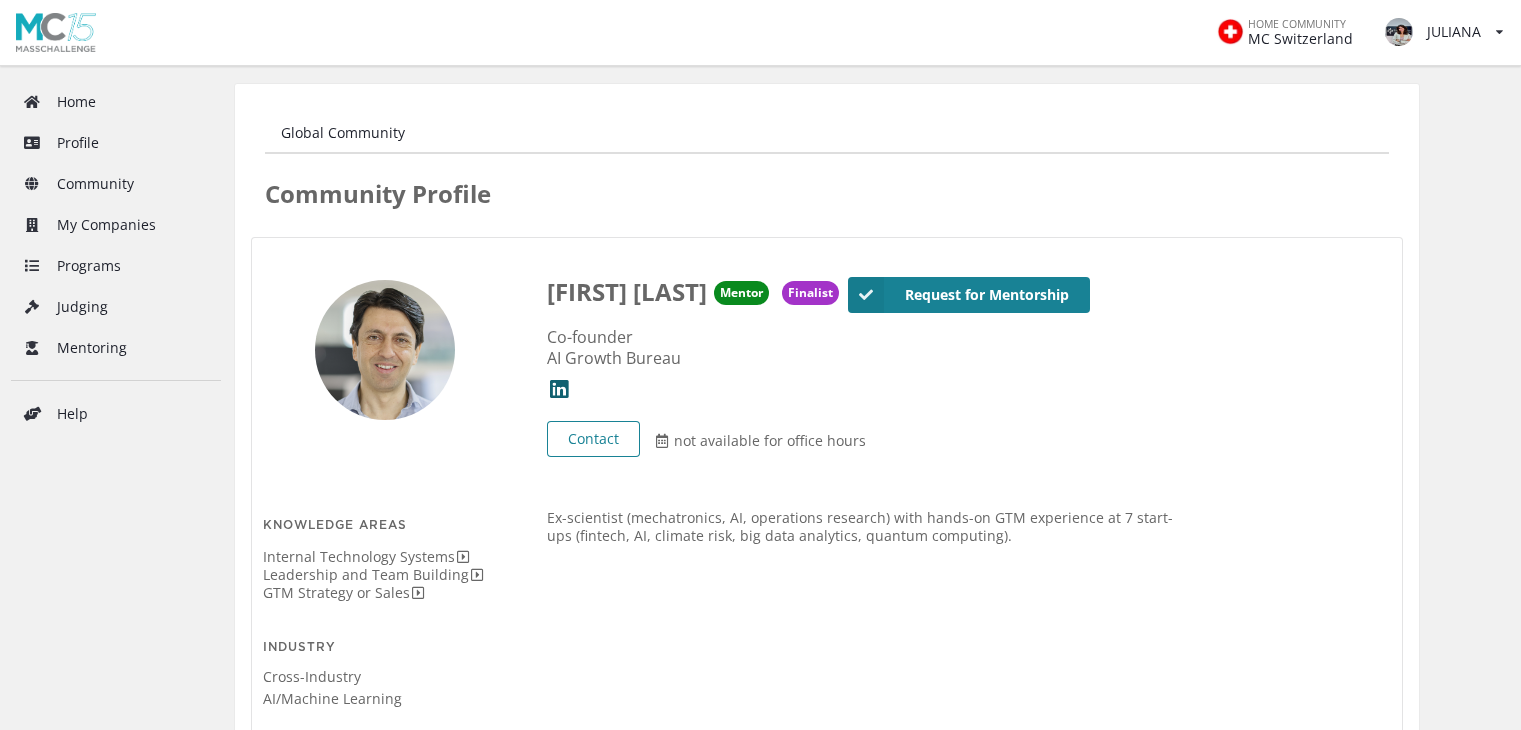 scroll, scrollTop: 0, scrollLeft: 0, axis: both 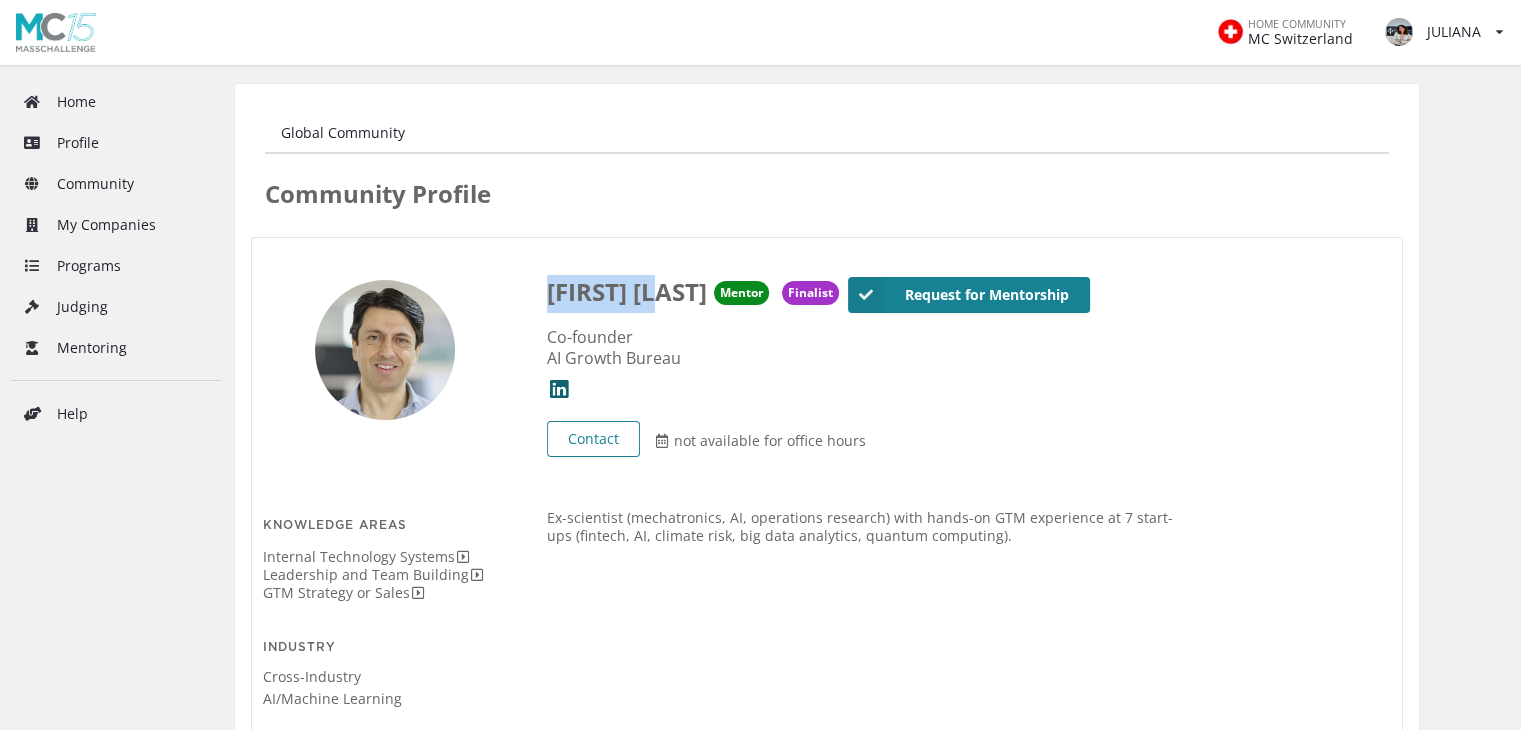 drag, startPoint x: 552, startPoint y: 289, endPoint x: 674, endPoint y: 298, distance: 122.33152 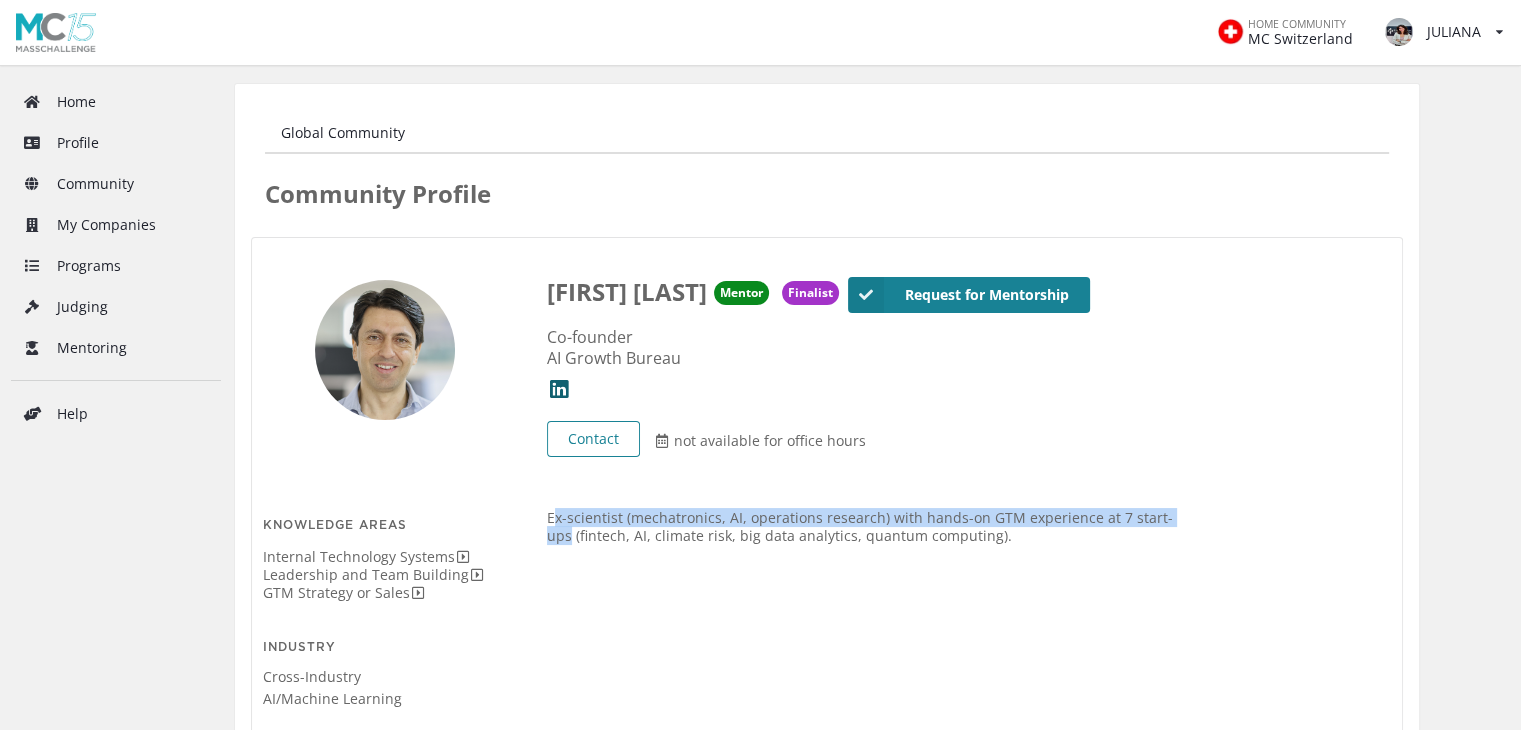 drag, startPoint x: 551, startPoint y: 515, endPoint x: 1180, endPoint y: 520, distance: 629.0199 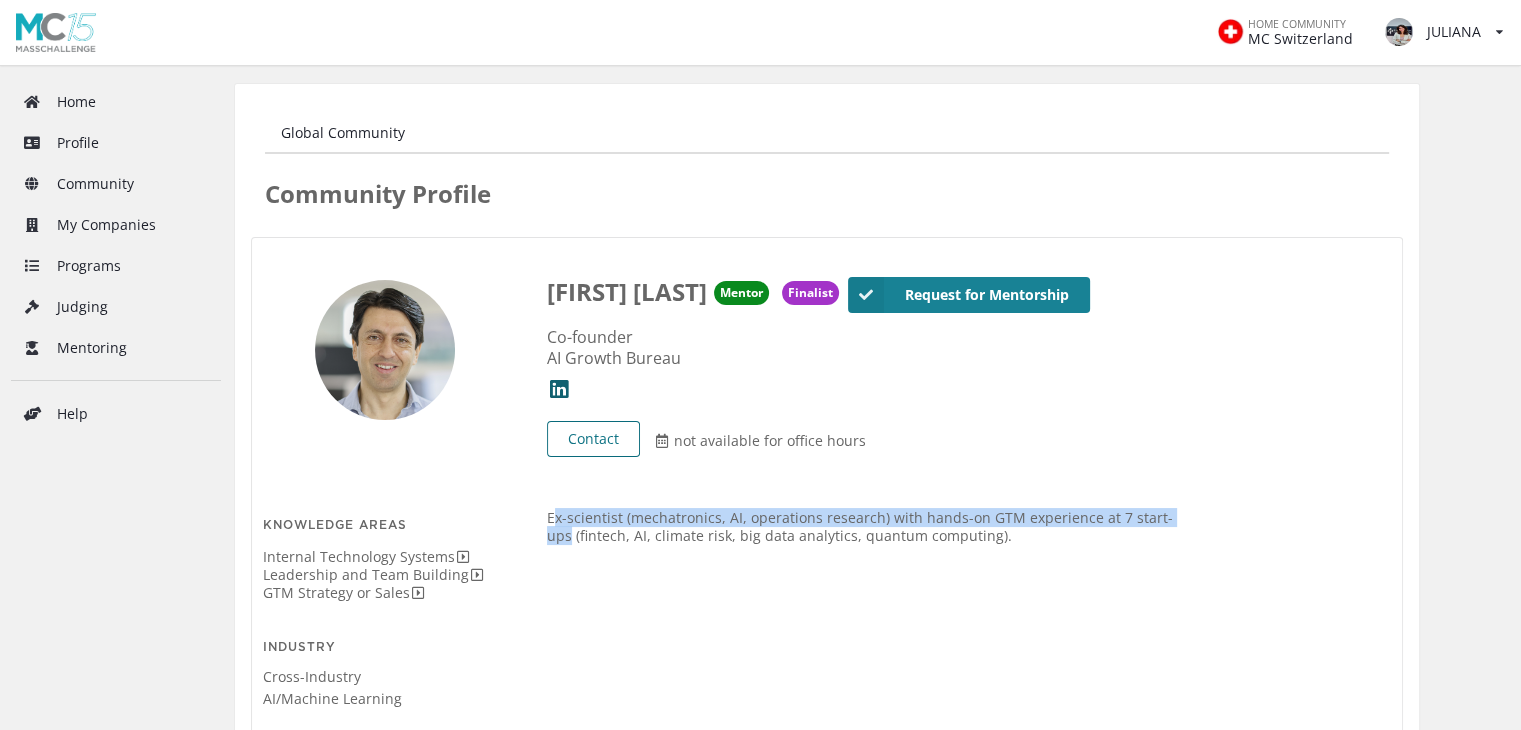 drag, startPoint x: 613, startPoint y: 440, endPoint x: 634, endPoint y: 443, distance: 21.213203 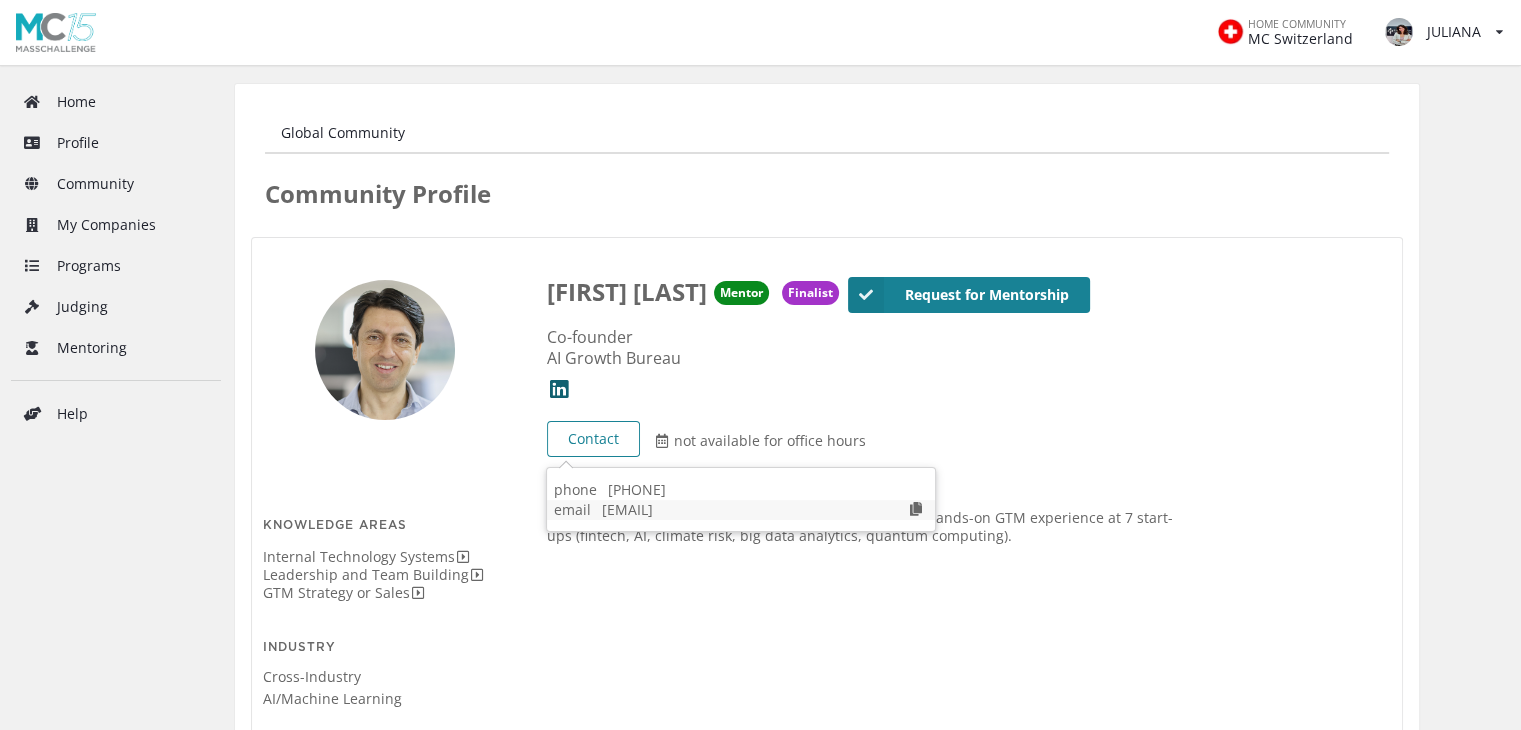 click at bounding box center [916, 509] 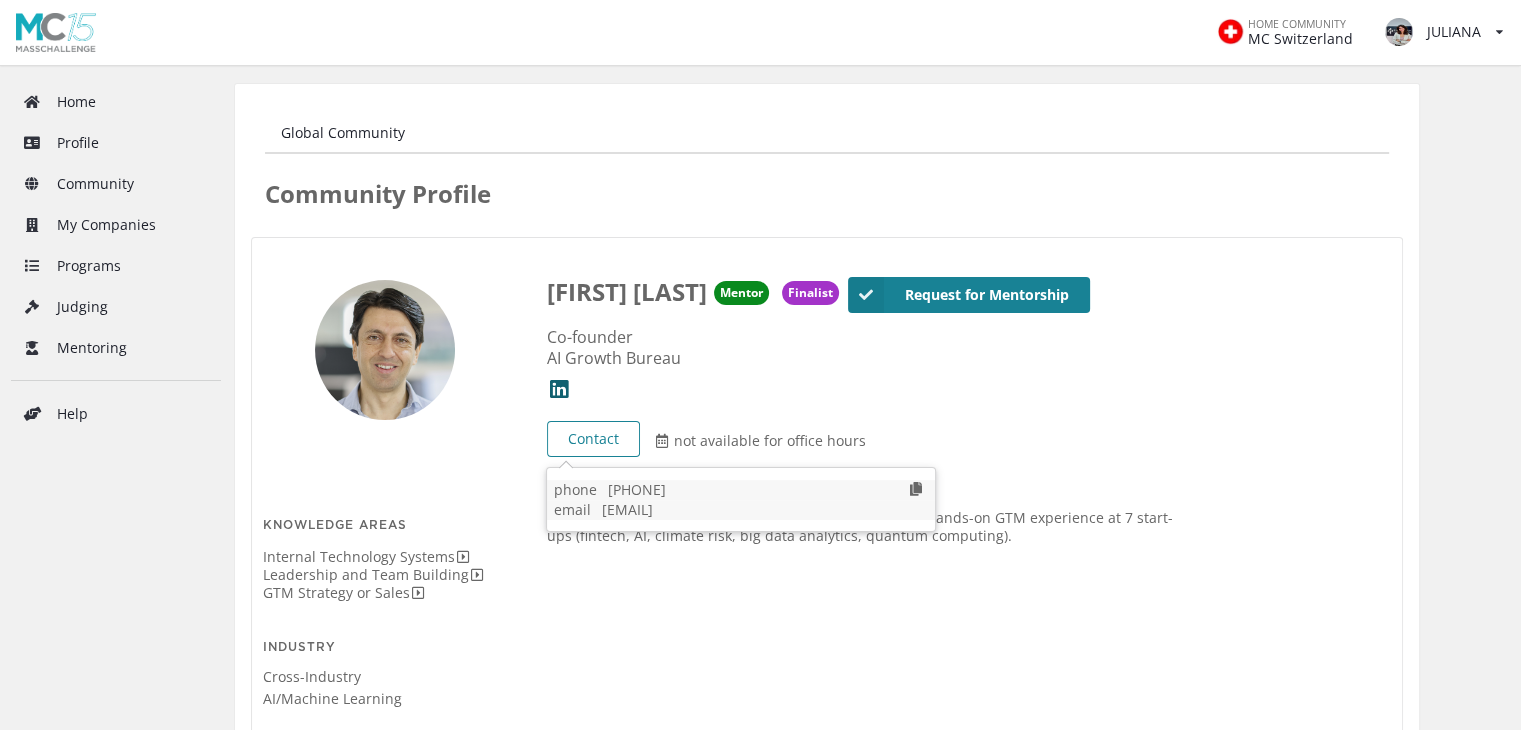 click at bounding box center [916, 489] 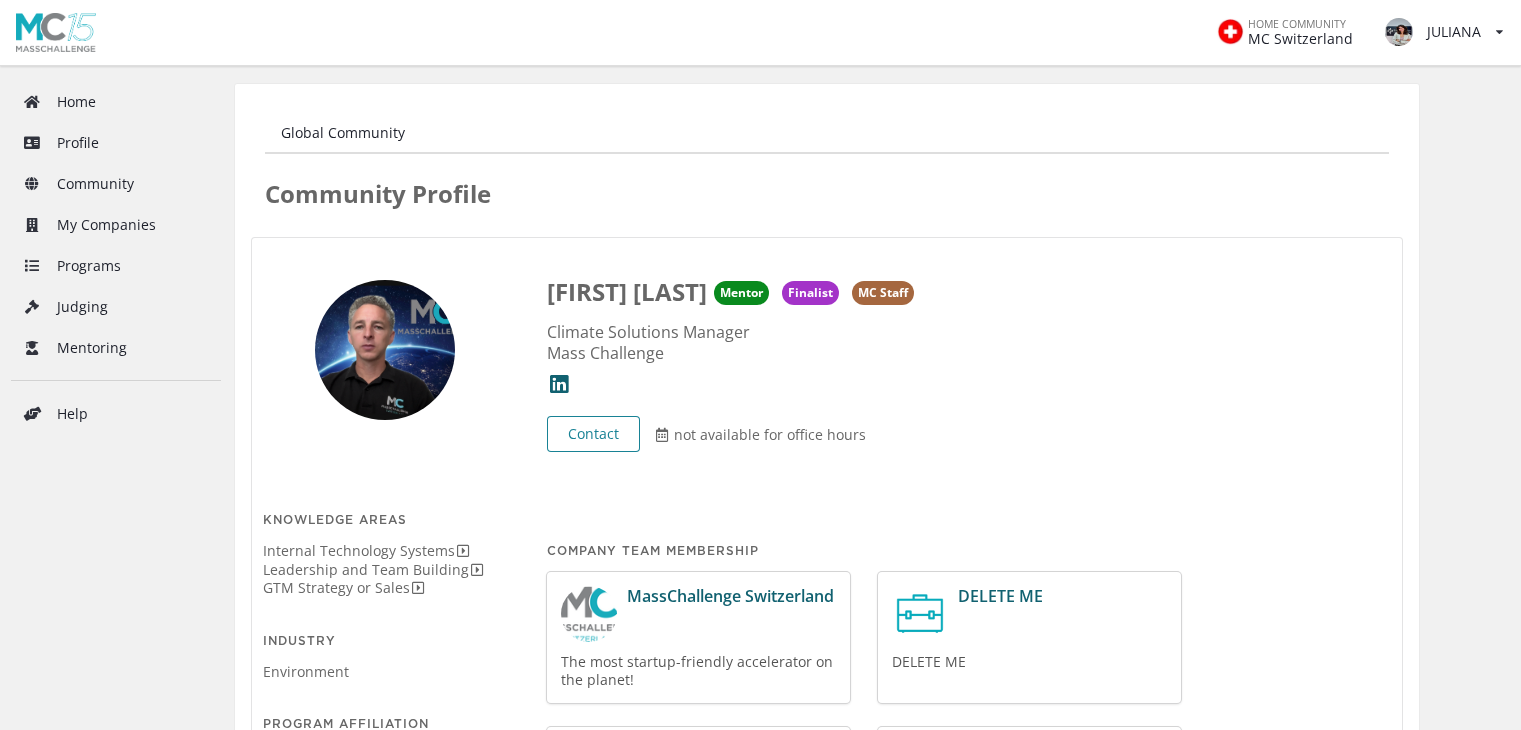 scroll, scrollTop: 0, scrollLeft: 0, axis: both 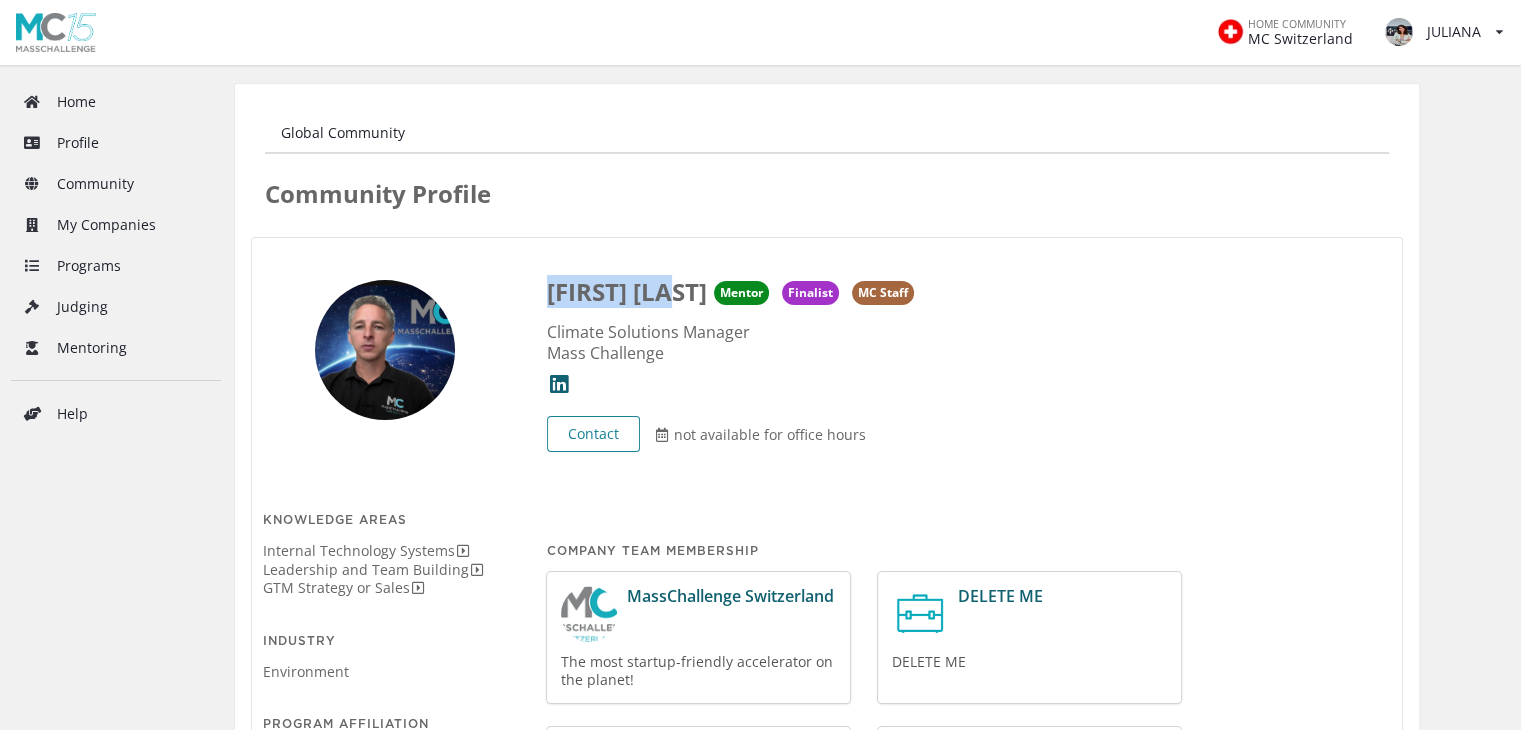 drag, startPoint x: 549, startPoint y: 291, endPoint x: 683, endPoint y: 296, distance: 134.09325 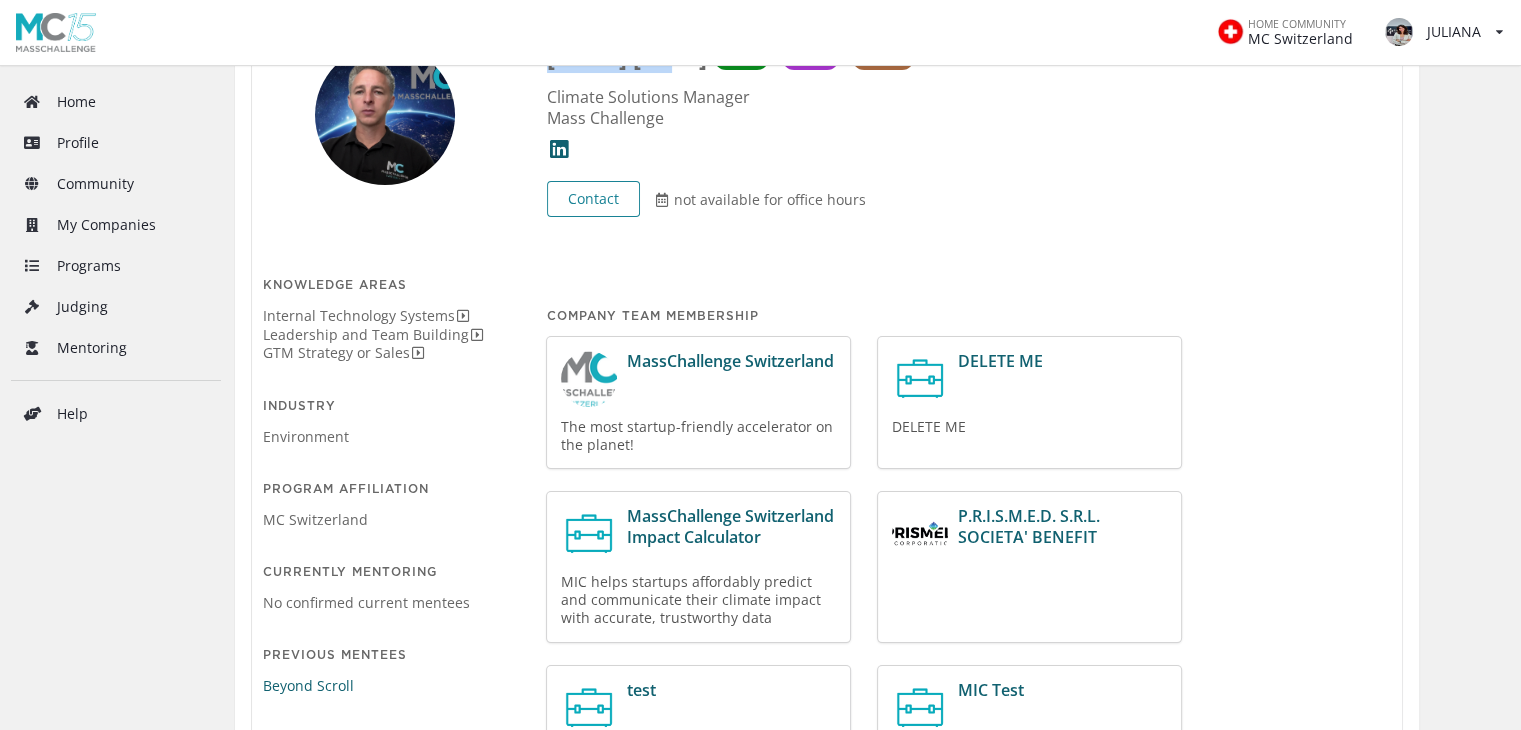 scroll, scrollTop: 200, scrollLeft: 0, axis: vertical 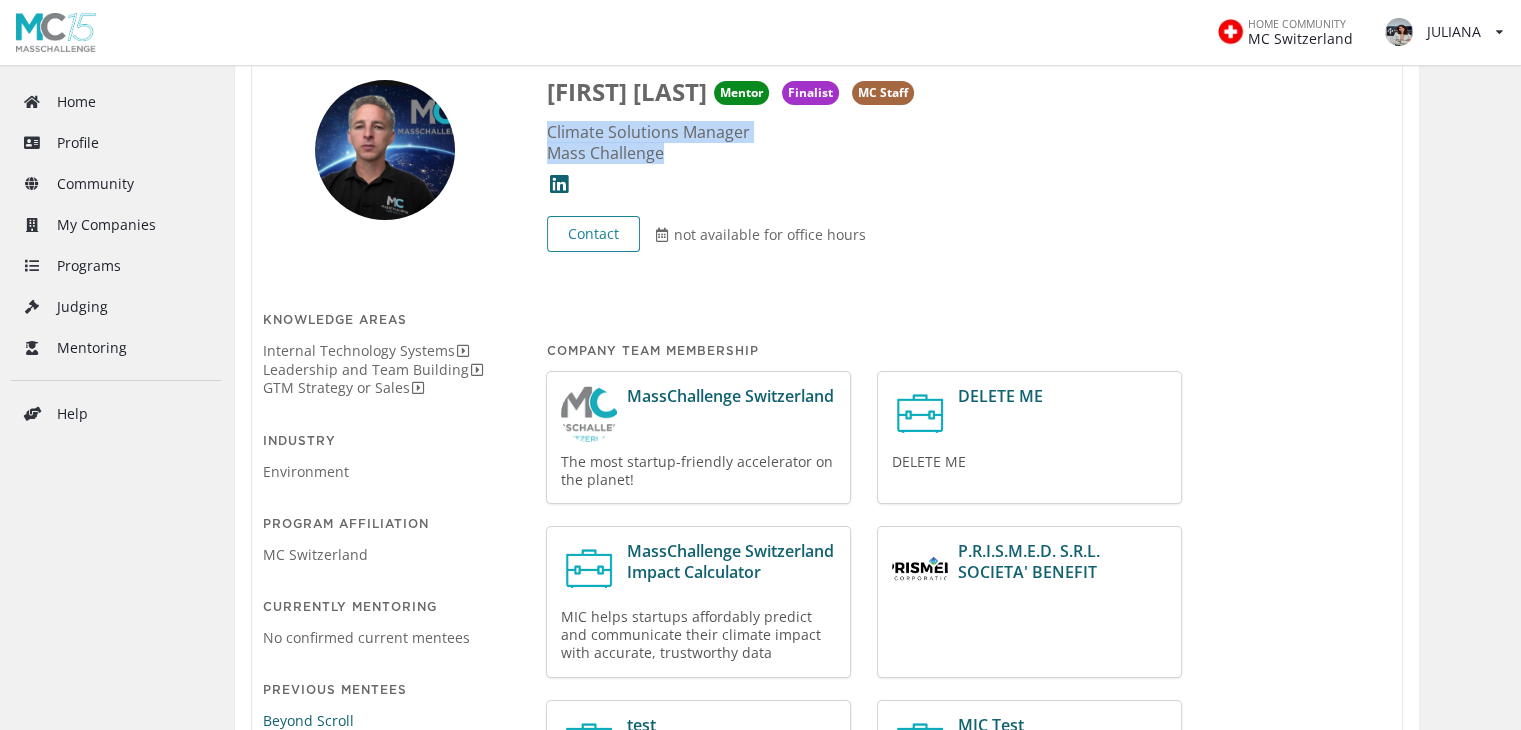 drag, startPoint x: 548, startPoint y: 137, endPoint x: 734, endPoint y: 149, distance: 186.38669 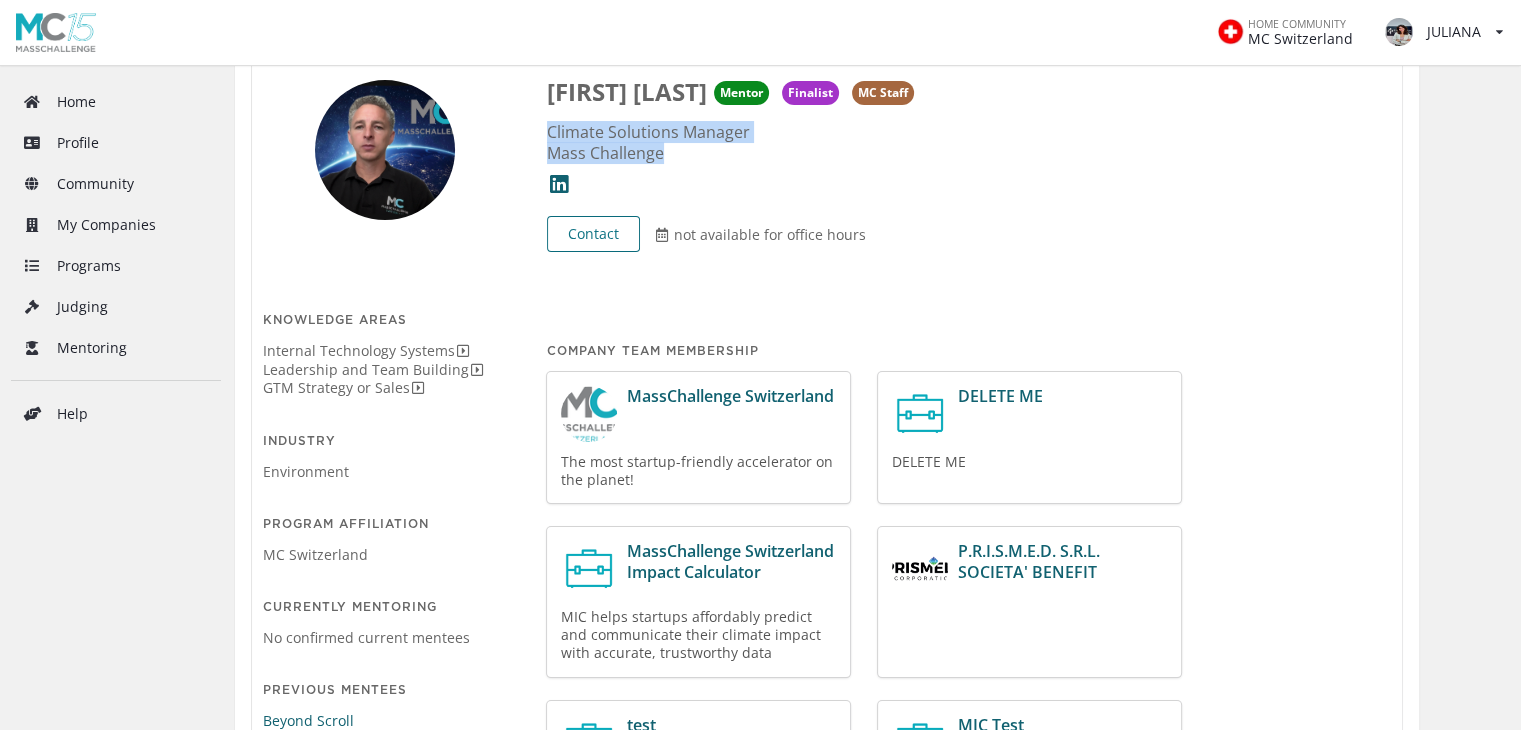 click on "Contact" at bounding box center [593, 234] 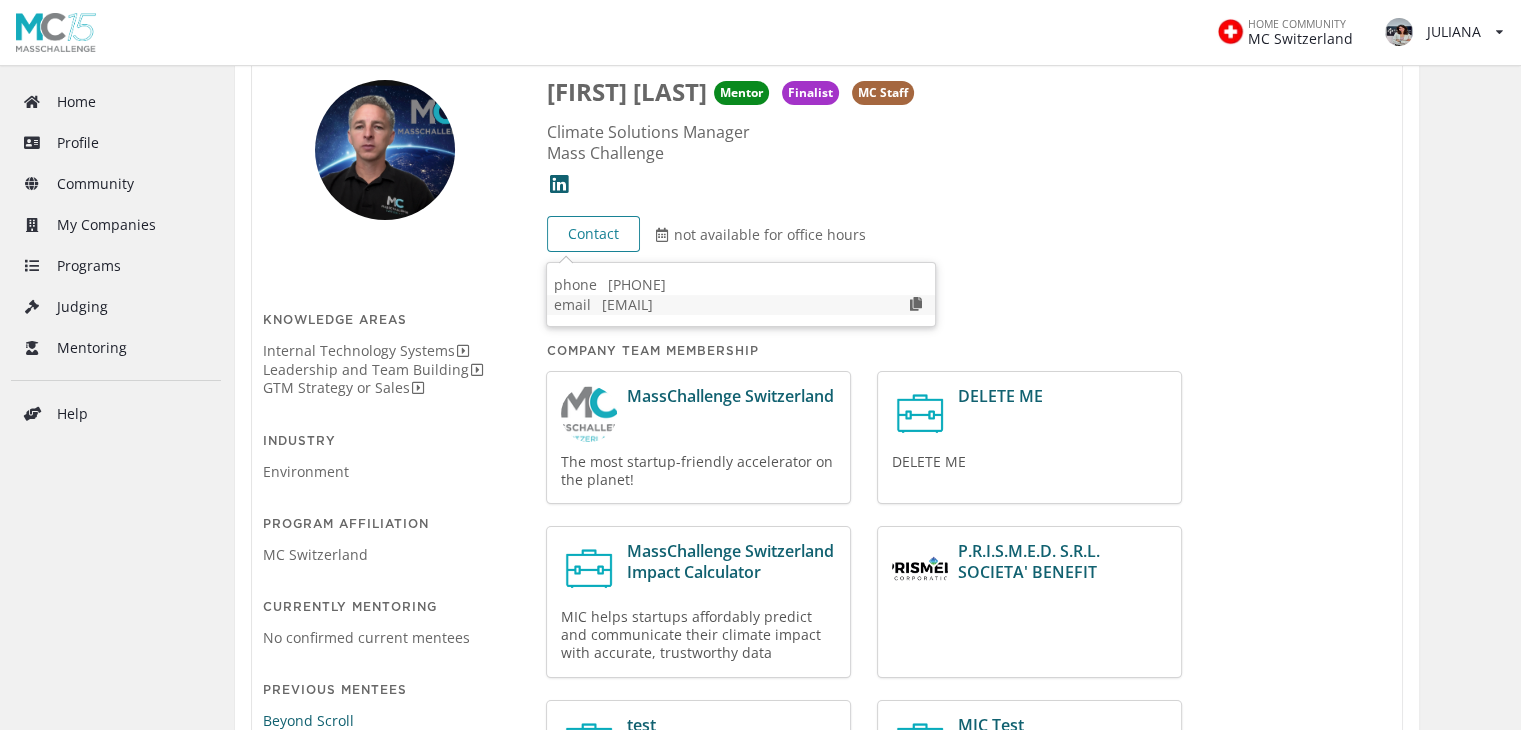 click at bounding box center [916, 304] 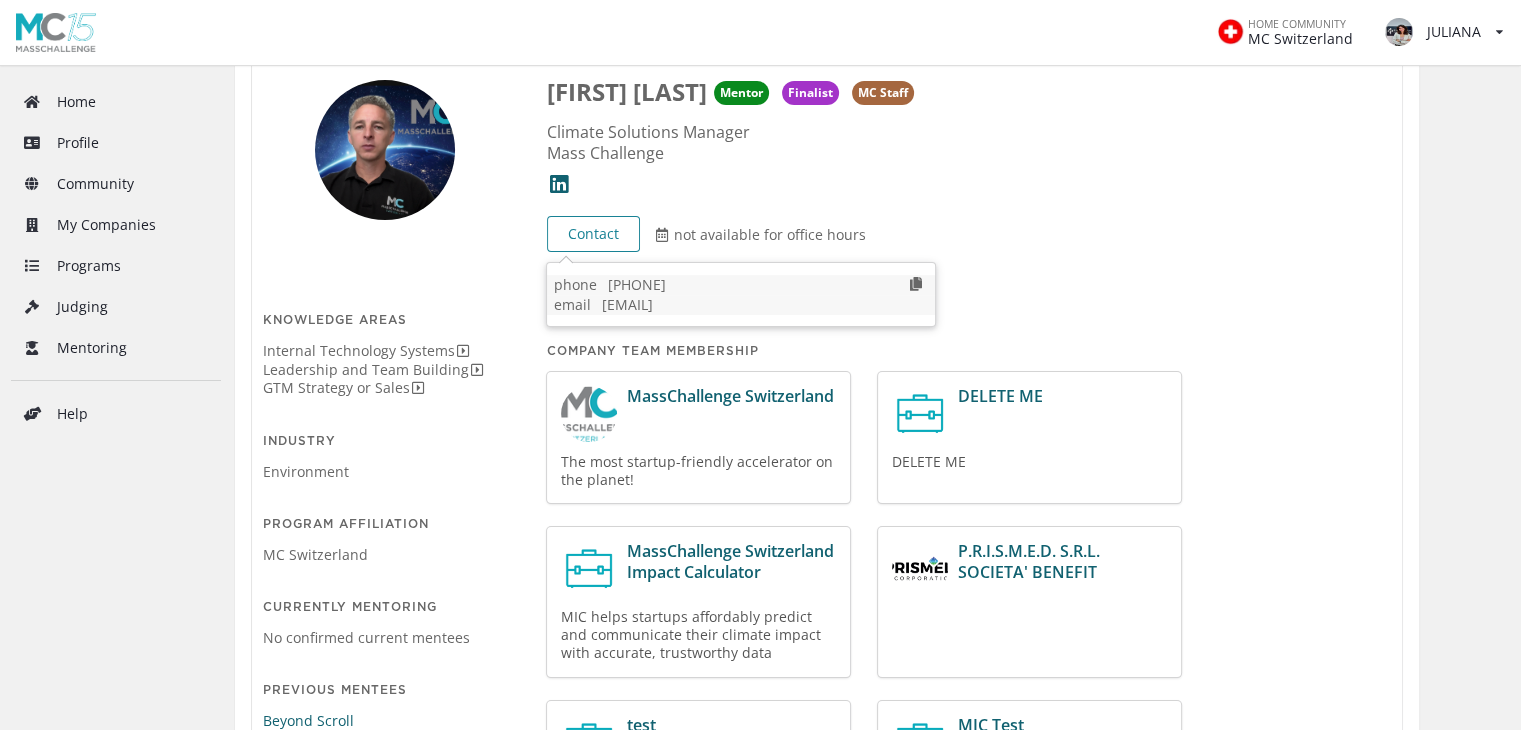 click at bounding box center [916, 284] 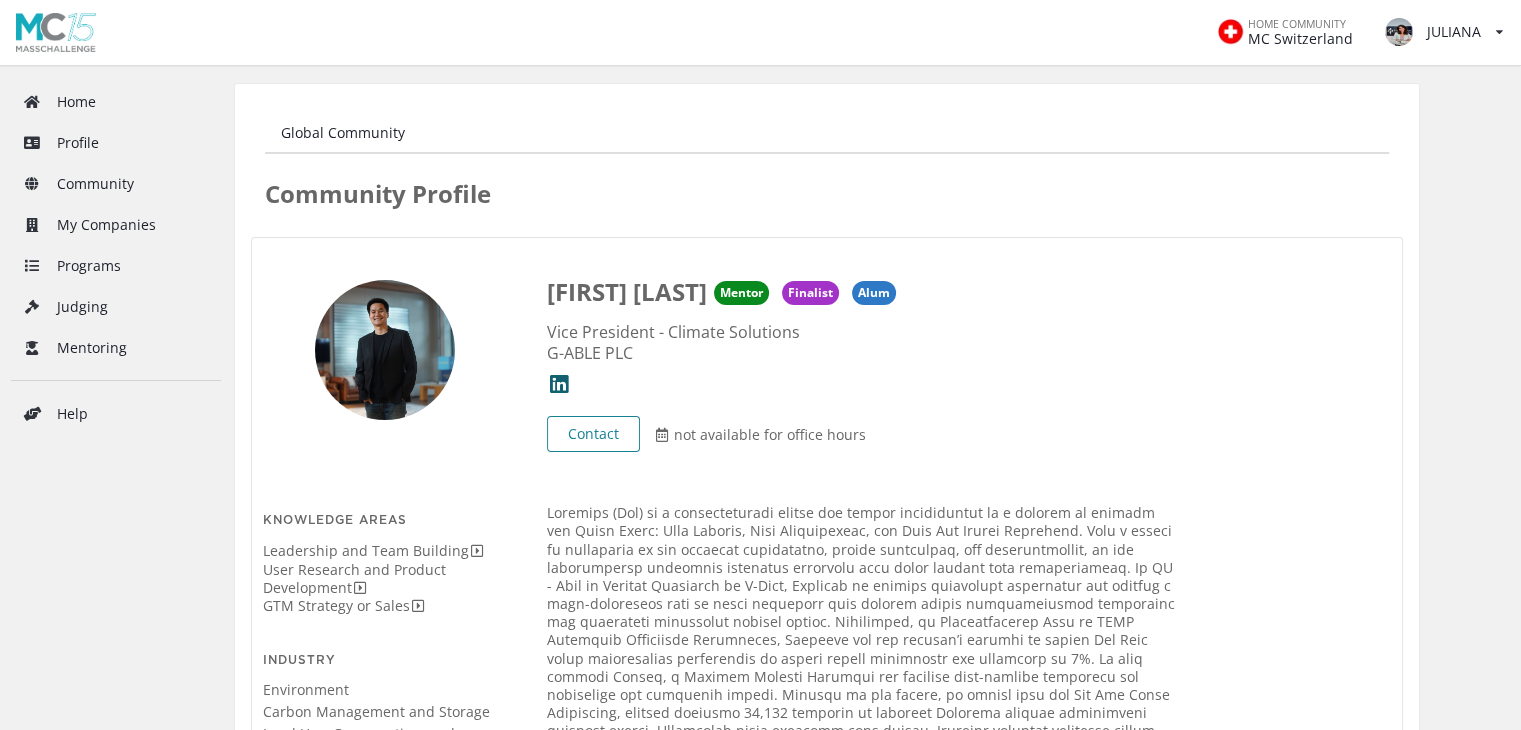 scroll, scrollTop: 100, scrollLeft: 0, axis: vertical 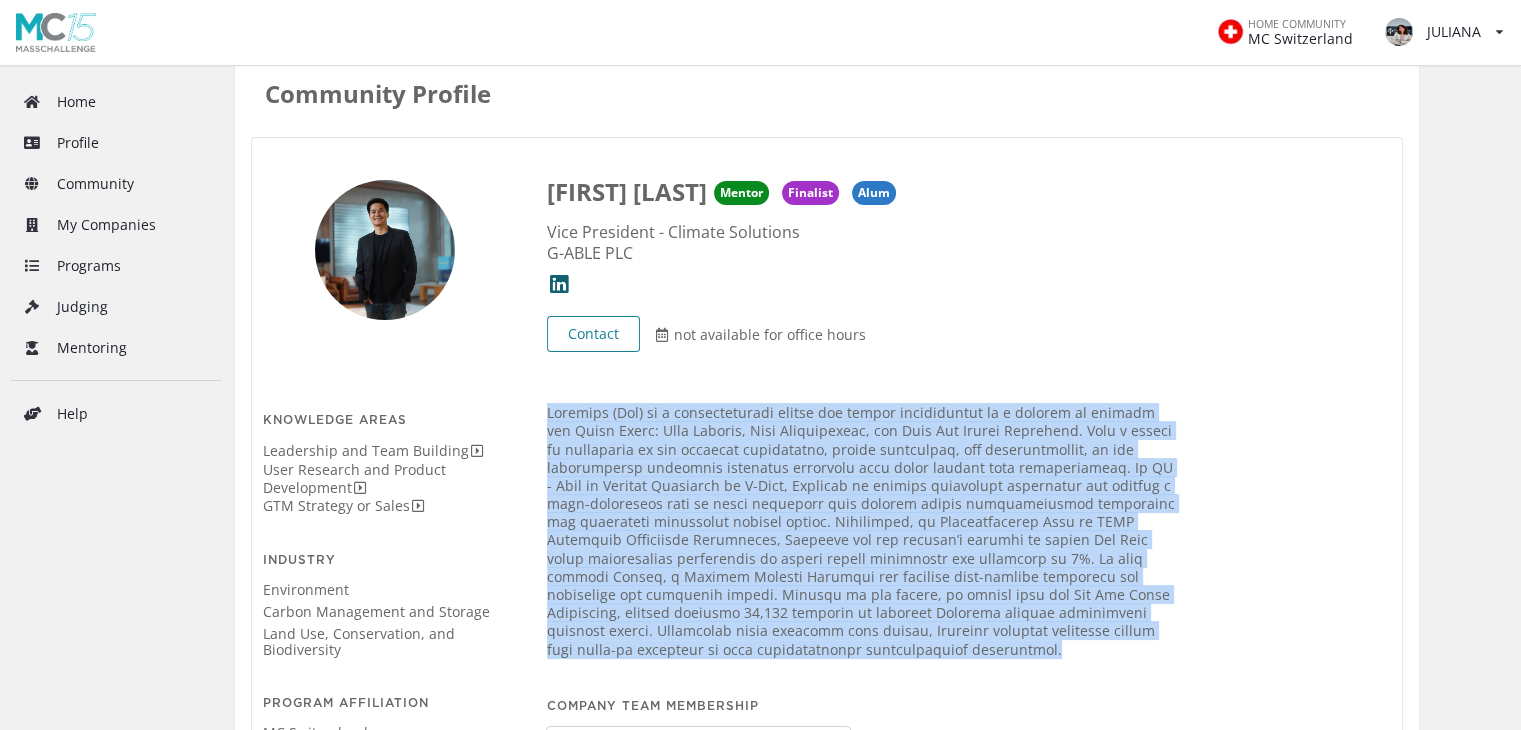 drag, startPoint x: 537, startPoint y: 415, endPoint x: 697, endPoint y: 642, distance: 277.72107 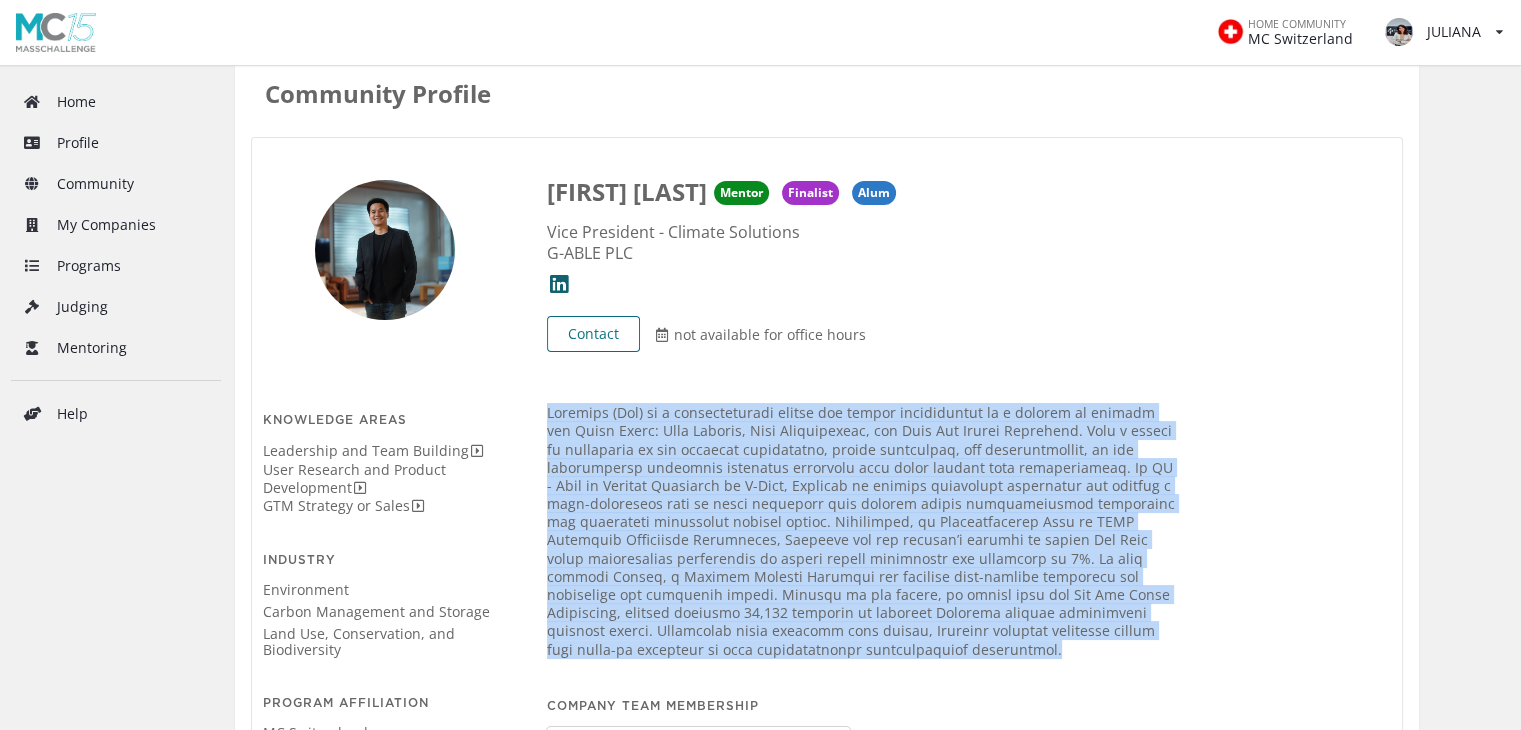 click on "Contact" at bounding box center (593, 334) 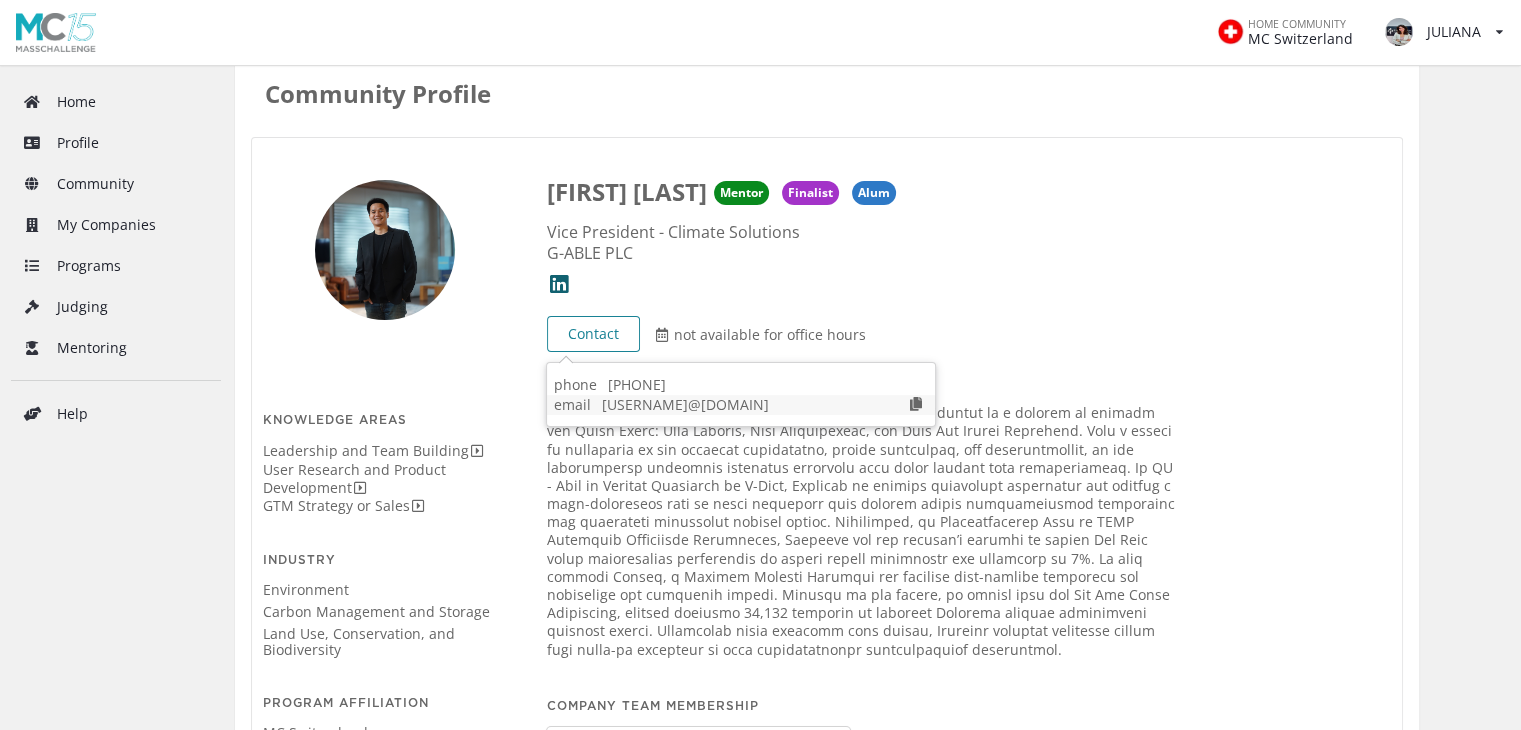click at bounding box center (916, 404) 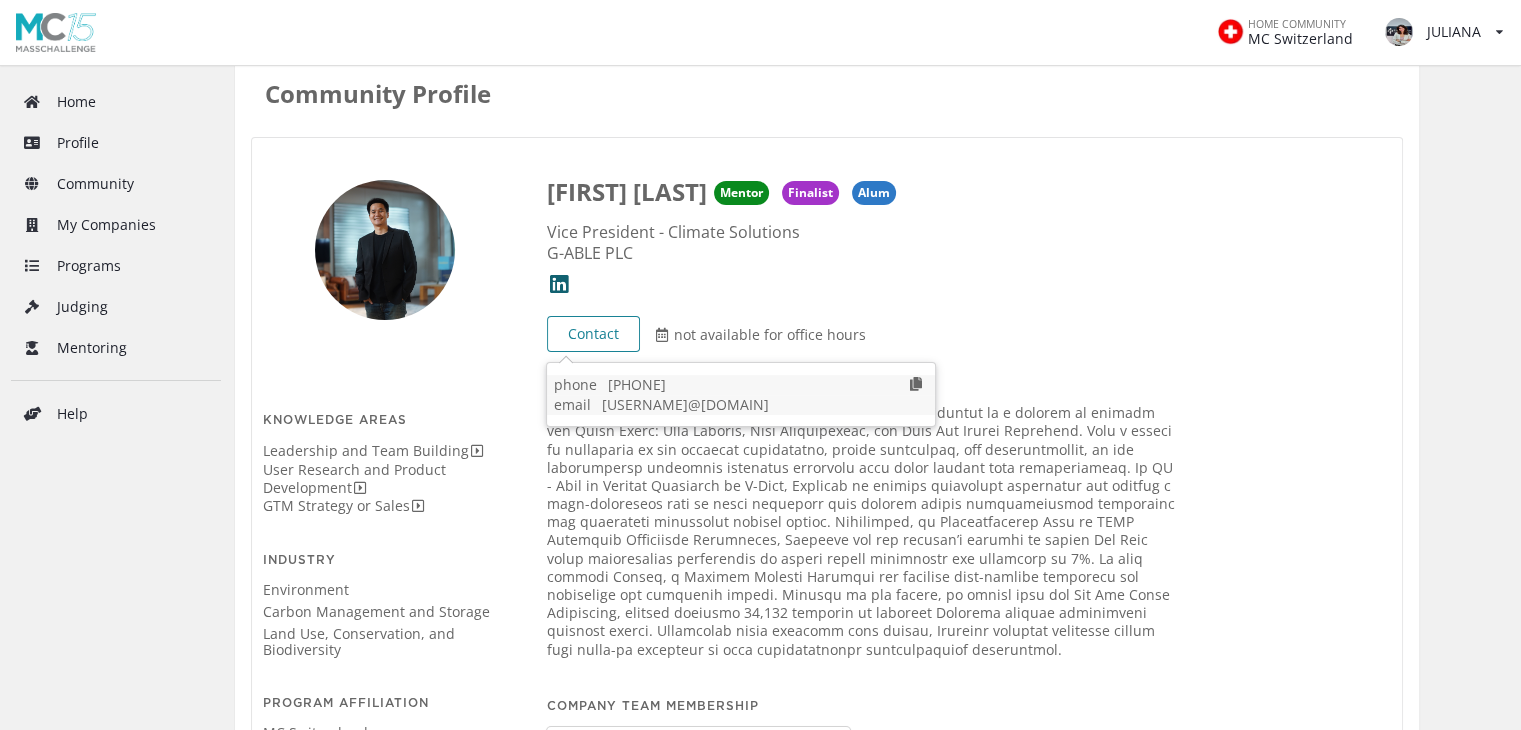click at bounding box center (916, 384) 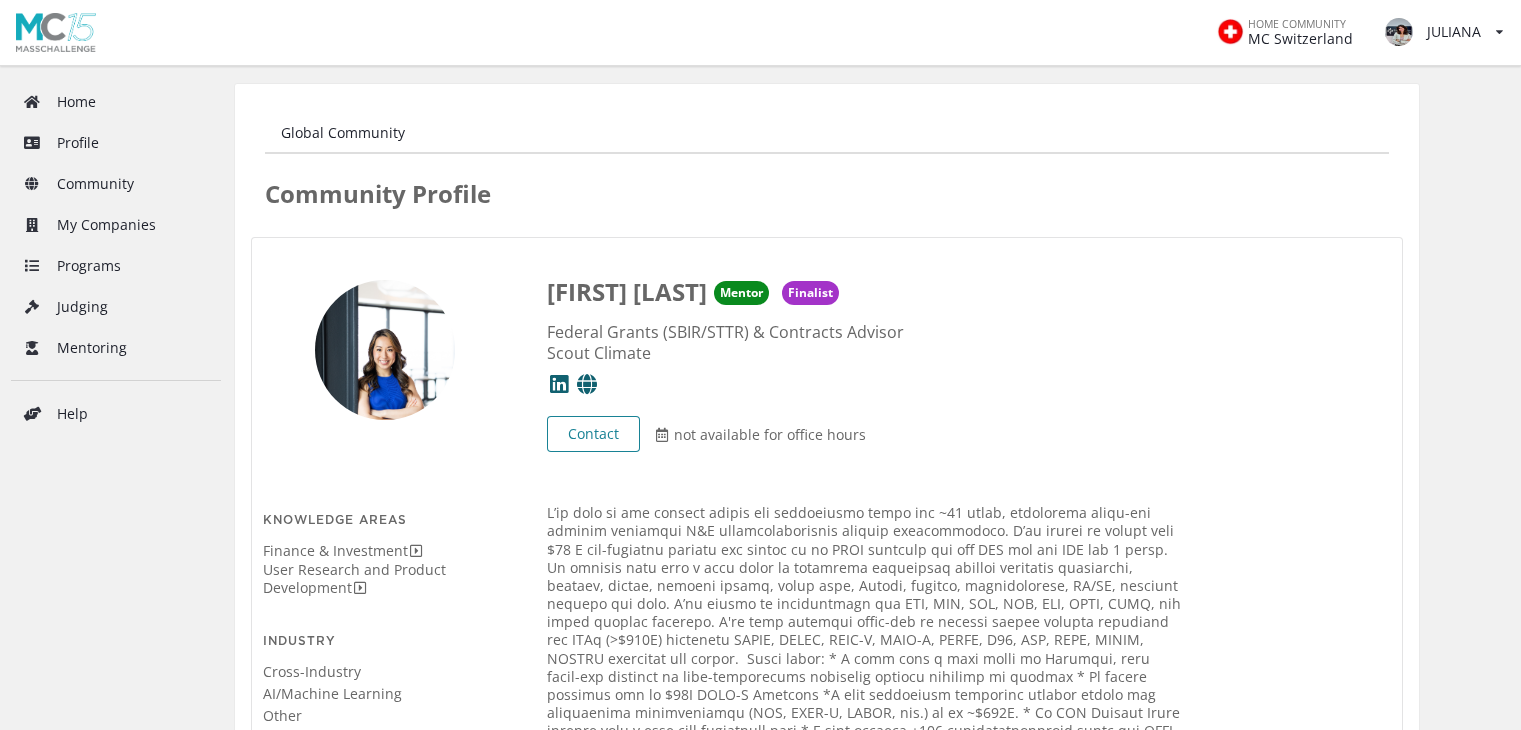 scroll, scrollTop: 0, scrollLeft: 0, axis: both 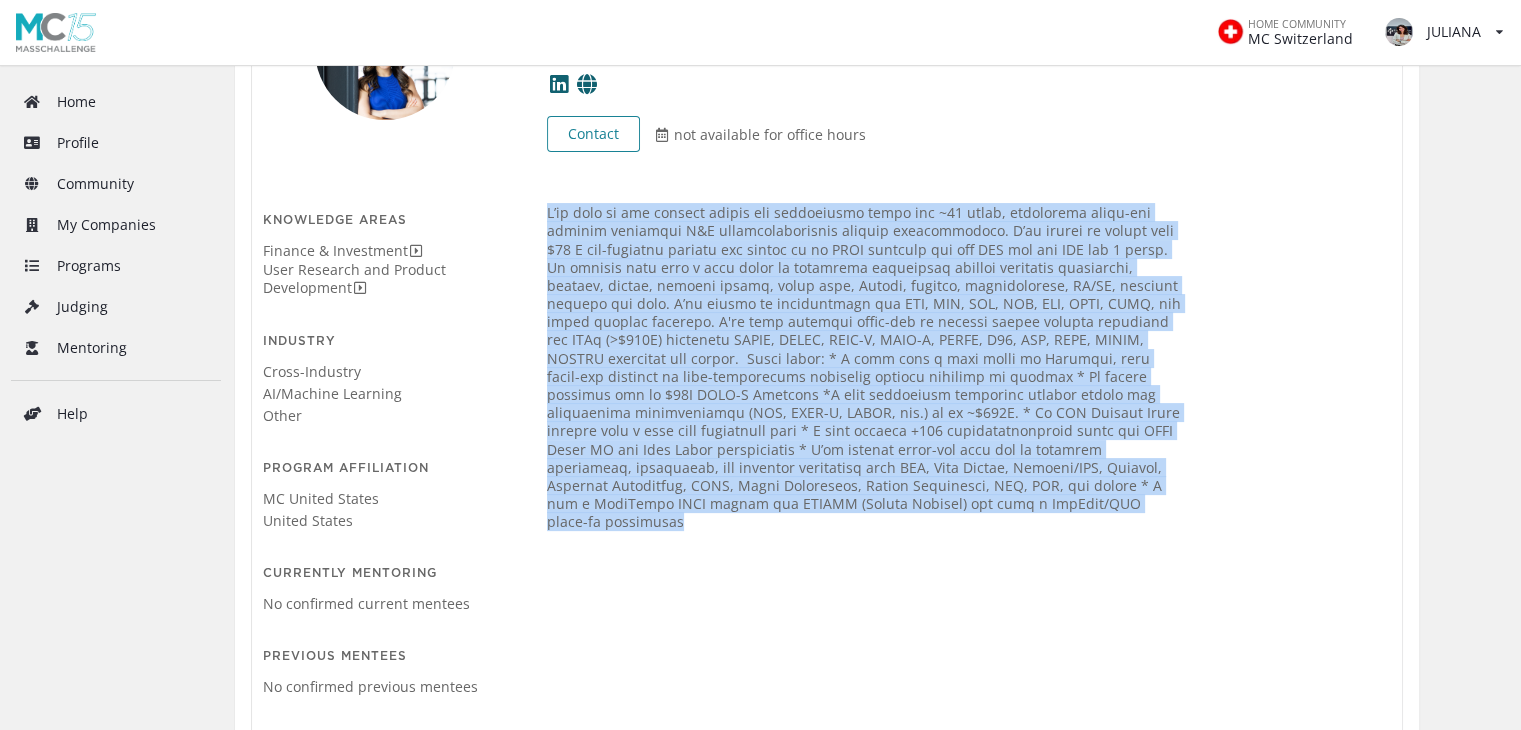 drag, startPoint x: 537, startPoint y: 504, endPoint x: 985, endPoint y: 517, distance: 448.18857 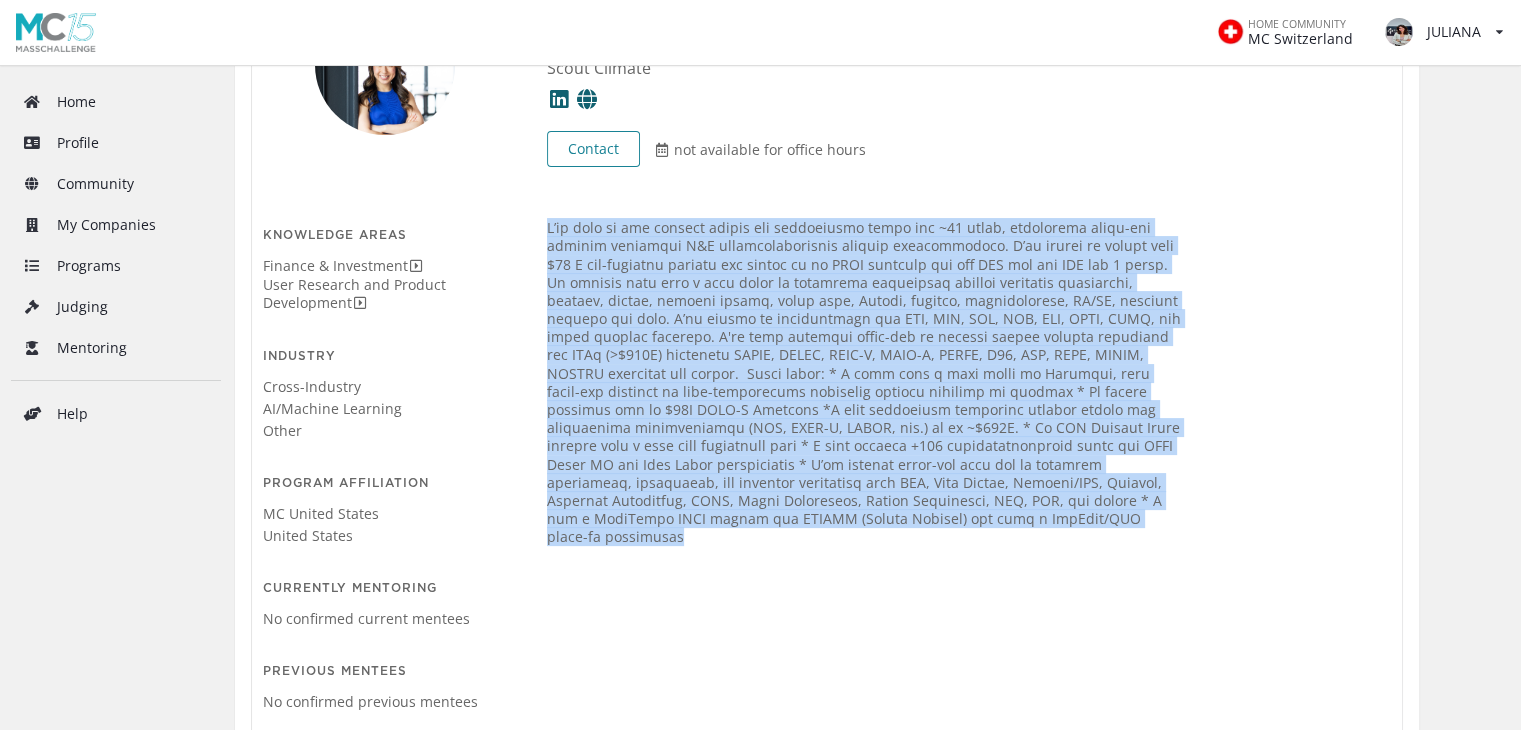 scroll, scrollTop: 200, scrollLeft: 0, axis: vertical 